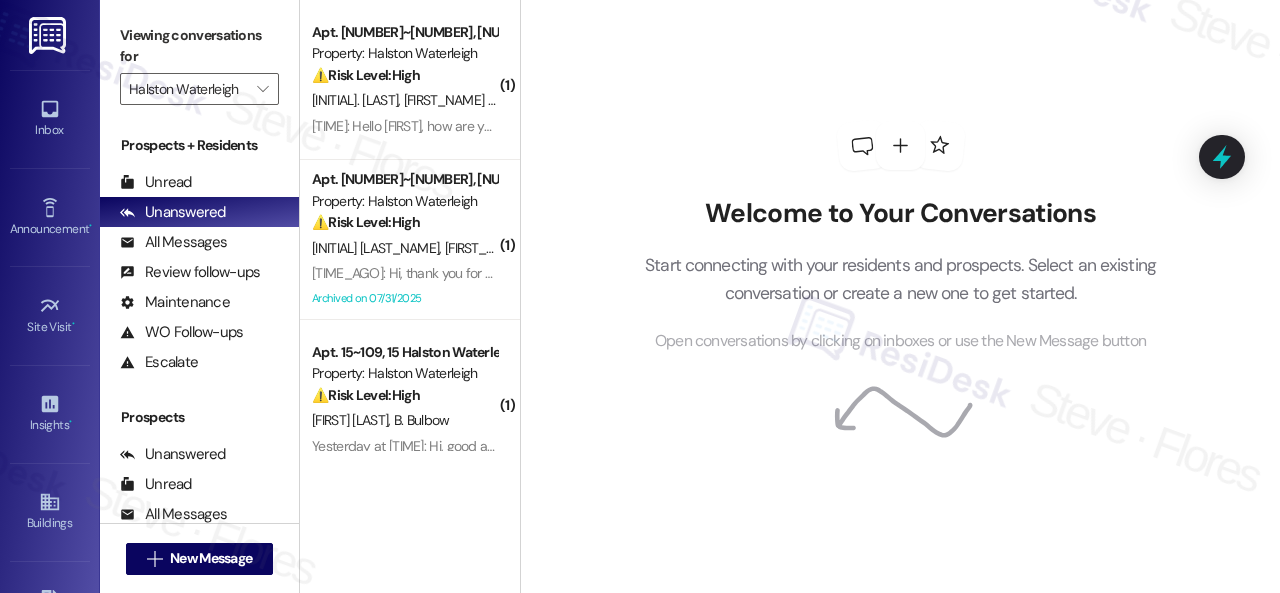 scroll, scrollTop: 0, scrollLeft: 0, axis: both 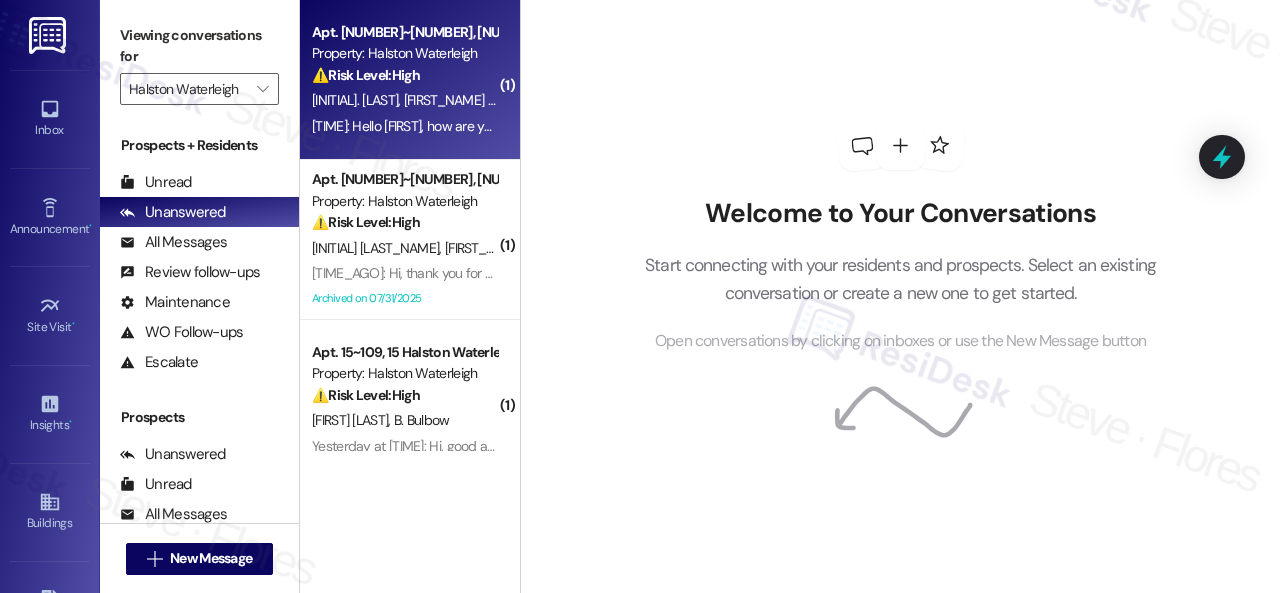 click on "[FIRST_NAME] [LAST_NAME]" at bounding box center (485, 100) 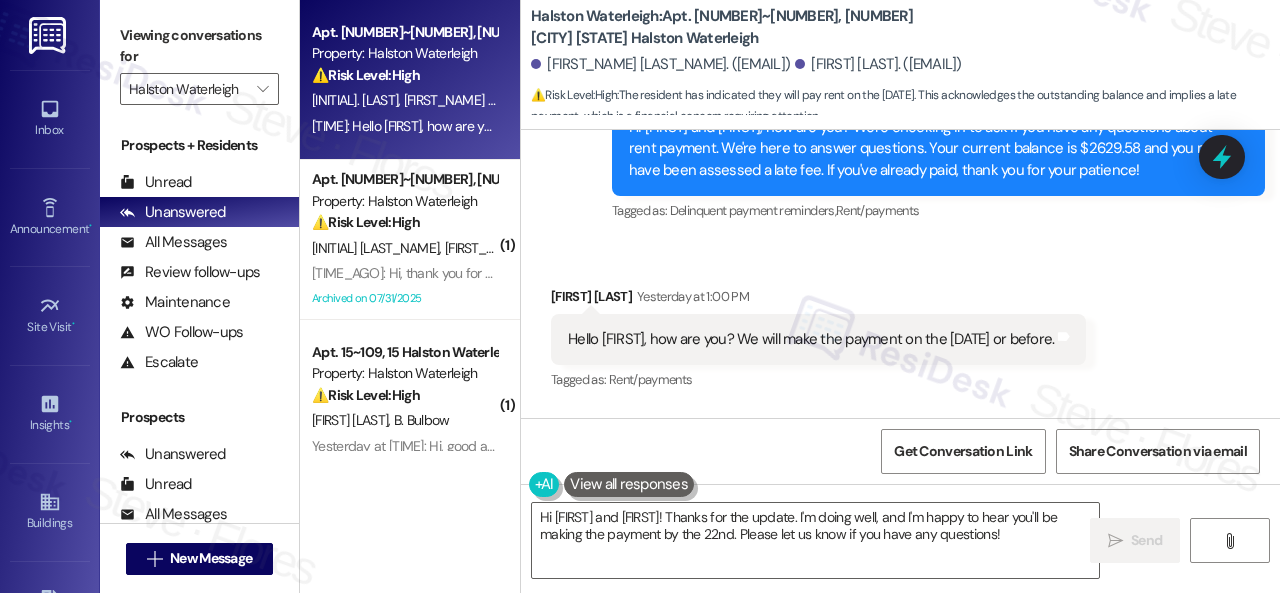 scroll, scrollTop: 20920, scrollLeft: 0, axis: vertical 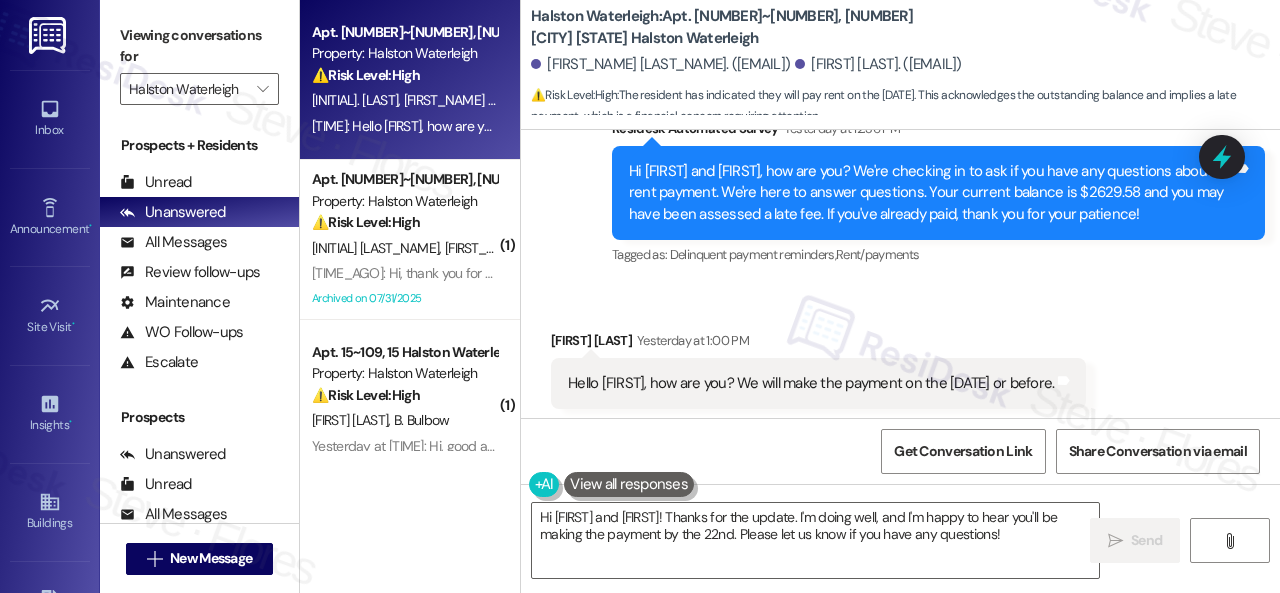 click on "Announcement, sent via SMS [NAME] ([SERVICE]) [DATE] at [TIME] Hi [NAME] and [NAME]!
Just a reminder—our Poolside Pop-Up featuring Chicha & Obleas is happening today, Tuesday, [DATE], from 3:30 PM to 7:30 PM!
Come cool off by the pool and enjoy some sweet treats—we can’t wait to see you there! Tags and notes Tagged as: Custom survey , Click to highlight conversations about Custom survey Amenities , Click to highlight conversations about Amenities Pool Click to highlight conversations about Pool Survey, sent via SMS Residesk Automated Survey [DATE] at [TIME] Hi [NAME] and [NAME], how are you? A friendly reminder that your rent is due and your current balance is $2629.58. You may also be assessed a late fee. Please let us know if you have any questions! If you've already paid, thank you for your patience! Tags and notes Tagged as: Delinquent payment reminders Click to highlight conversations about Delinquent payment reminders Announcement, sent via SMS [NAME] ([SERVICE])" at bounding box center (900, -214) 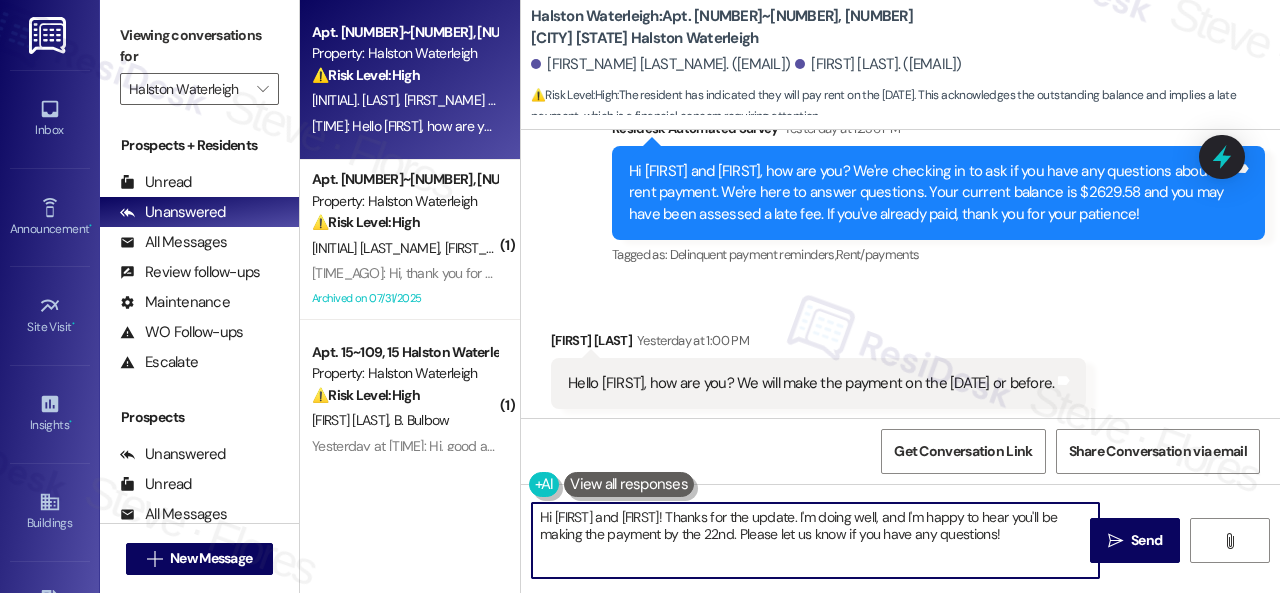 drag, startPoint x: 1032, startPoint y: 545, endPoint x: 436, endPoint y: 455, distance: 602.757 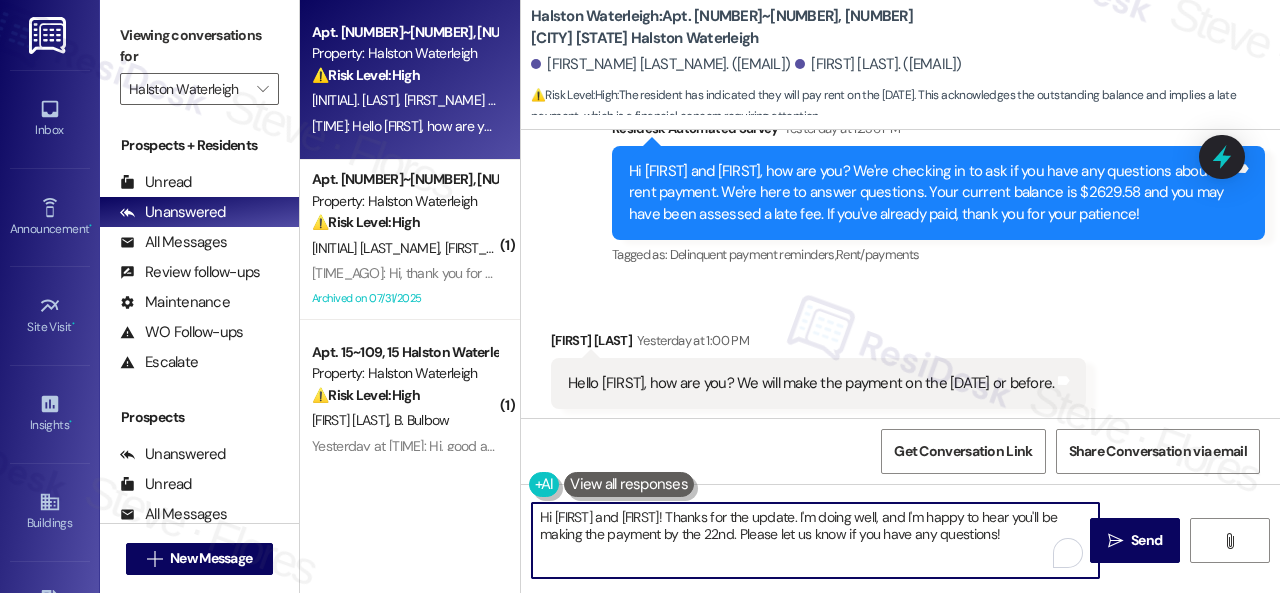 paste on "Thanks for updating us on your payment plan! We appreciate you letting us know. Please don't hesitate to reach out if you need anything else" 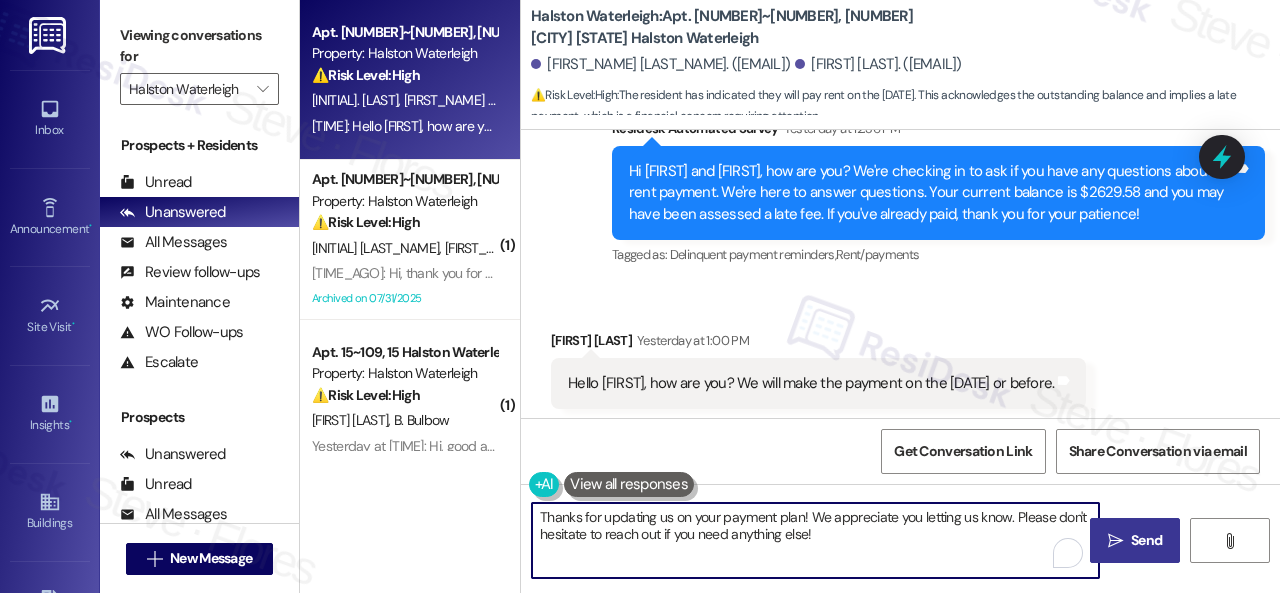 type on "Thanks for updating us on your payment plan! We appreciate you letting us know. Please don't hesitate to reach out if you need anything else!" 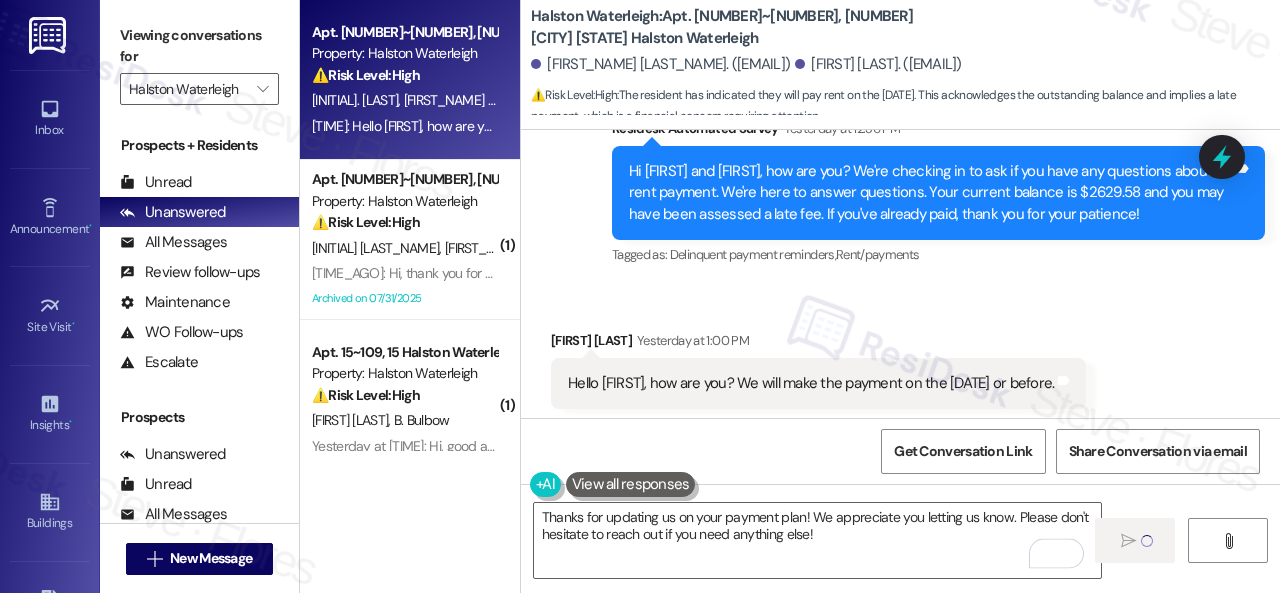 type 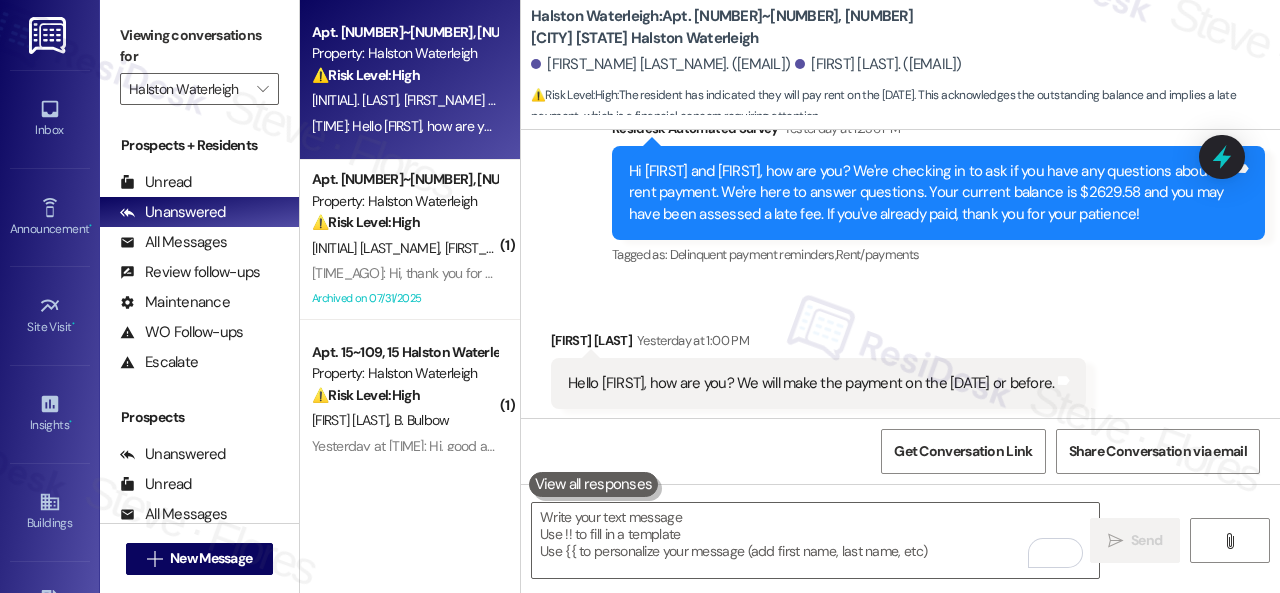 scroll, scrollTop: 20914, scrollLeft: 0, axis: vertical 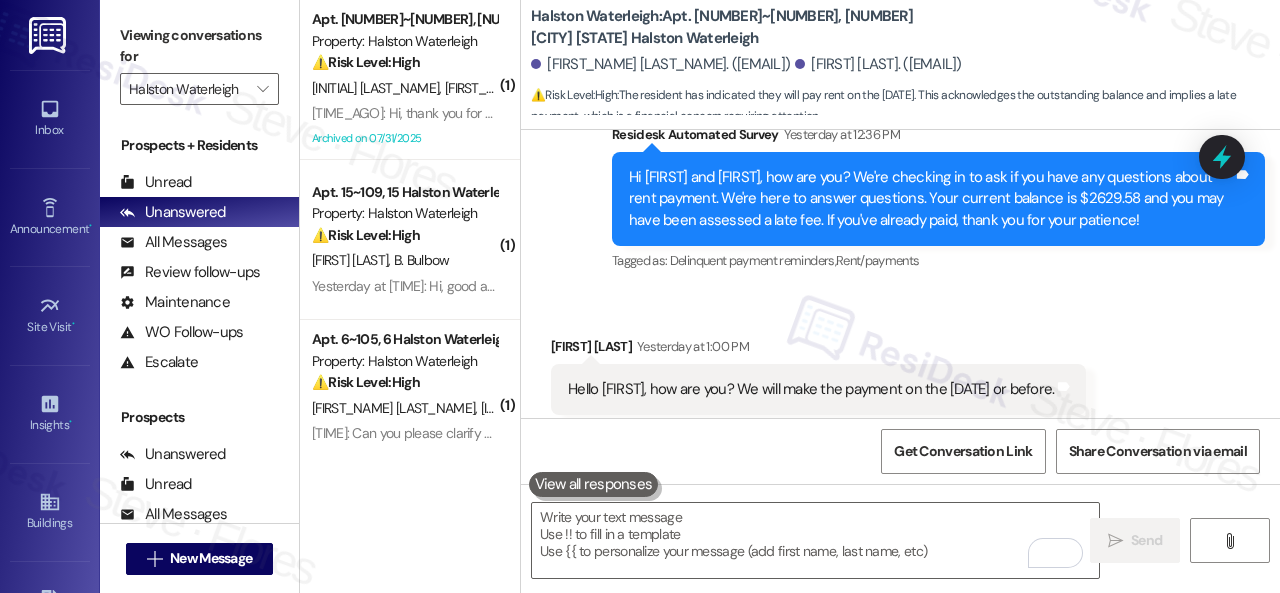 drag, startPoint x: 576, startPoint y: 211, endPoint x: 663, endPoint y: 235, distance: 90.24966 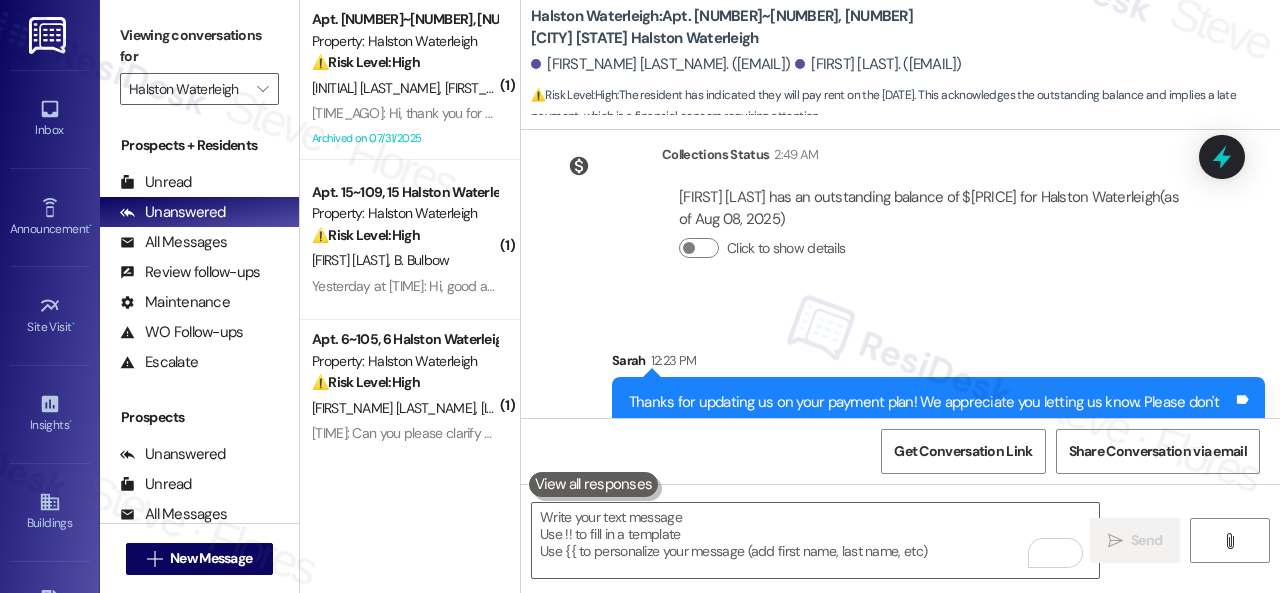 scroll, scrollTop: 21281, scrollLeft: 0, axis: vertical 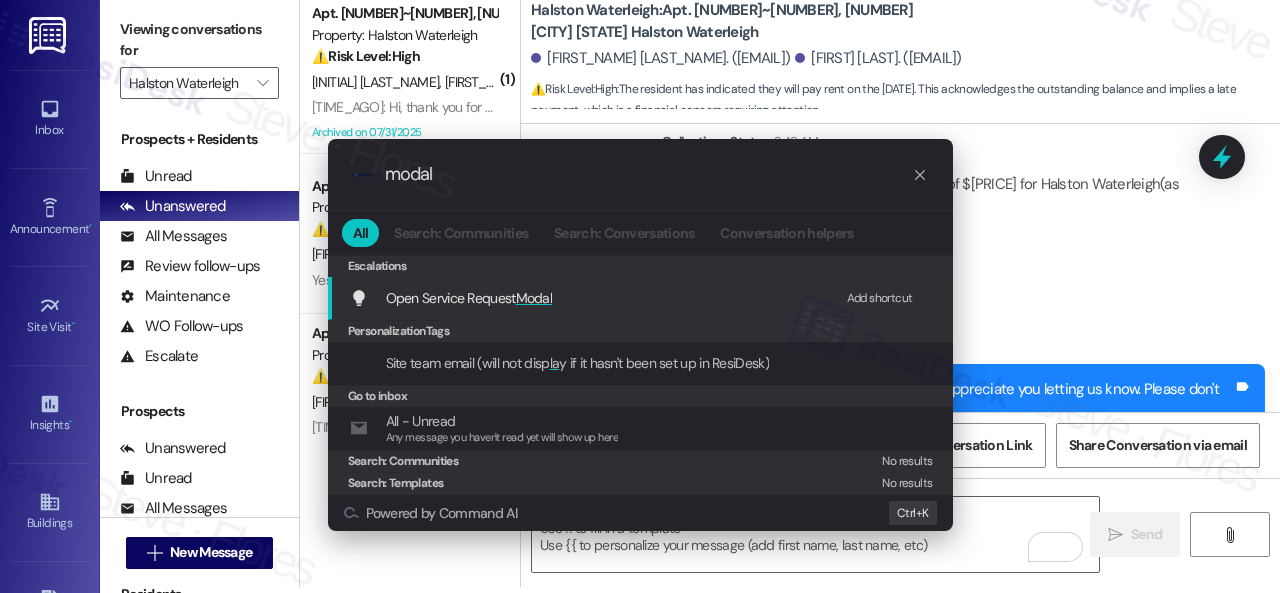 click on "Add shortcut" at bounding box center (880, 298) 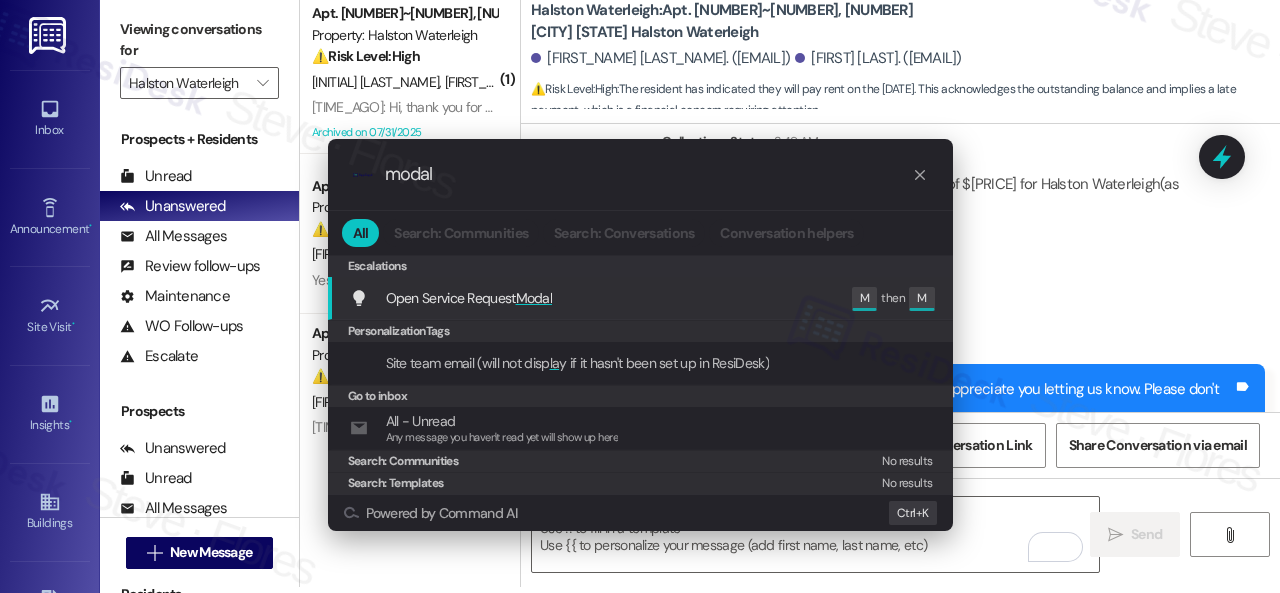 scroll, scrollTop: 0, scrollLeft: 0, axis: both 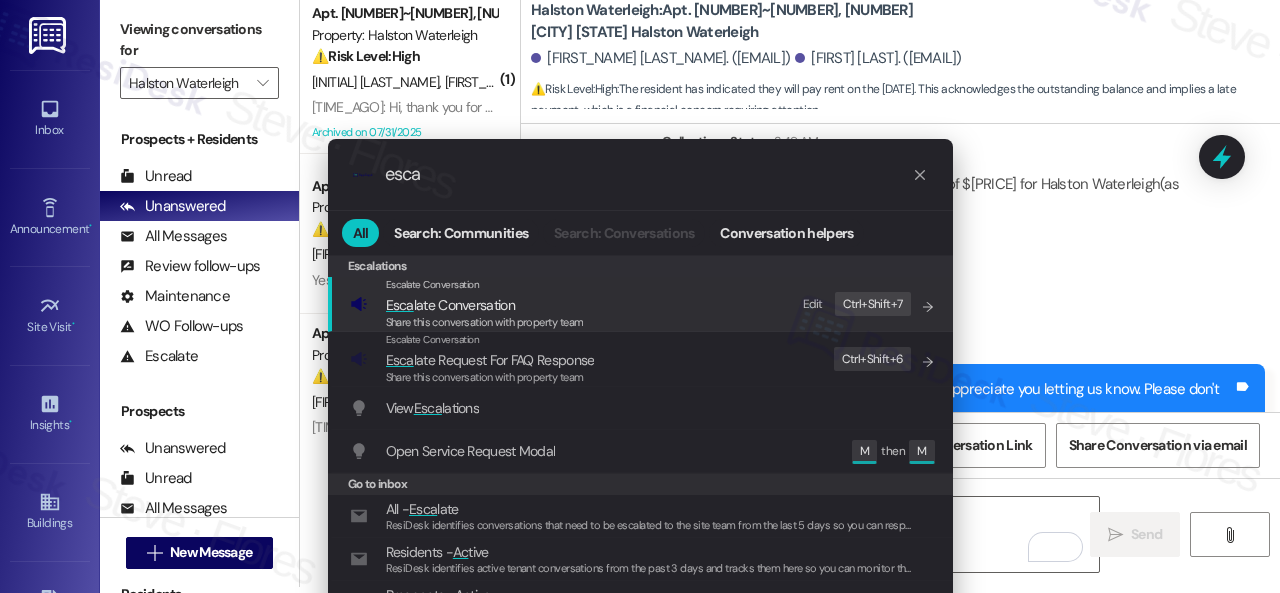 type on "esca" 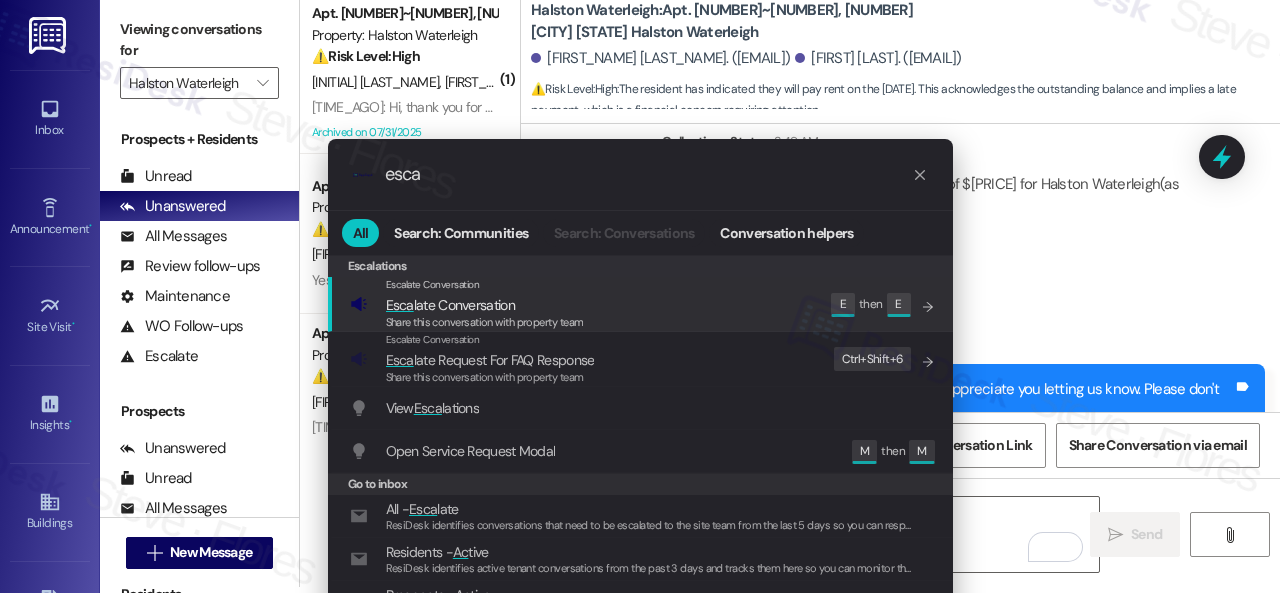 click 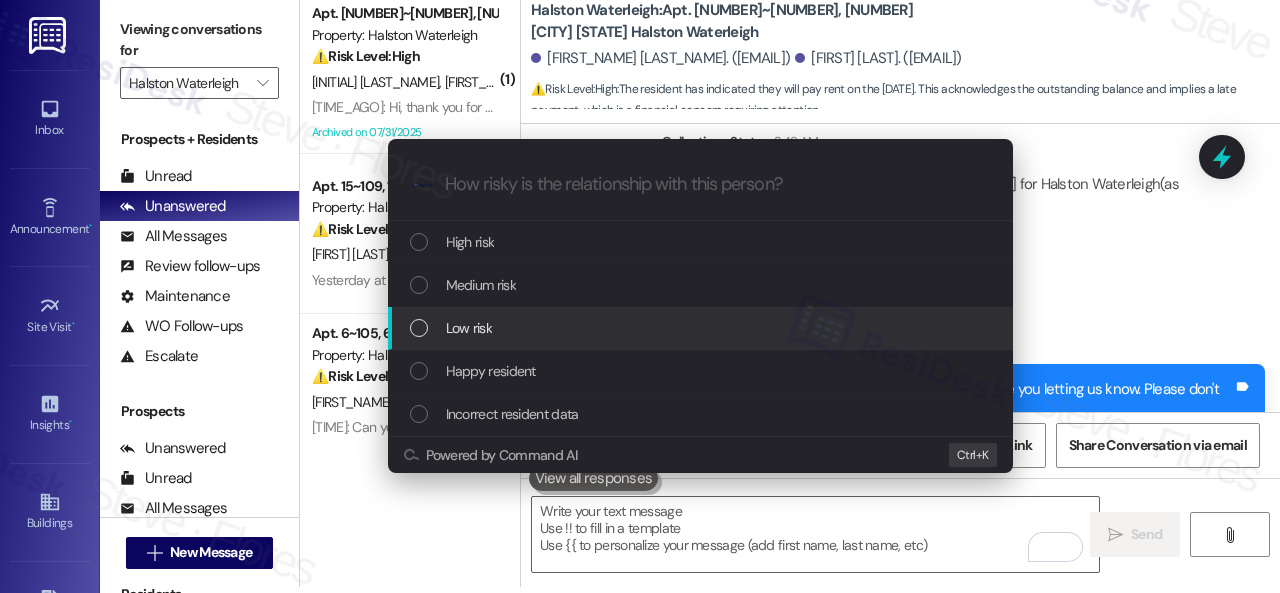 click on "Low risk" at bounding box center [469, 328] 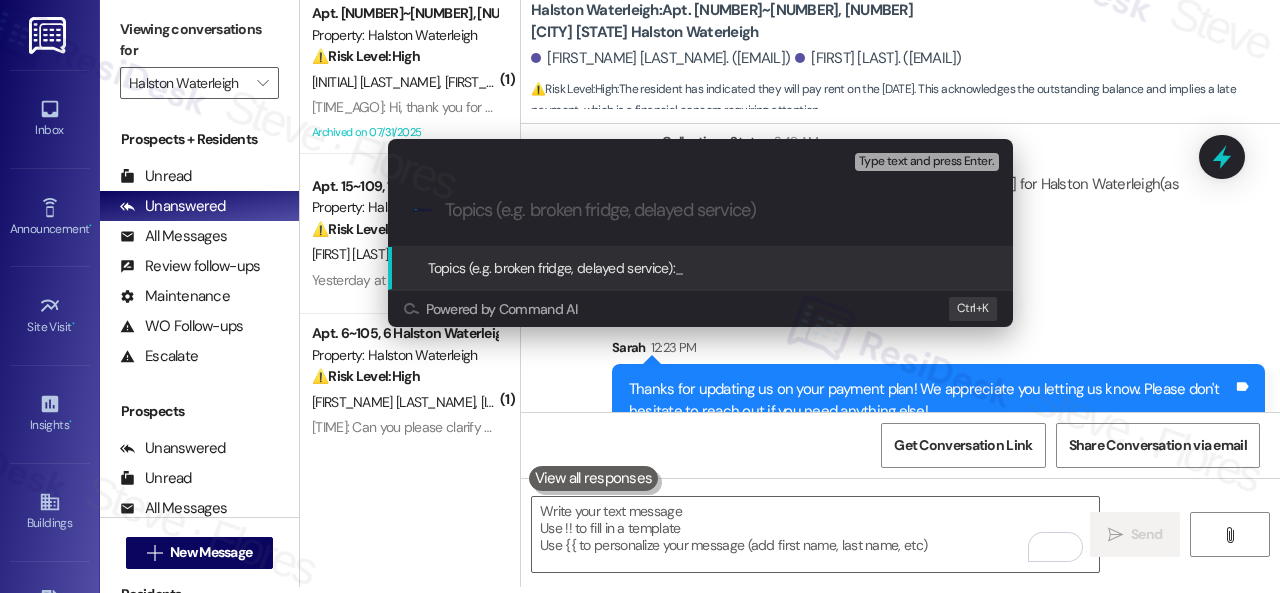 paste on "Late payment notice." 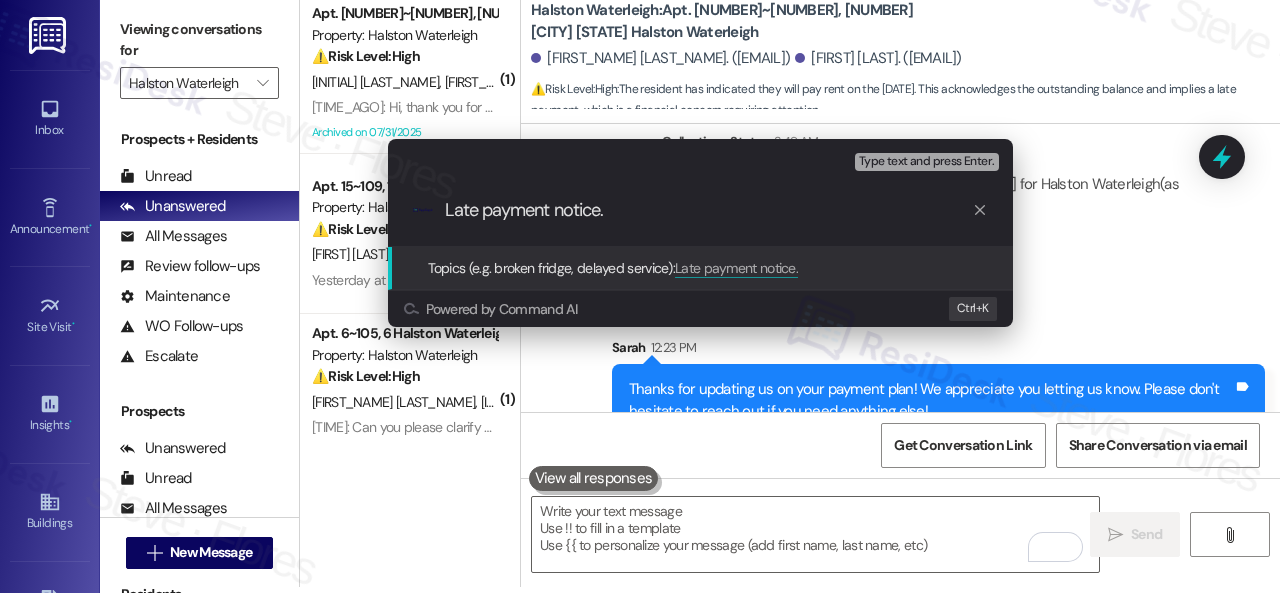 type 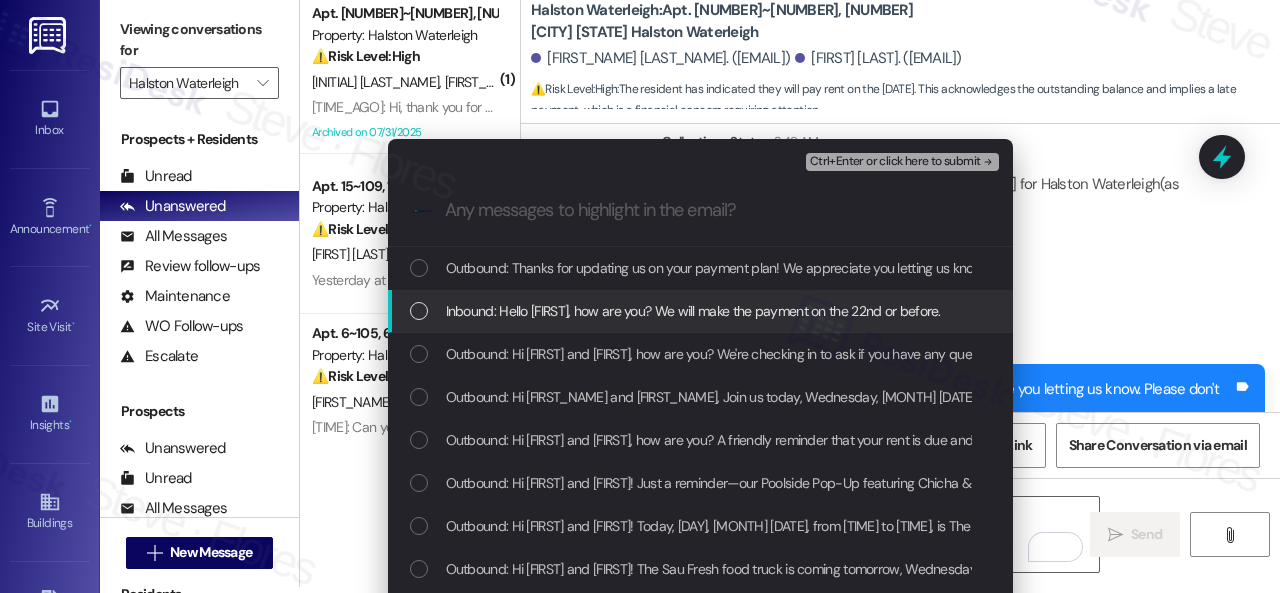 click on "Inbound: Hello [FIRST], how are you? We will make the payment on the 22nd or before." at bounding box center [693, 311] 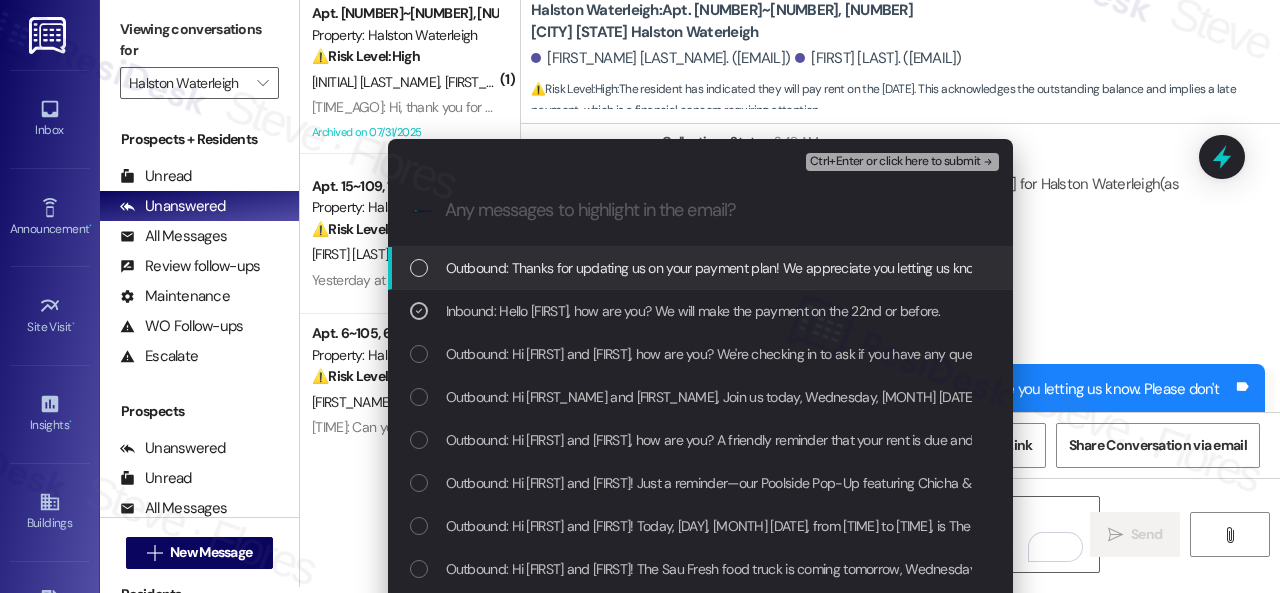 click on "Ctrl+Enter or click here to submit" at bounding box center (895, 162) 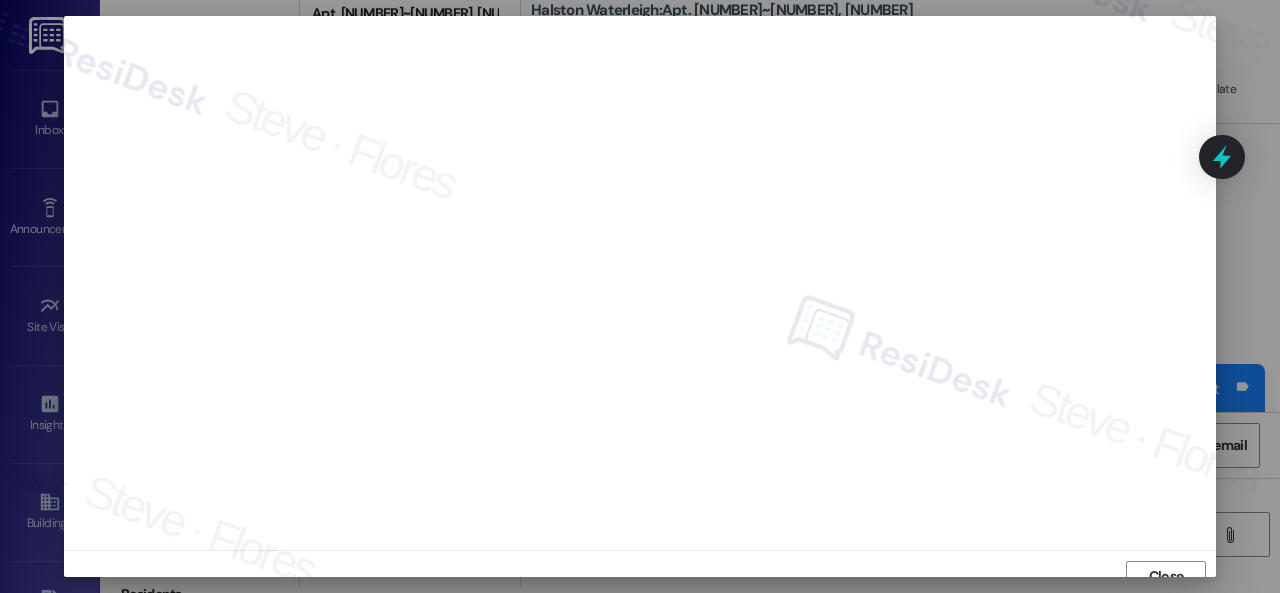 scroll, scrollTop: 15, scrollLeft: 0, axis: vertical 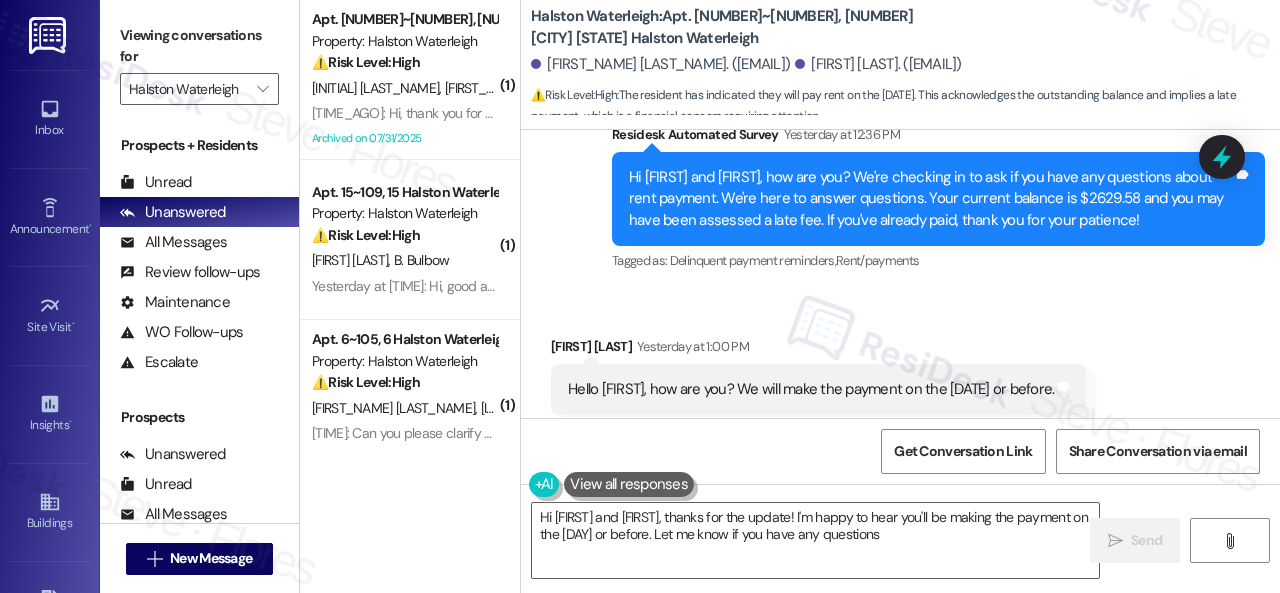 type on "Hi Edielton and Thais, thanks for the update! I'm happy to hear you'll be making the payment on the 22nd or before. Let me know if you have any questions!" 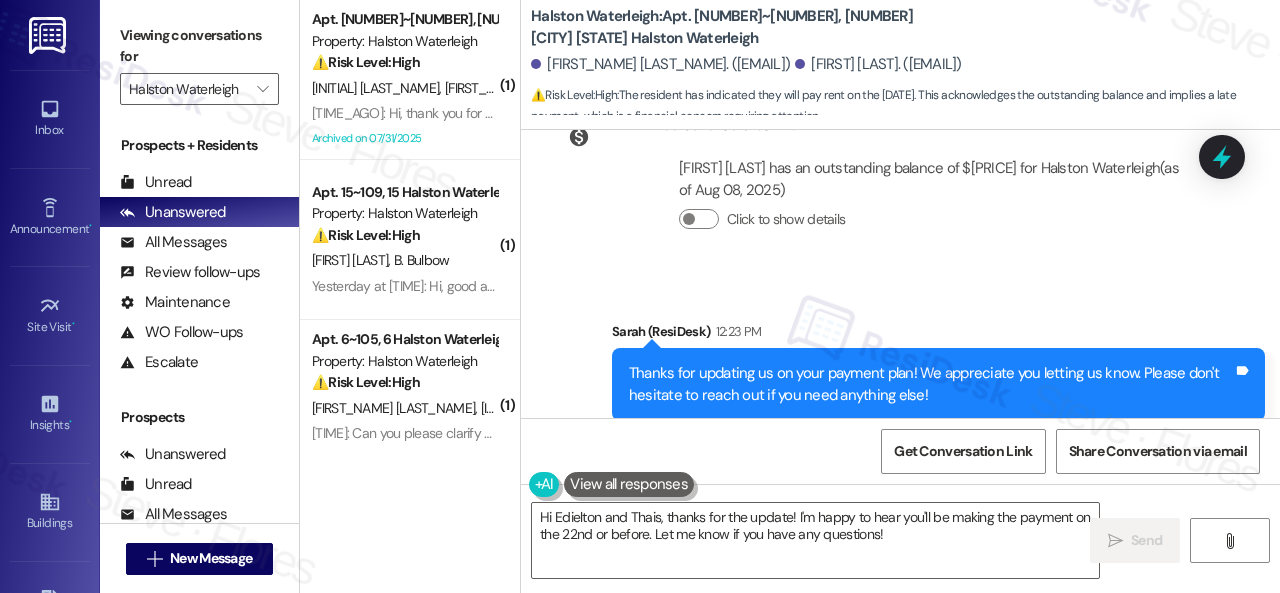 scroll, scrollTop: 21310, scrollLeft: 0, axis: vertical 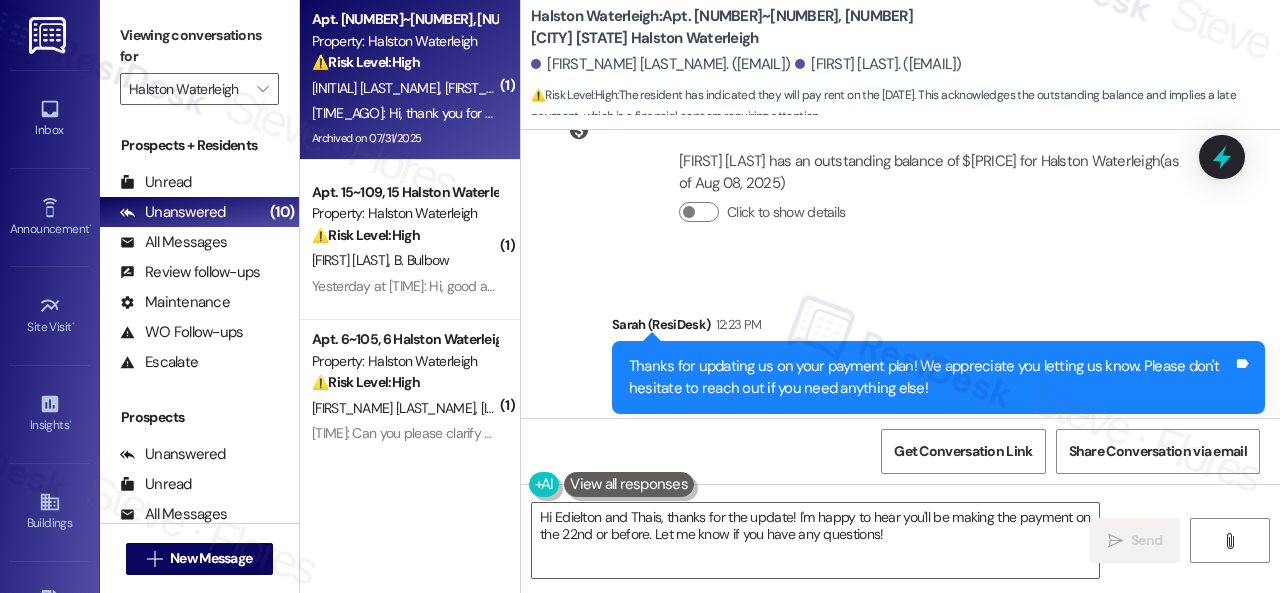 click on "⚠️  Risk Level:  High The resident is reporting that a requested fumigation service was not completed, and cockroaches were observed. This is a health and safety concern that requires urgent attention." at bounding box center (404, 62) 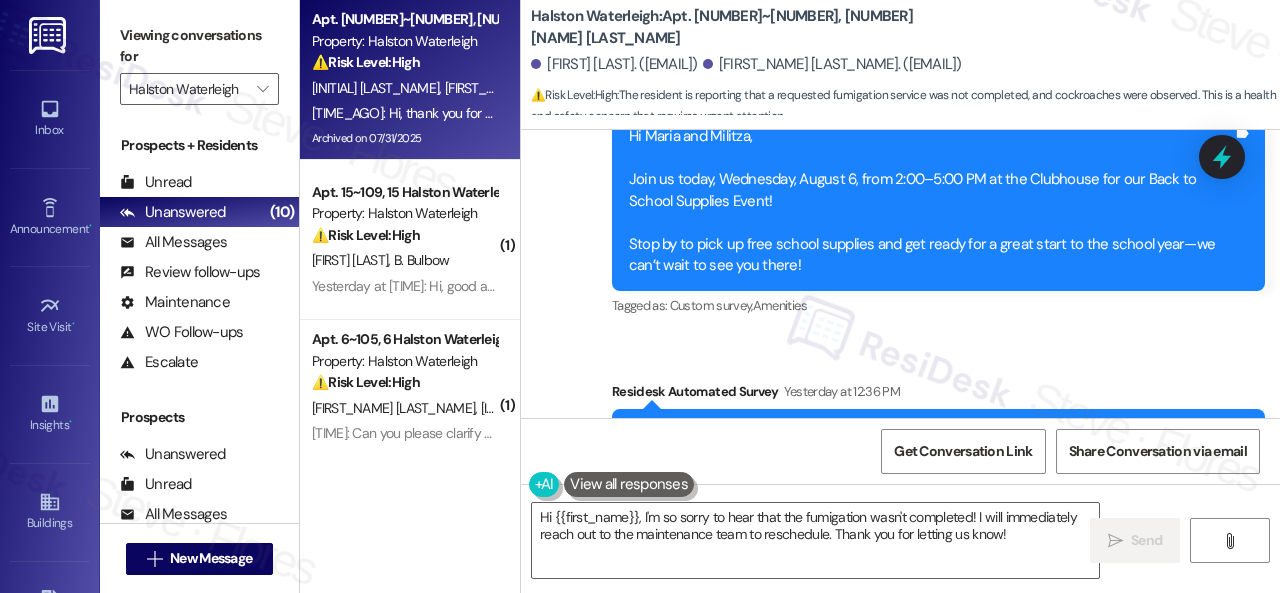 scroll, scrollTop: 60226, scrollLeft: 0, axis: vertical 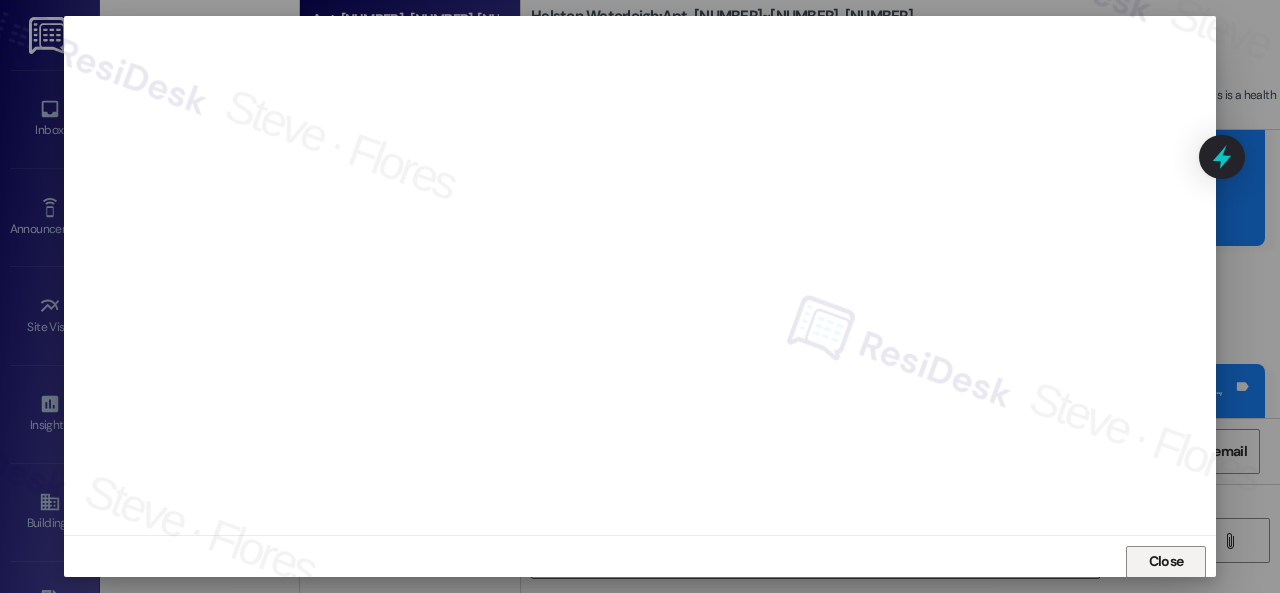 click on "Close" at bounding box center [1166, 561] 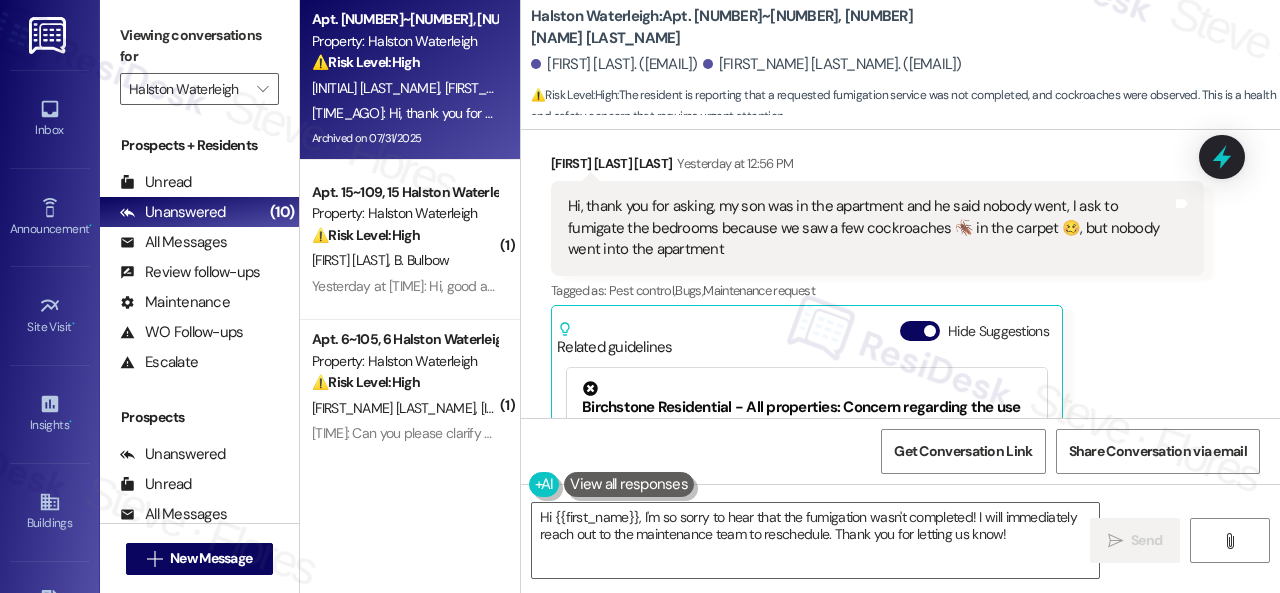 scroll, scrollTop: 60626, scrollLeft: 0, axis: vertical 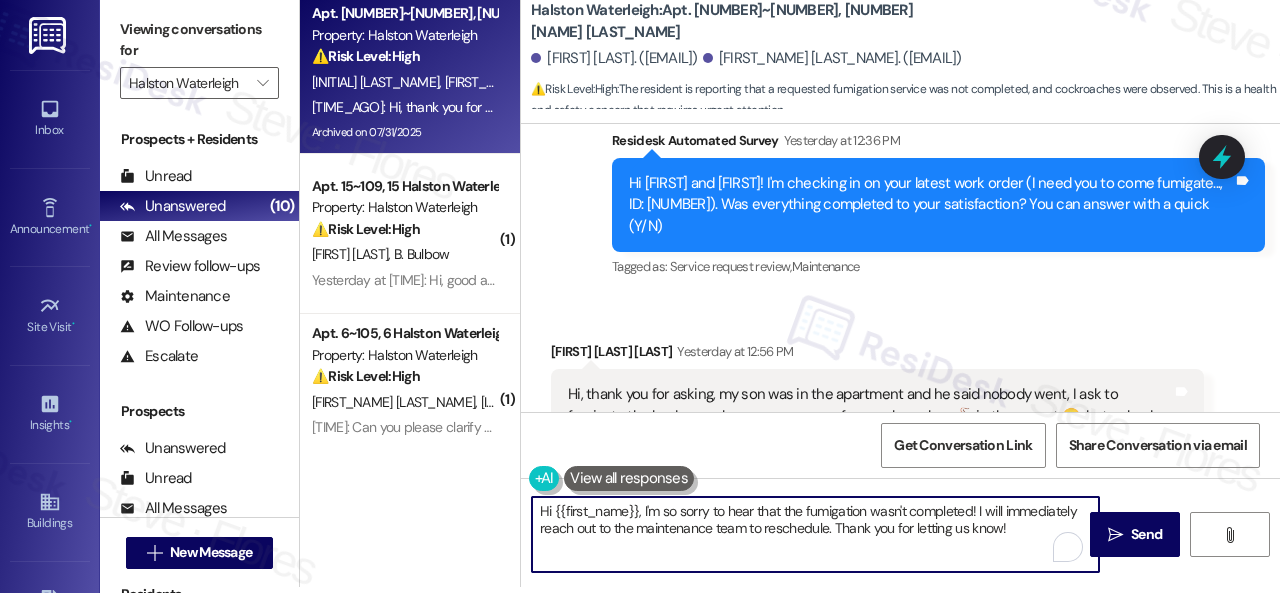 drag, startPoint x: 536, startPoint y: 512, endPoint x: 1279, endPoint y: 632, distance: 752.62805 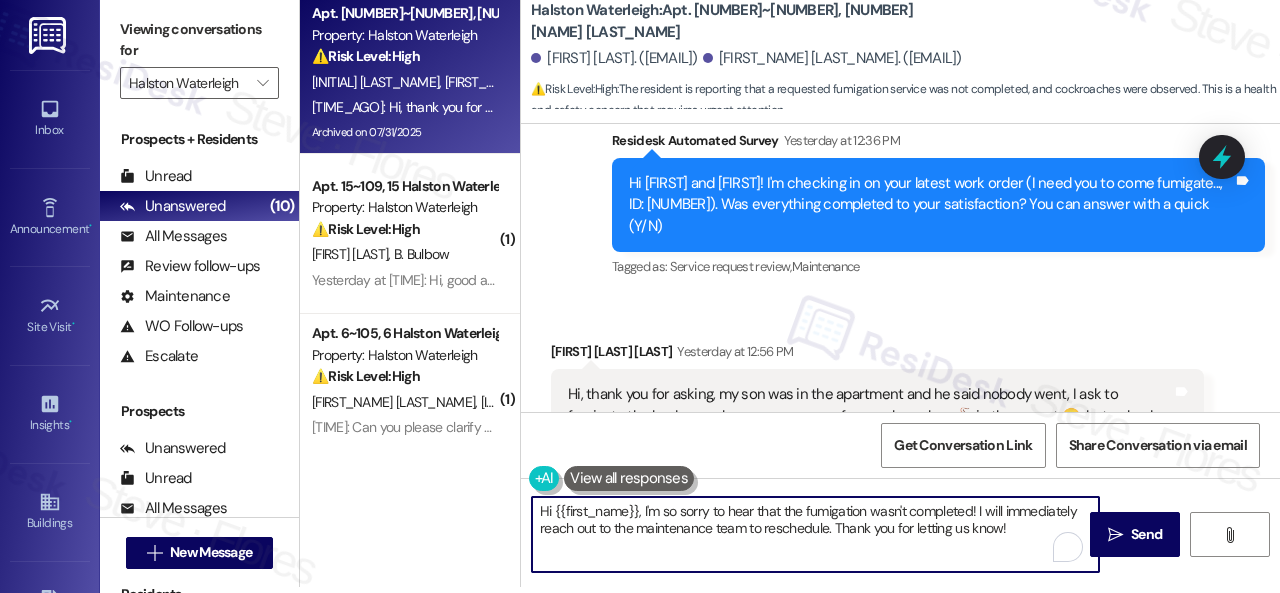click on "Inbox   Go to Inbox Announcement   • Send A Text Announcement Site Visit   • Go to Site Visit Insights   • Go to Insights Buildings   Go to Buildings Leads   Go to Leads Templates   • Go to Templates Account   Go to Account Support   Go to Support Viewing conversations for Halston Waterleigh  Prospects + Residents Unread (0) Unread: Any message you haven't read yet will show up here Unanswered (10) Unanswered: ResiDesk identifies open questions and unanswered conversations so you can respond to them. All Messages (undefined) All Messages: This is your inbox. All of your tenant messages will show up here. Review follow-ups (undefined) Review follow-ups: ResiDesk identifies open review candidates and conversations so you can respond to them. Maintenance (undefined) Maintenance: ResiDesk identifies conversations around maintenance or work orders from the last 14 days so you can respond to them. WO Follow-ups (undefined) Escalate (undefined) Prospects Unanswered (0) Unread (0) All Messages (undefined)" at bounding box center (640, 296) 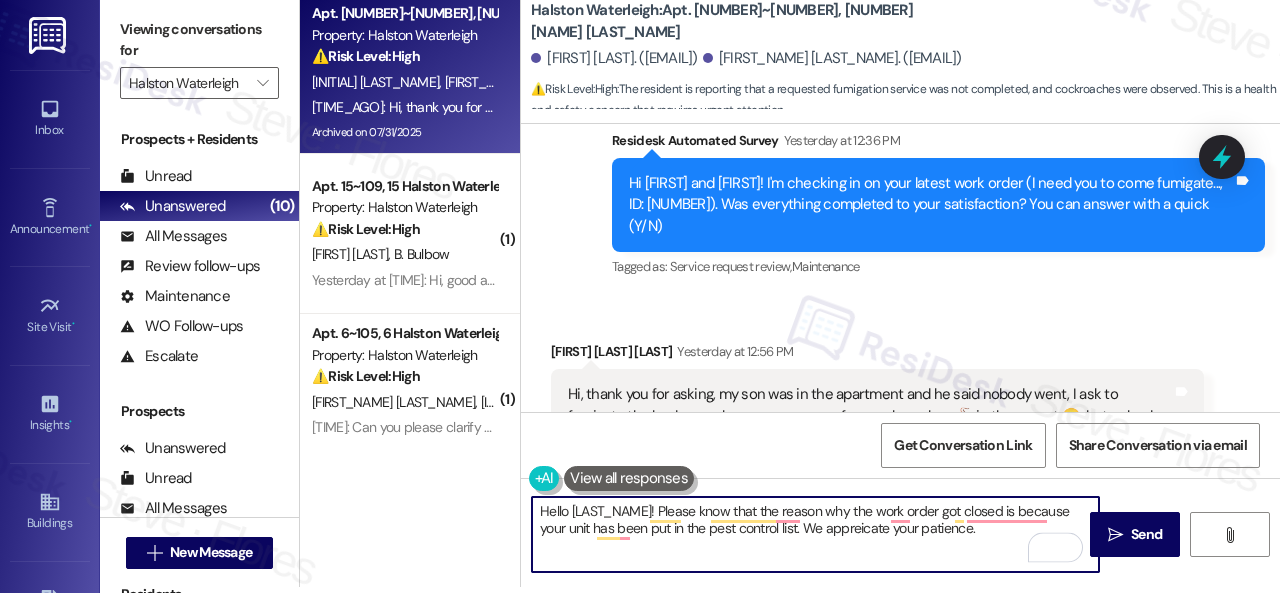 click on "Hello [LAST_NAME]! Please know that the reason why the work order got closed is because your unit has been put in the pest control list. We appreicate your patience." at bounding box center (815, 534) 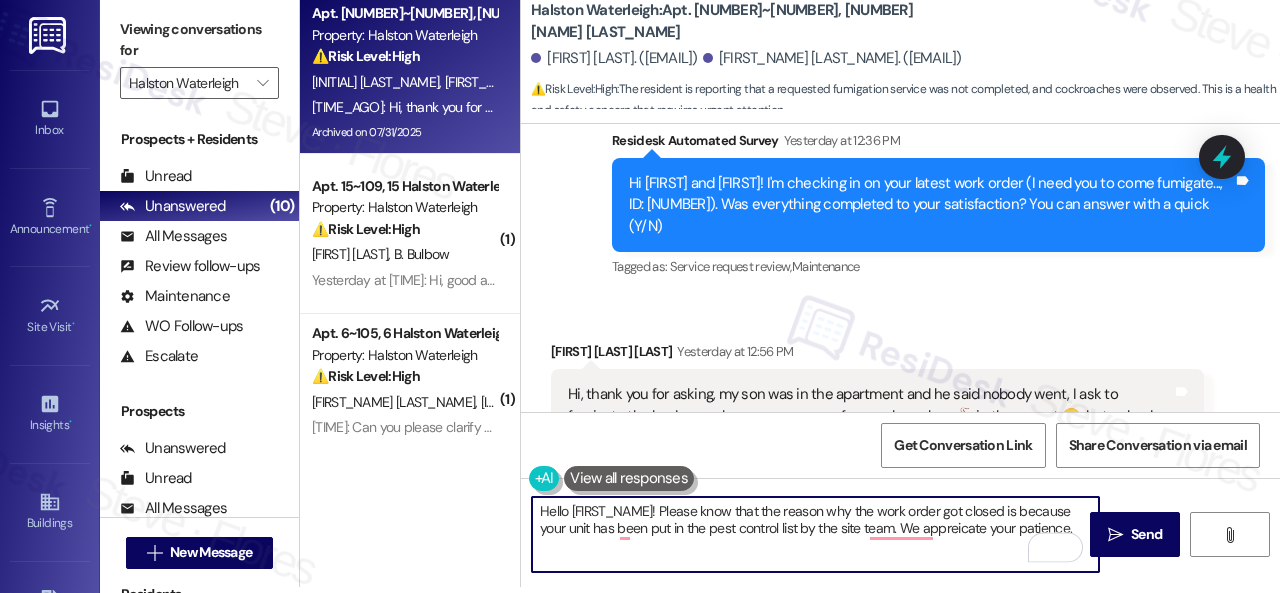 click on "Hello [FIRST_NAME]! Please know that the reason why the work order got closed is because your unit has been put in the pest control list by the site team. We appreicate your patience." at bounding box center [815, 534] 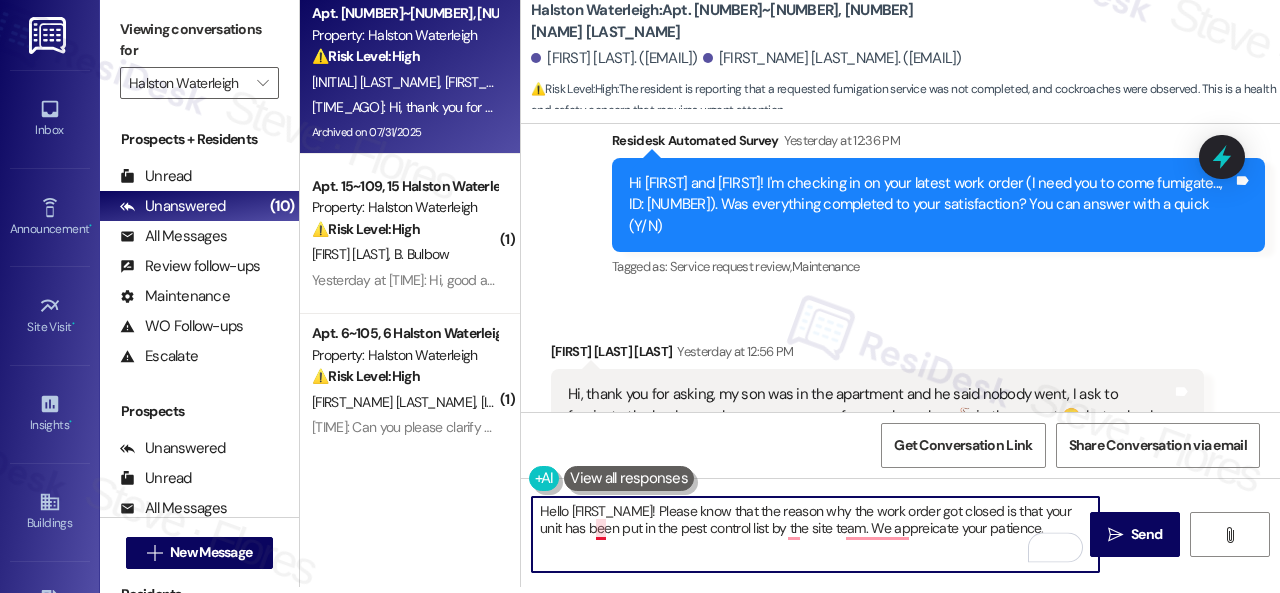 click on "Hello [FIRST_NAME]! Please know that the reason why the work order got closed is that your unit has been put in the pest control list by the site team. We appreicate your patience." at bounding box center [815, 534] 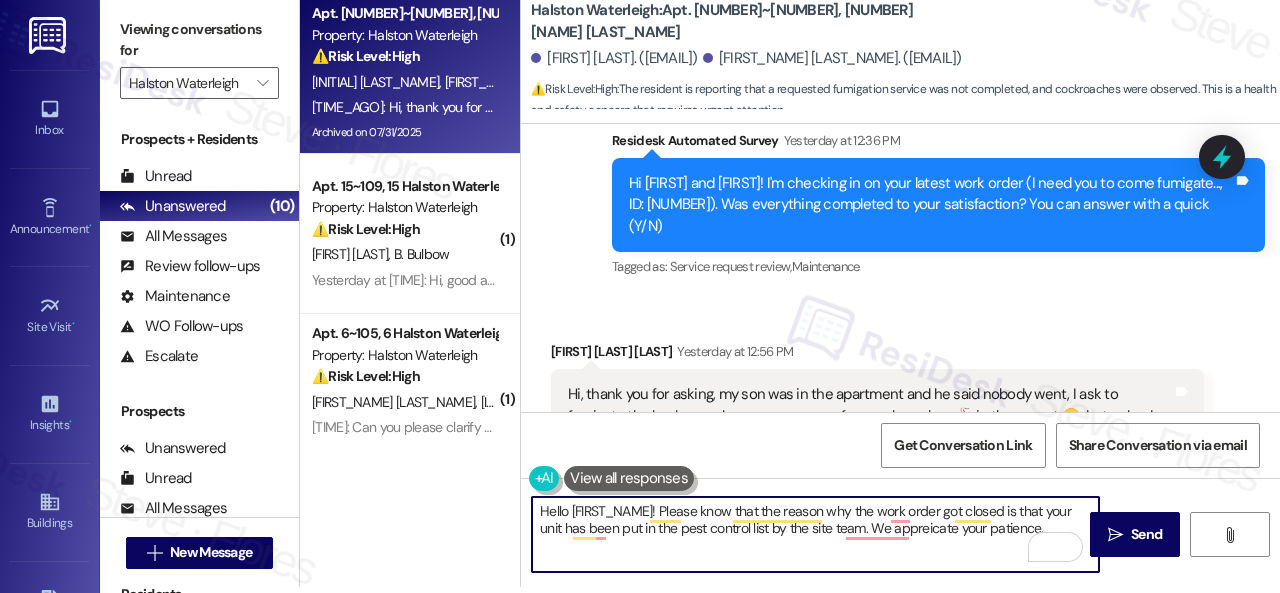 paste on "note that the work order was closed because your unit has been added to" 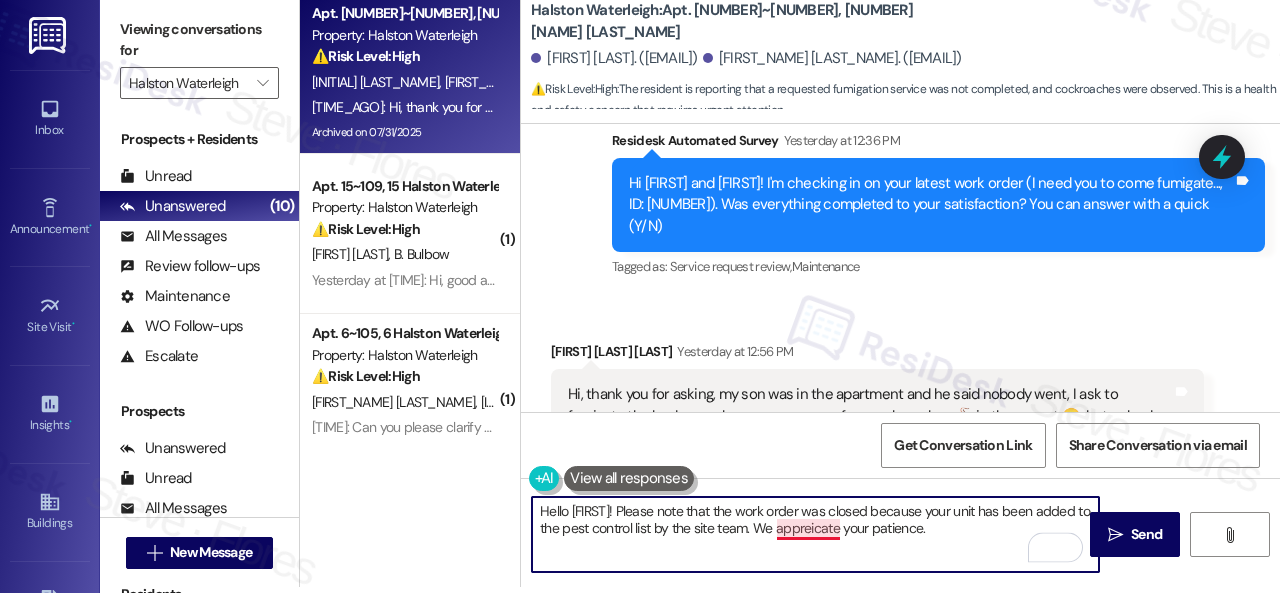 click on "Hello [FIRST]! Please note that the work order was closed because your unit has been added to the pest control list by the site team. We appreicate your patience." at bounding box center [815, 534] 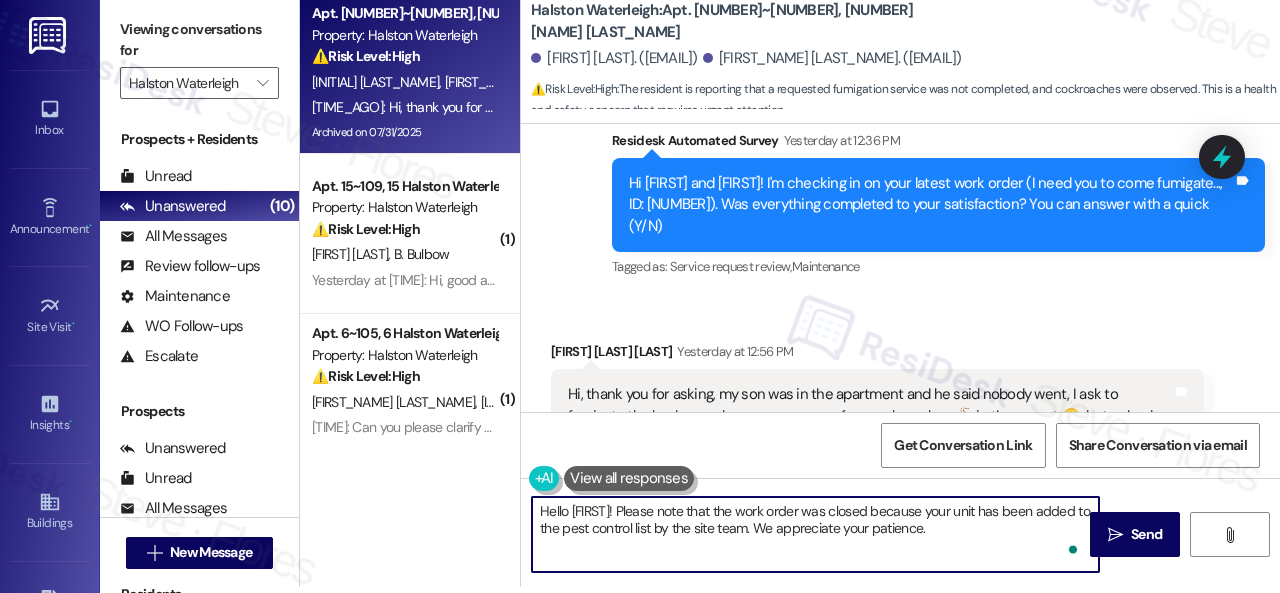 click on "Hello [FIRST]! Please note that the work order was closed because your unit has been added to the pest control list by the site team. We appreciate your patience." at bounding box center [815, 534] 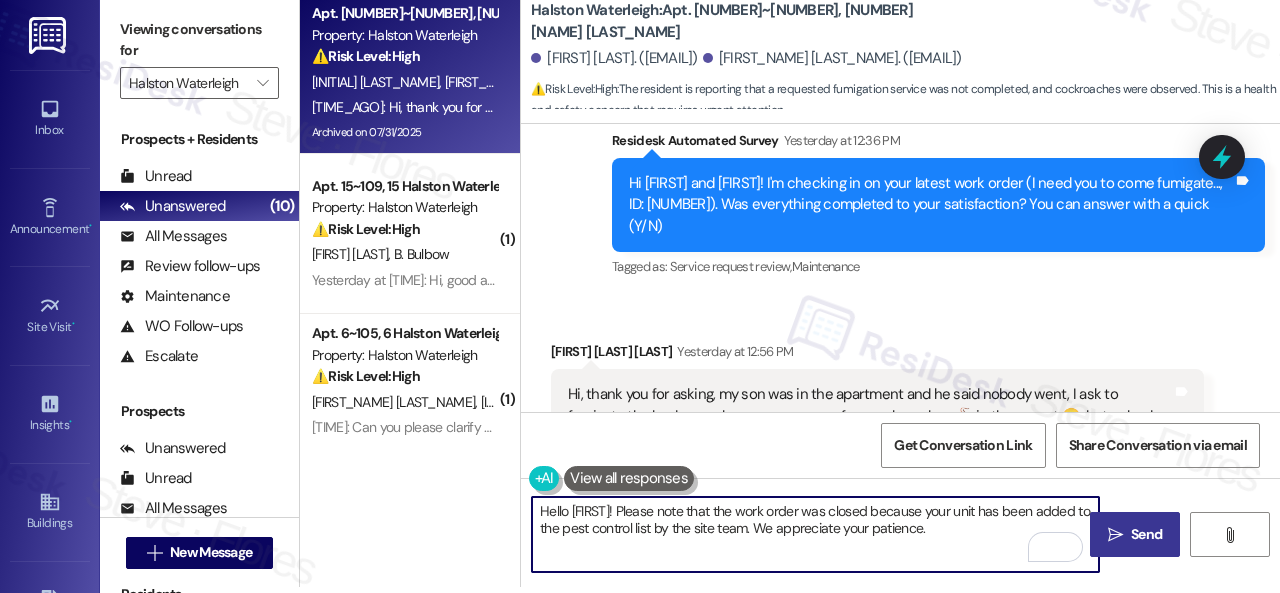 type on "Hello [FIRST]! Please note that the work order was closed because your unit has been added to the pest control list by the site team. We appreciate your patience." 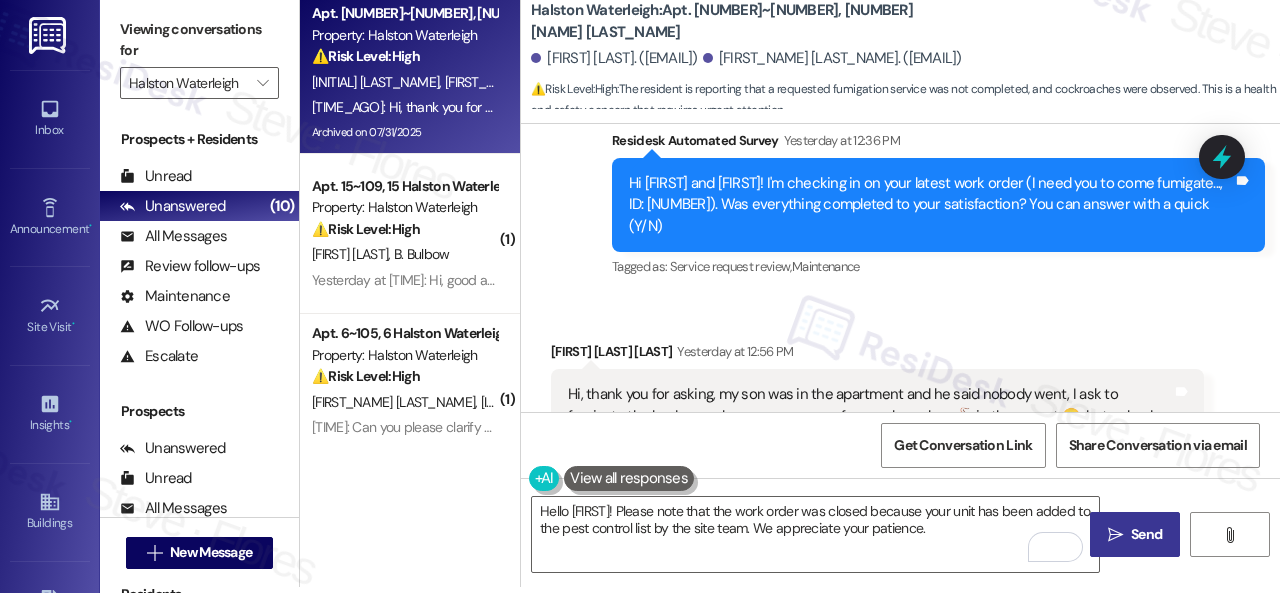 click on "Send" at bounding box center (1146, 534) 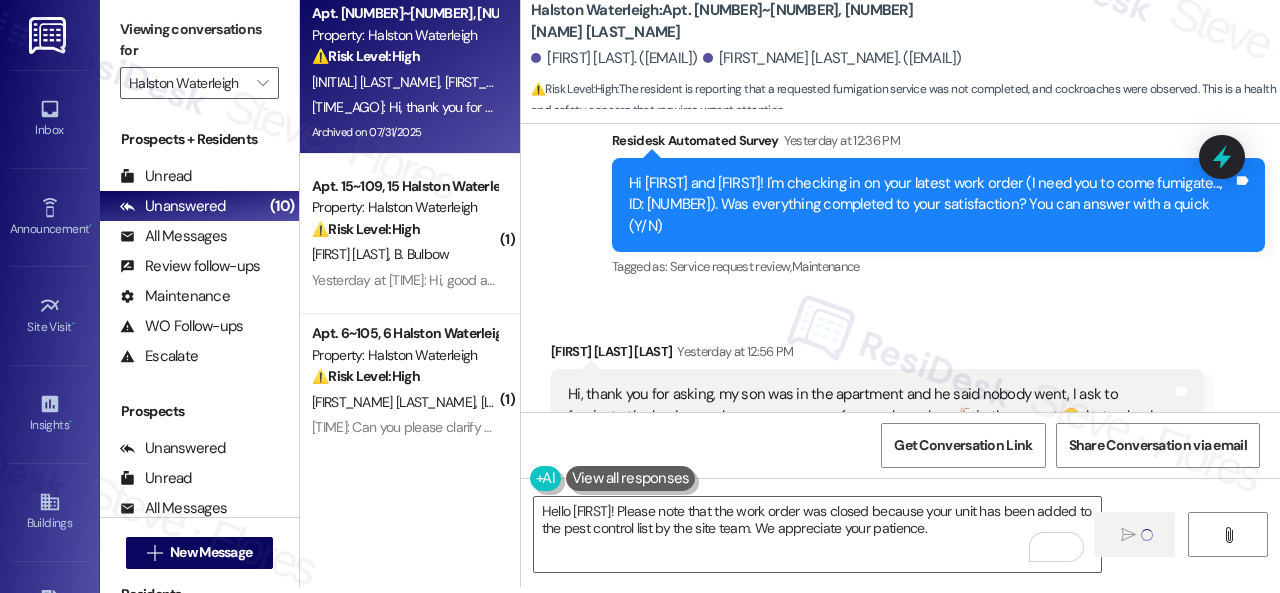 type 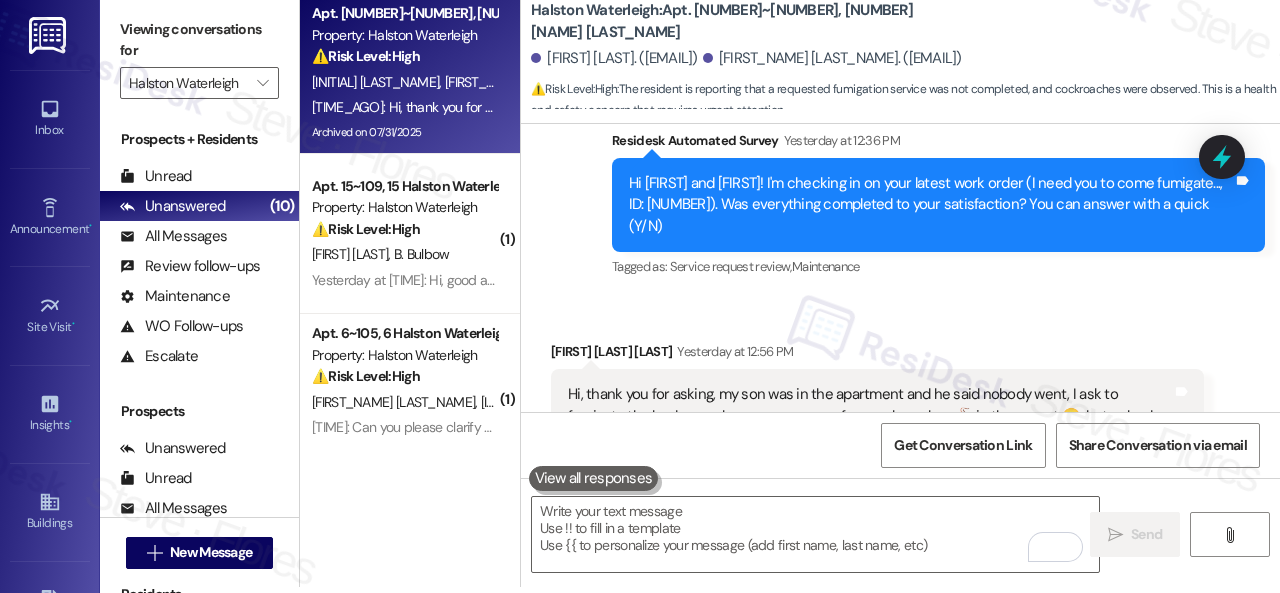 scroll, scrollTop: 0, scrollLeft: 0, axis: both 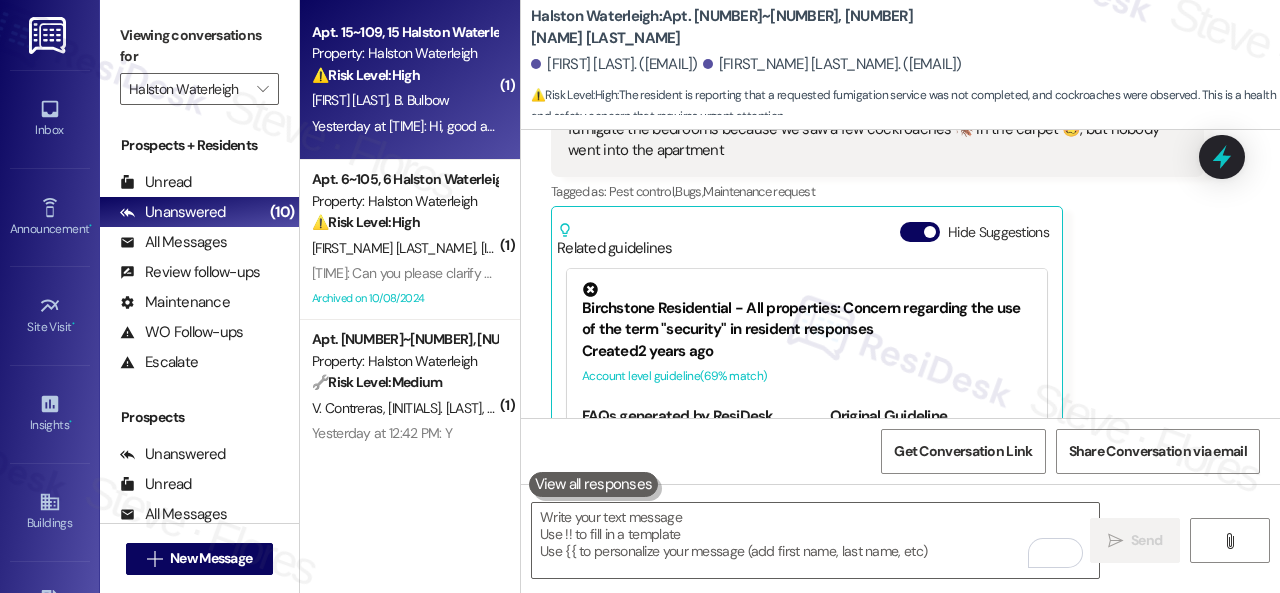click on "[INITIAL]. [LAST_NAME] [INITIAL]. [LAST_NAME]" at bounding box center (404, 100) 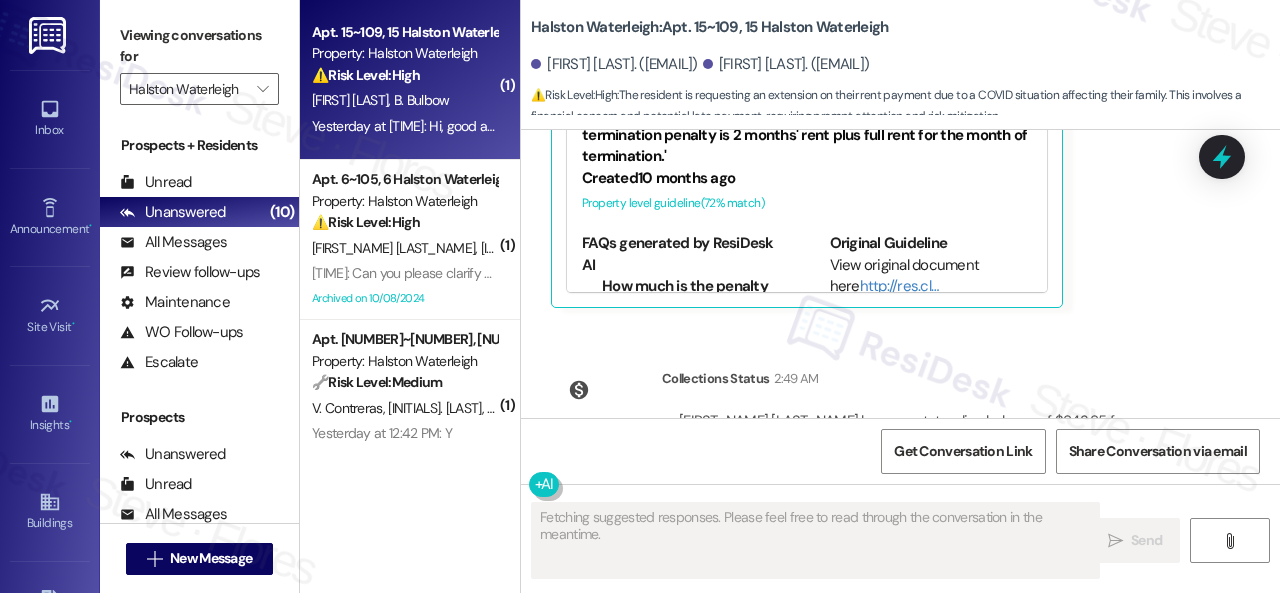 scroll, scrollTop: 31803, scrollLeft: 0, axis: vertical 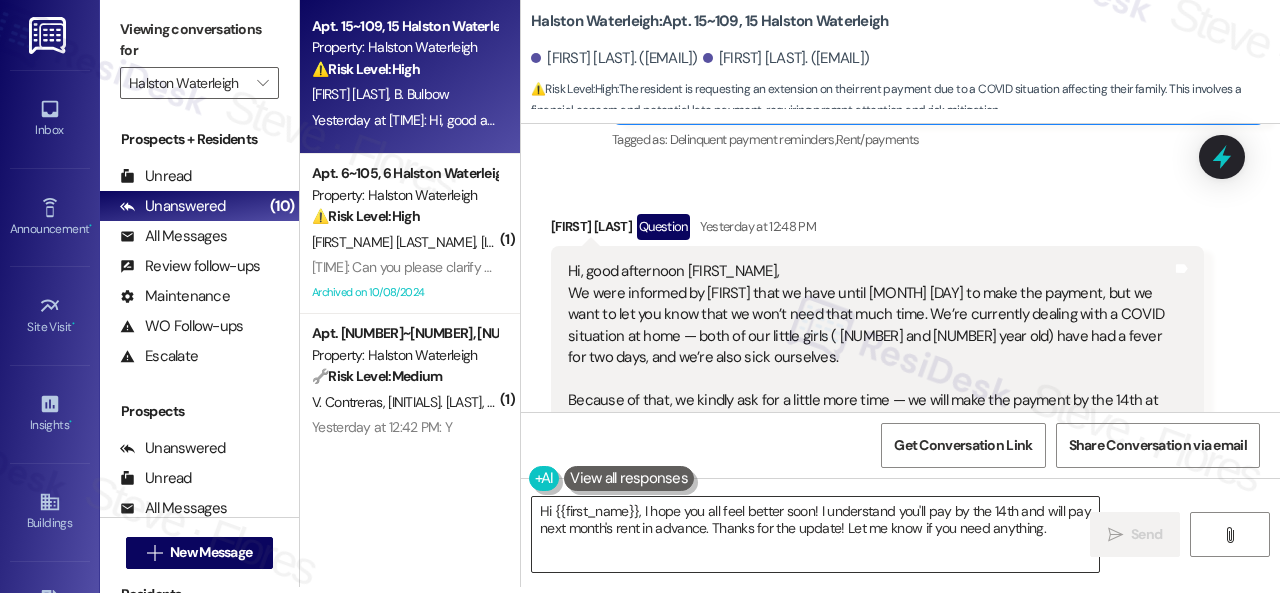 drag, startPoint x: 659, startPoint y: 523, endPoint x: 923, endPoint y: 567, distance: 267.64154 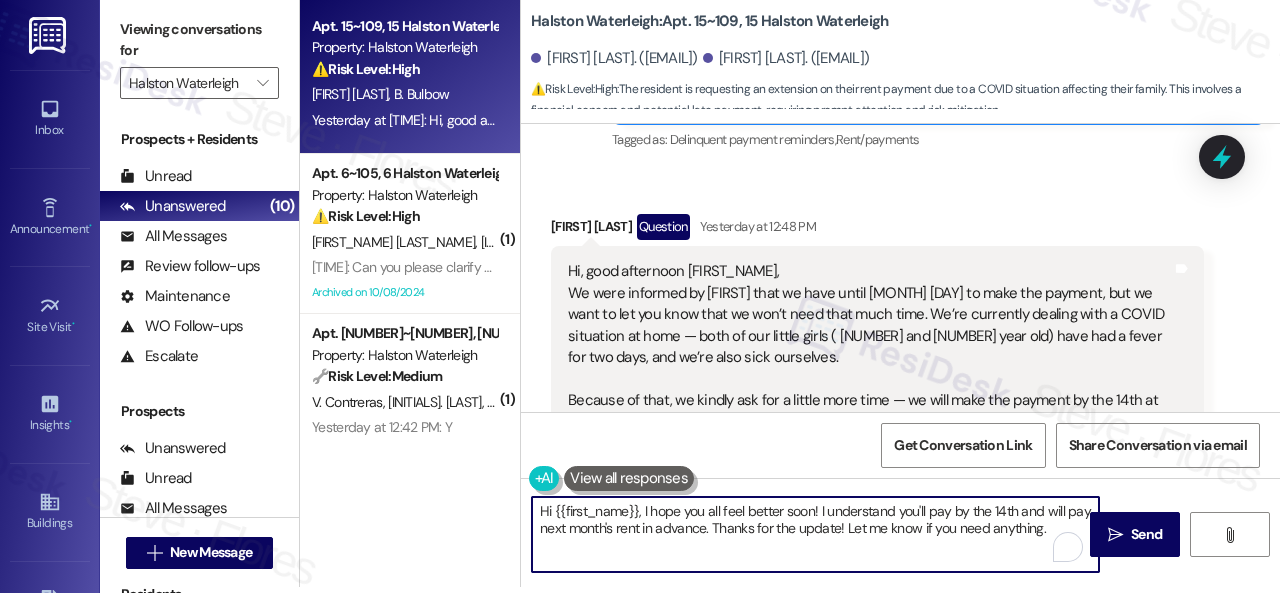 drag, startPoint x: 1043, startPoint y: 533, endPoint x: 564, endPoint y: 518, distance: 479.2348 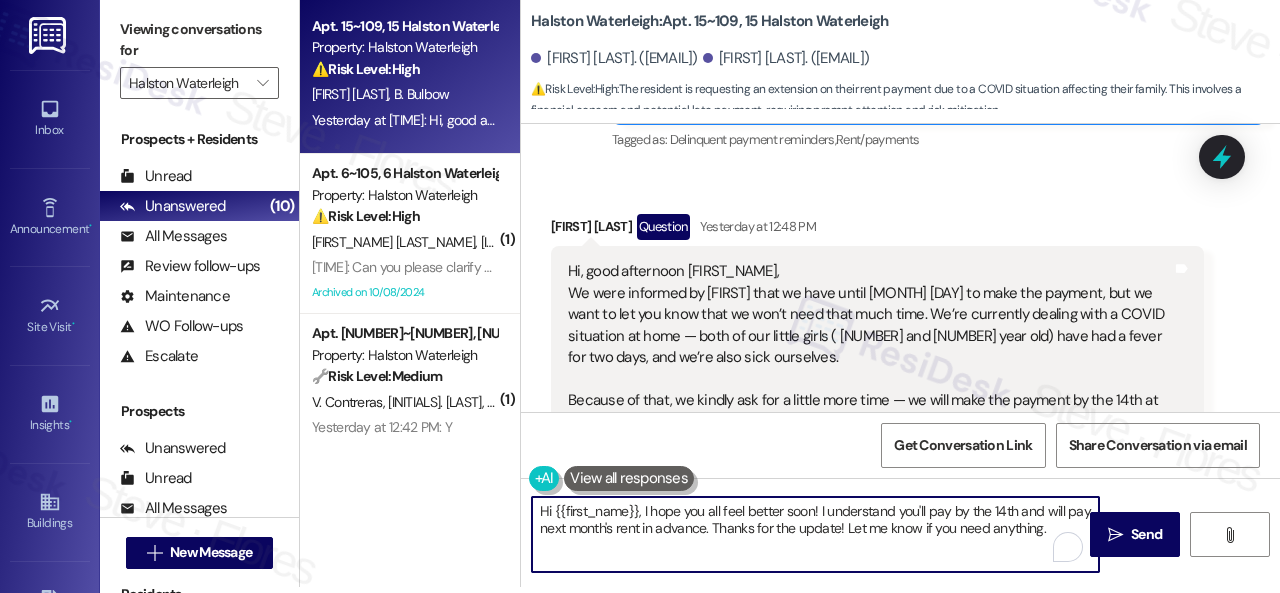 click on "Apt. [NUMBER]~[NUMBER], [NUMBER] Halston Waterleigh Property: Halston Waterleigh ⚠️  Risk Level:  High The resident is requesting an extension on their rent payment due to a COVID situation affecting their family. This involves a financial concern and potential late payment, requiring prompt attention and risk mitigation. L. Laurindo B. Bulbow [TIME_AGO]: Hi, good afternoon [FIRST_NAME],
We were informed by Valéria that we have until [DATE] to make the payment, but we want to let you know that we won’t need that much time. We’re currently dealing with a COVID situation at home — both of our little girls (2 and 1 year old) have had a fever for two days, and we’re also sick ourselves.
Because of that, we kindly ask for a little more time — we will make the payment by the [DATE] at the latest.
We also promise to pay next month’s rent in advance. Thank you so much for your patience and understanding during this difficult time.
Best regards,
[FIRST_NAME] and [FIRST_NAME]  ( 1 ) Apt. [NUMBER]~[NUMBER], [NUMBER] Halston Waterleigh ⚠️ (" at bounding box center [790, 290] 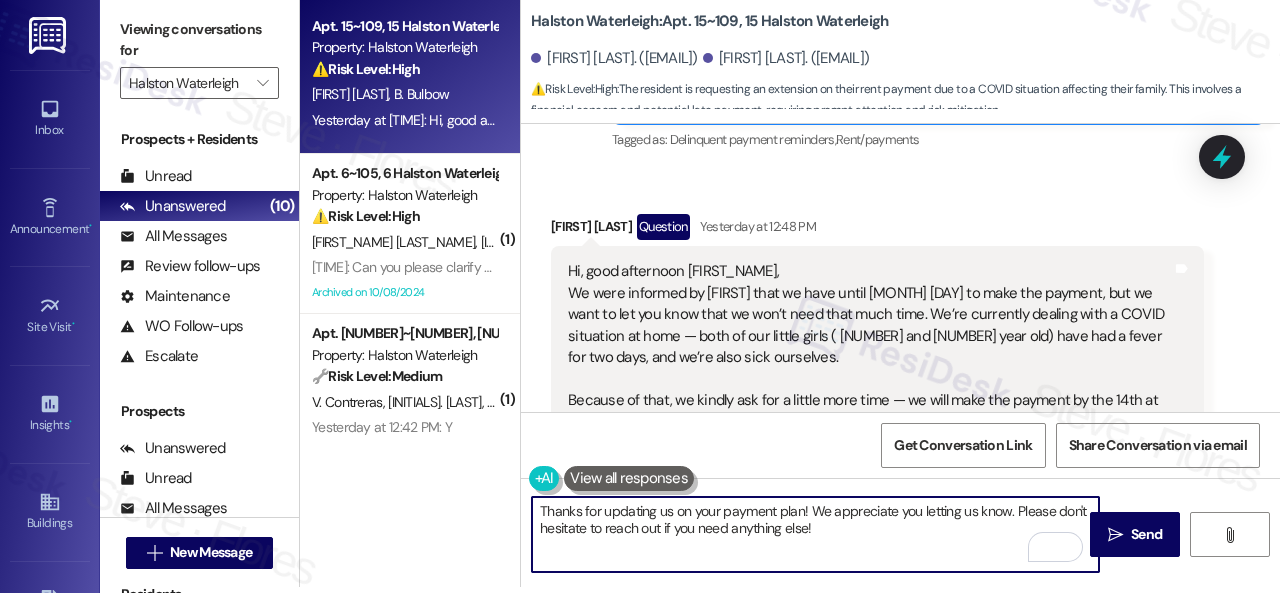 click on "Thanks for updating us on your payment plan! We appreciate you letting us know. Please don't hesitate to reach out if you need anything else!" at bounding box center [815, 534] 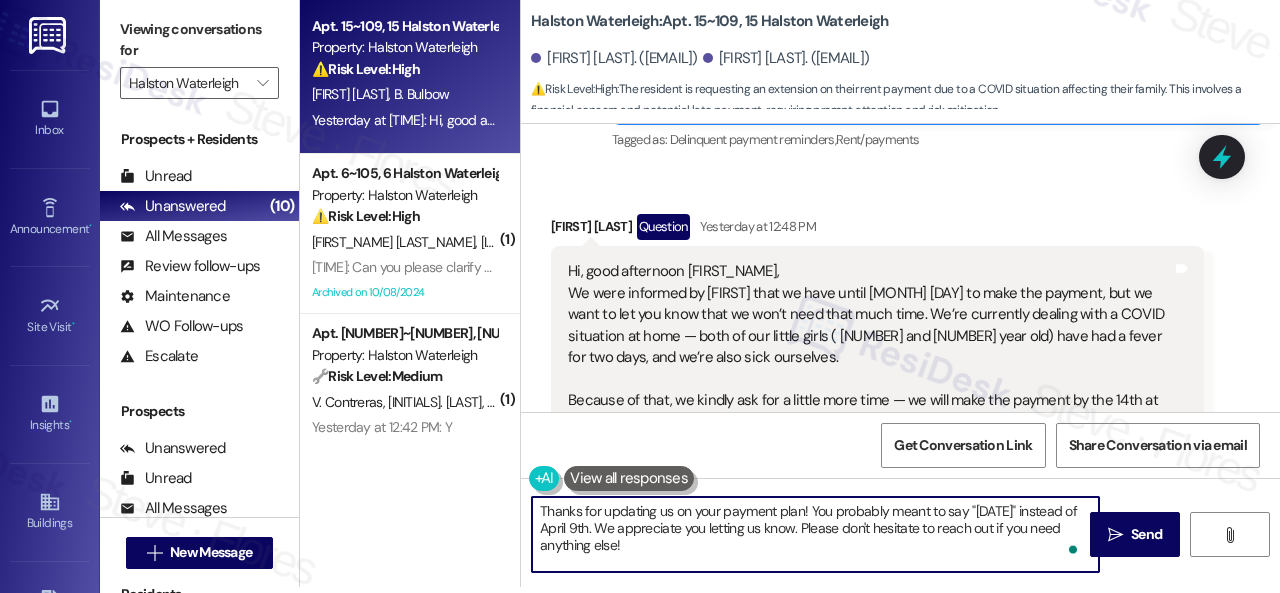 click on "Thanks for updating us on your payment plan! You probably meant to say "[DATE]" instead of April 9th. We appreciate you letting us know. Please don't hesitate to reach out if you need anything else!" at bounding box center (815, 534) 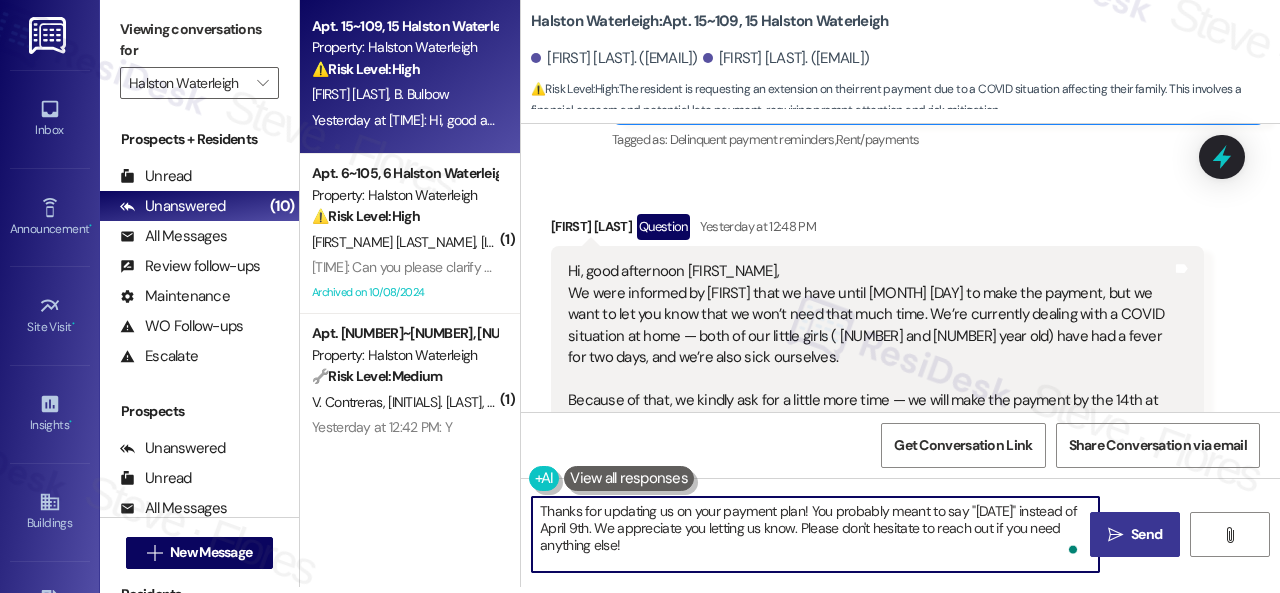 type on "Thanks for updating us on your payment plan! You probably meant to say "[DATE]" instead of April 9th. We appreciate you letting us know. Please don't hesitate to reach out if you need anything else!" 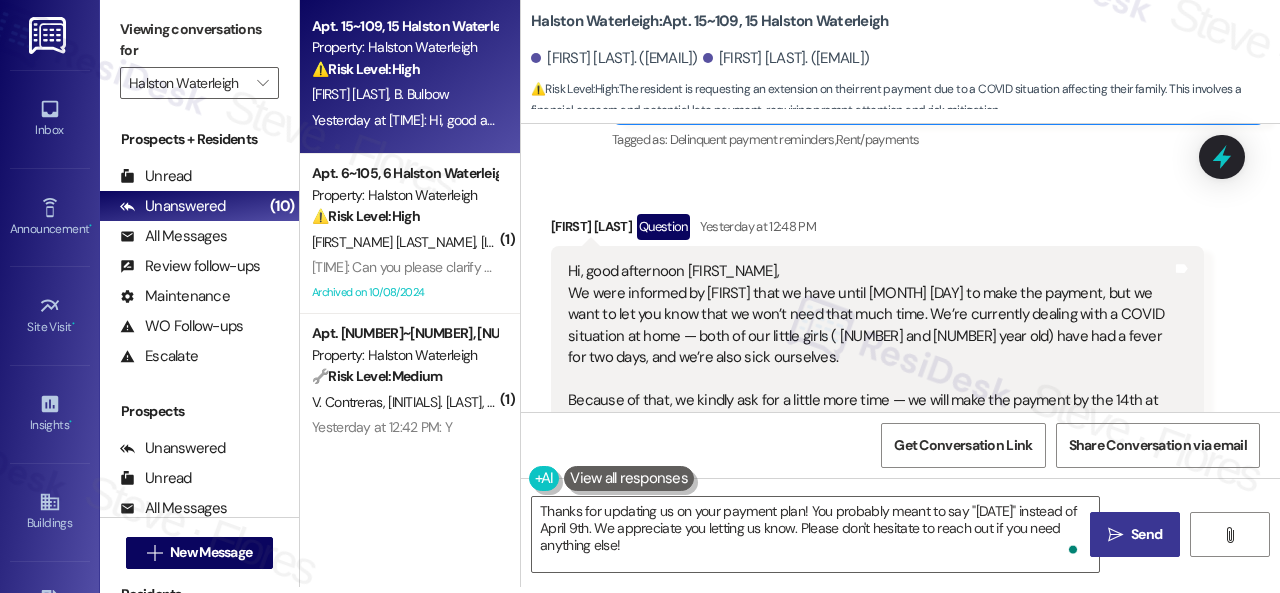 click on "" at bounding box center [1115, 535] 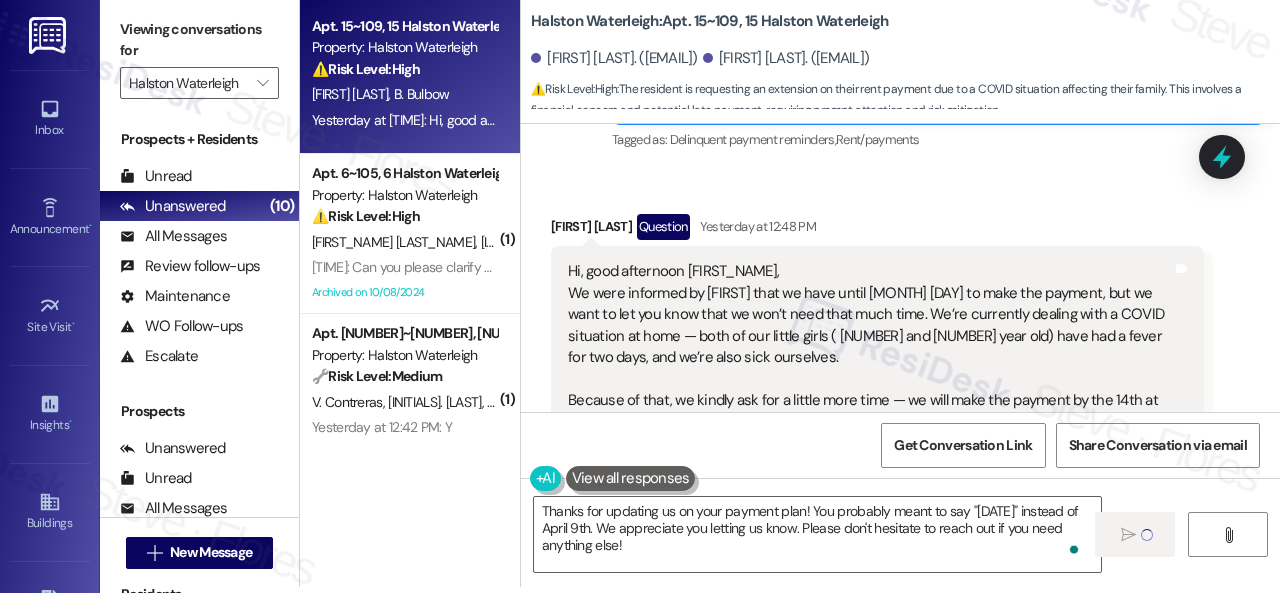 type 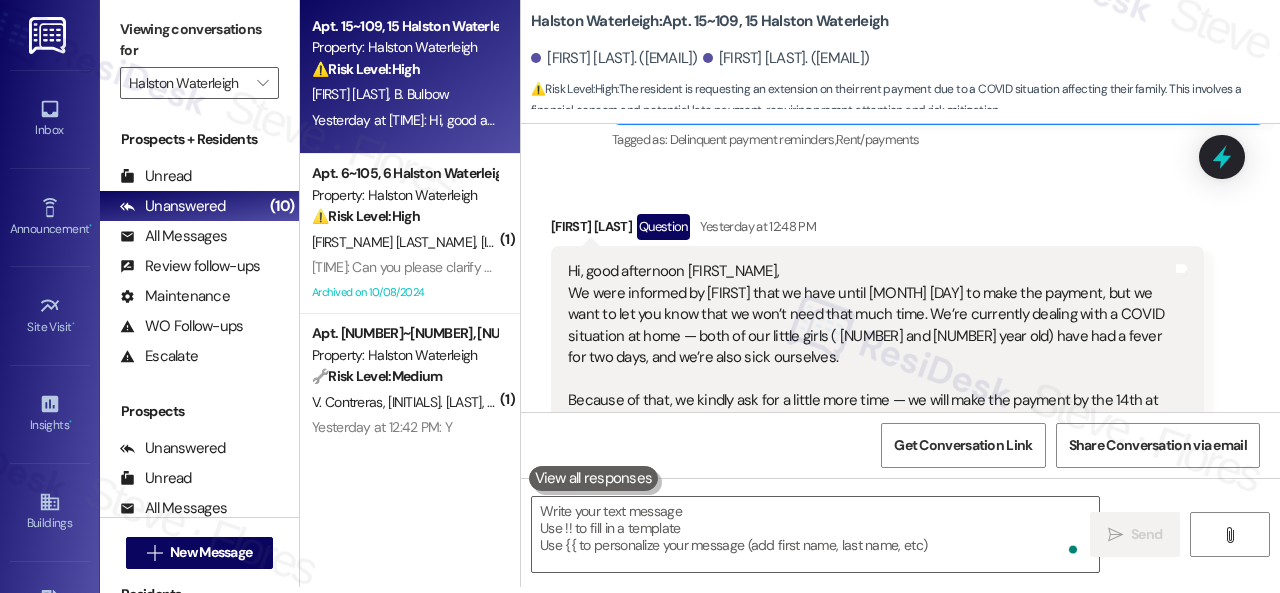 scroll, scrollTop: 0, scrollLeft: 0, axis: both 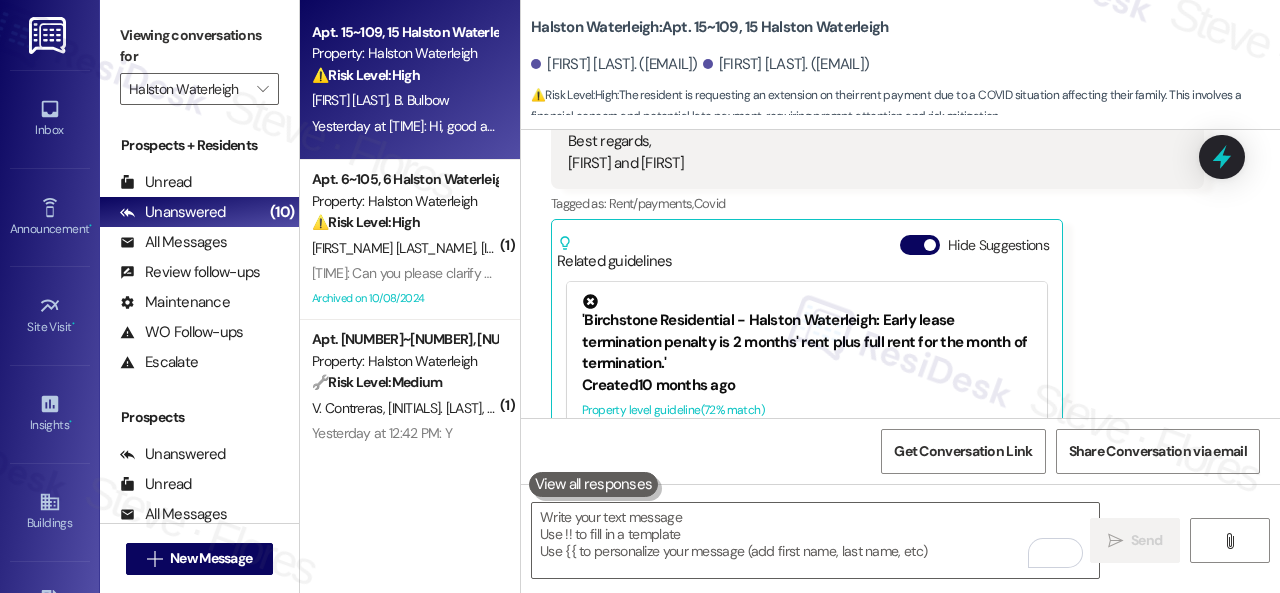 click on "Received via SMS [FIRST] [LAST] Question Yesterday at [TIME] Hi, good afternoon [FIRST],
We were informed by [FIRST] that we have until [DATE] to make the payment, but we want to let you know that we won’t need that much time. We’re currently dealing with a COVID situation at home — both of our little girls (2 and 1 year old) have had a fever for two days, and we’re also sick ourselves.
Because of that, we kindly ask for a little more time — we will make the payment by the [DATE] at the latest.
We also promise to pay next month’s rent in advance. Thank you so much for your patience and understanding during this difficult time.
Best regards,
[FIRST] and [FIRST]  Tags and notes Tagged as:   Rent/payments ,  Click to highlight conversations about Rent/payments Covid Click to highlight conversations about Covid  Related guidelines Hide Suggestions 'Birchstone Residential - Halston Waterleigh: Early lease termination penalty is 2 months' rent plus full rent for the month of termination.'" at bounding box center [877, 171] 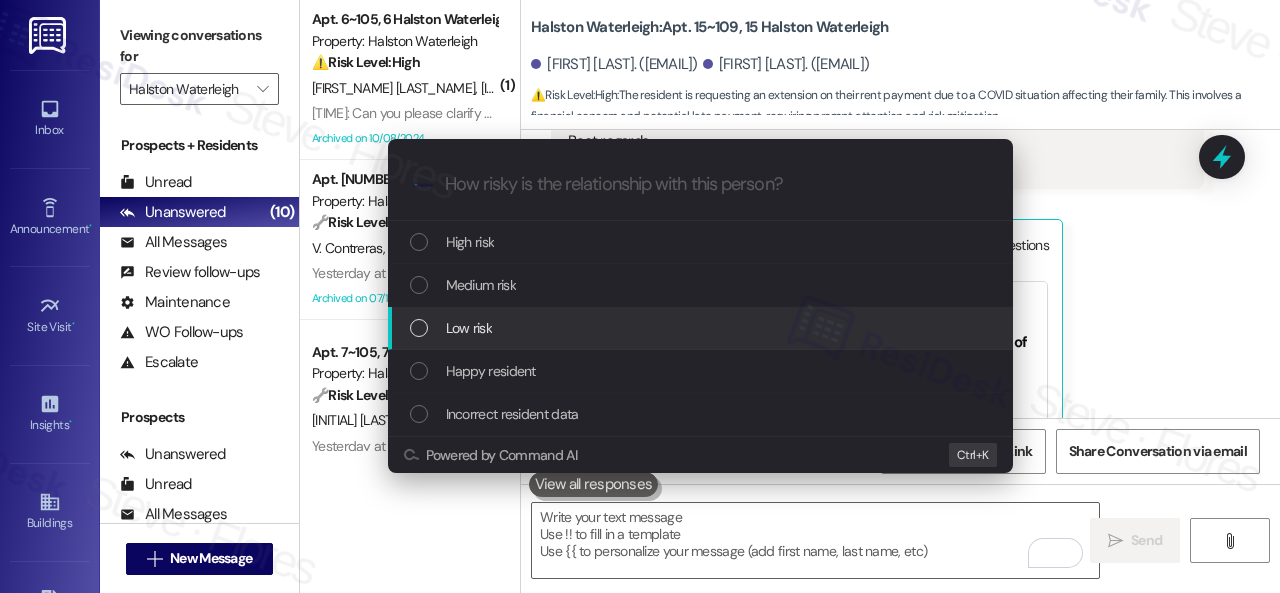 click on "Low risk" at bounding box center [469, 328] 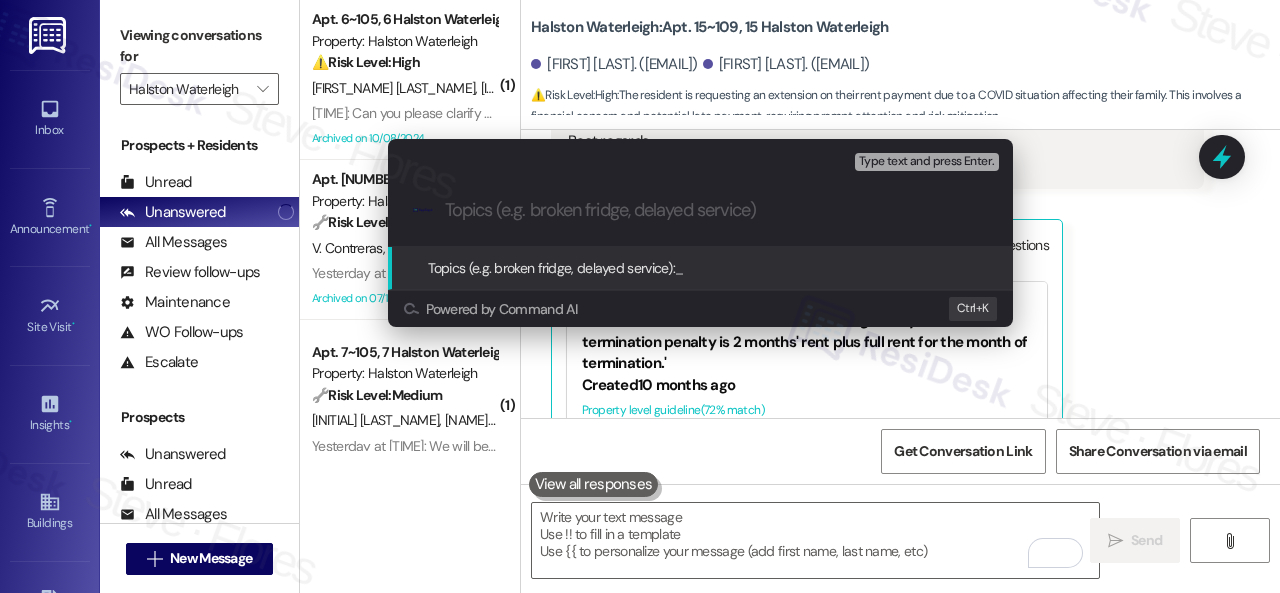 paste on "Late payment notice." 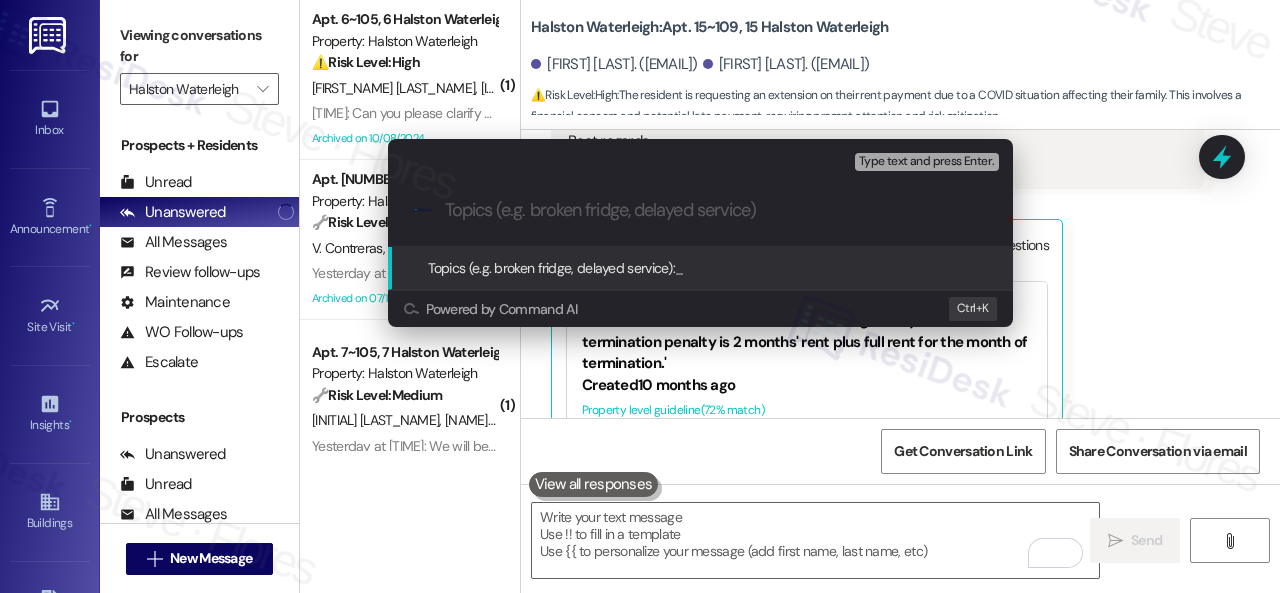 type on "Late payment notice." 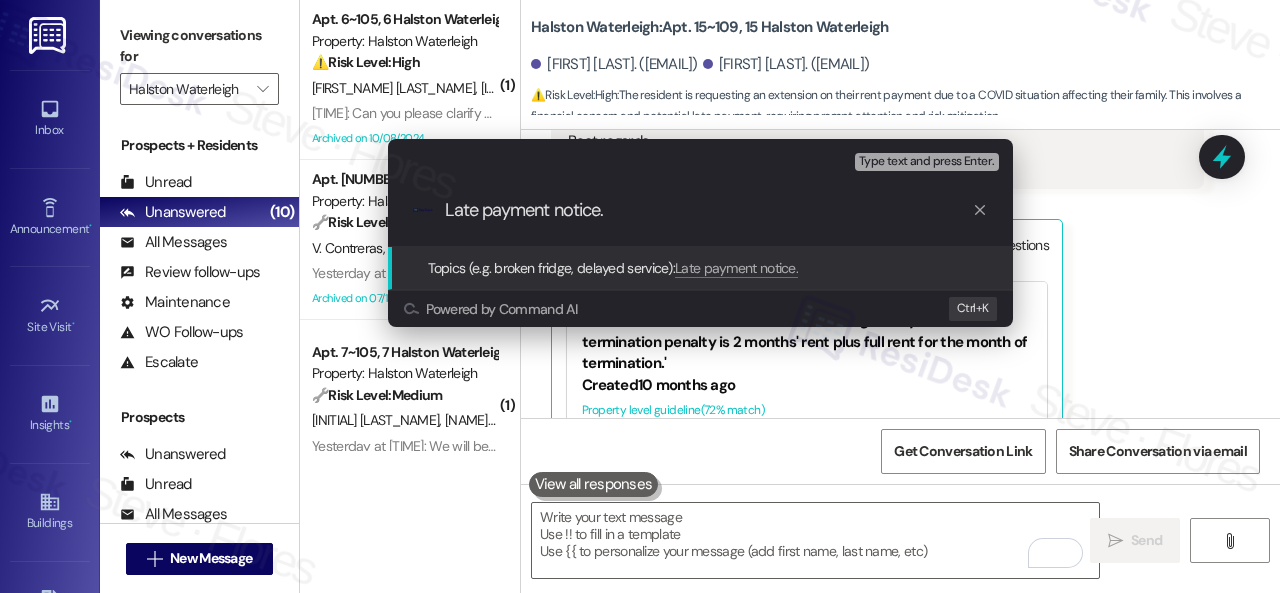 type 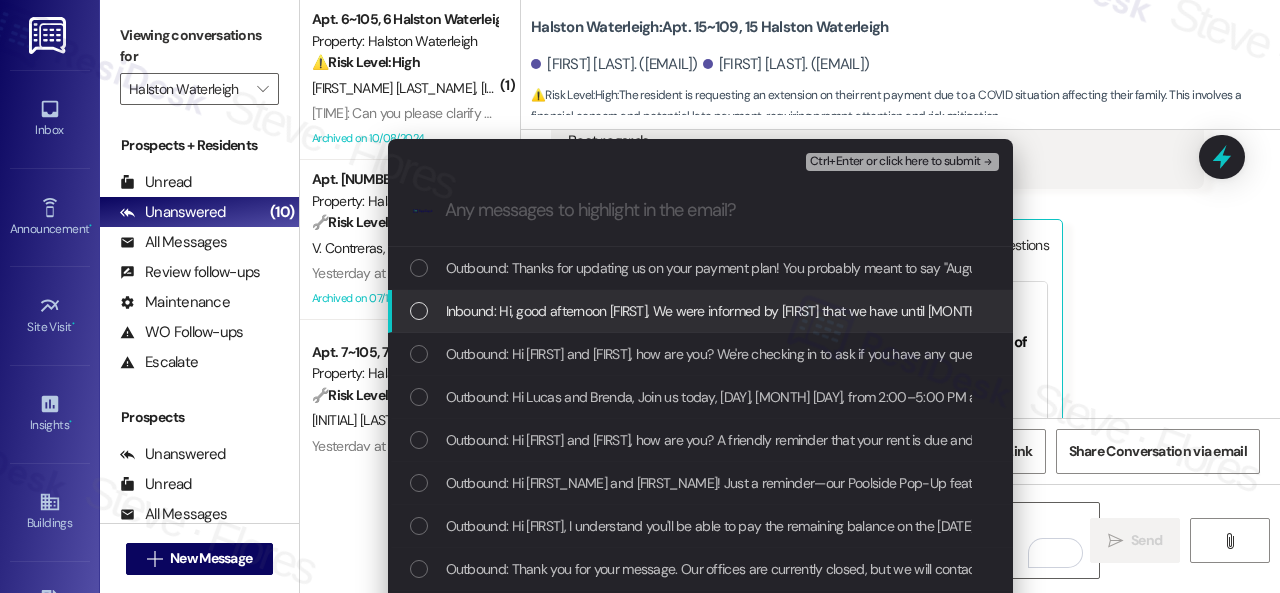 click on "Inbound: Hi, good afternoon [FIRST],
We were informed by [FIRST] that we have until [MONTH] [DATE] to make the payment, but we want to let you know that we won’t need that much time. We’re currently dealing with a COVID situation at home — both of our little girls ([AGE] and [AGE] year old) have had a fever for two days, and we’re also sick ourselves.
Because of that, we kindly ask for a little more time — we will make the payment by the [DATE] at the latest.
We also promise to pay next month’s rent in advance. Thank you so much for your patience and understanding during this difficult time.
Best regards,
[FIRST] and [FIRST]" at bounding box center [2267, 311] 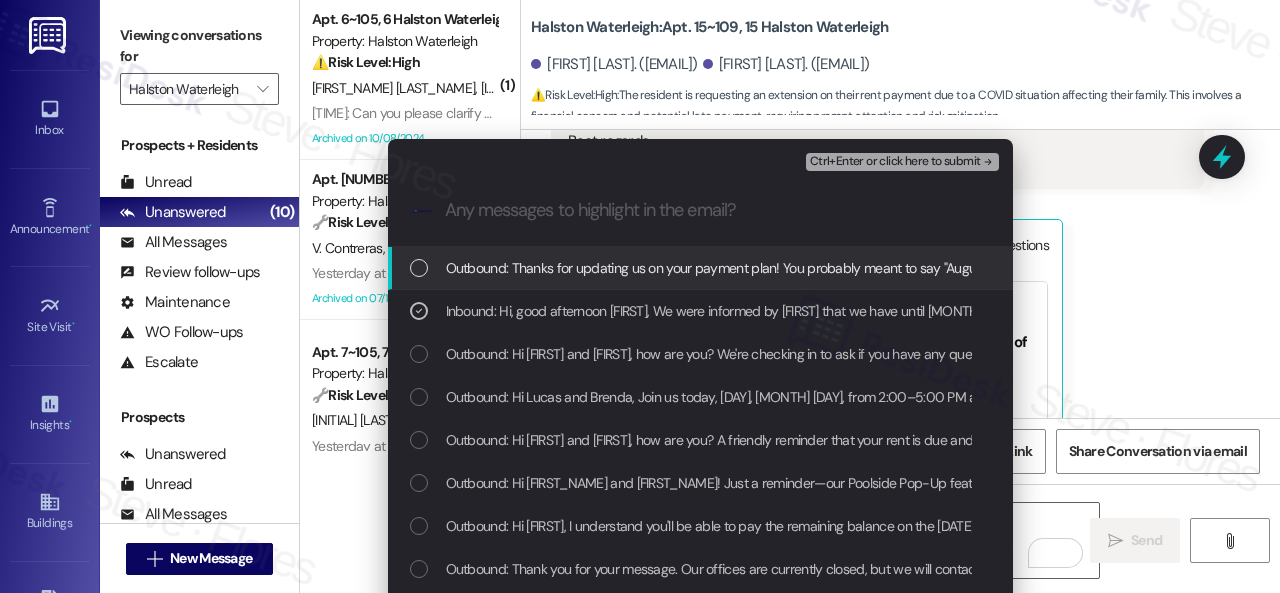 click on "Ctrl+Enter or click here to submit" at bounding box center (895, 162) 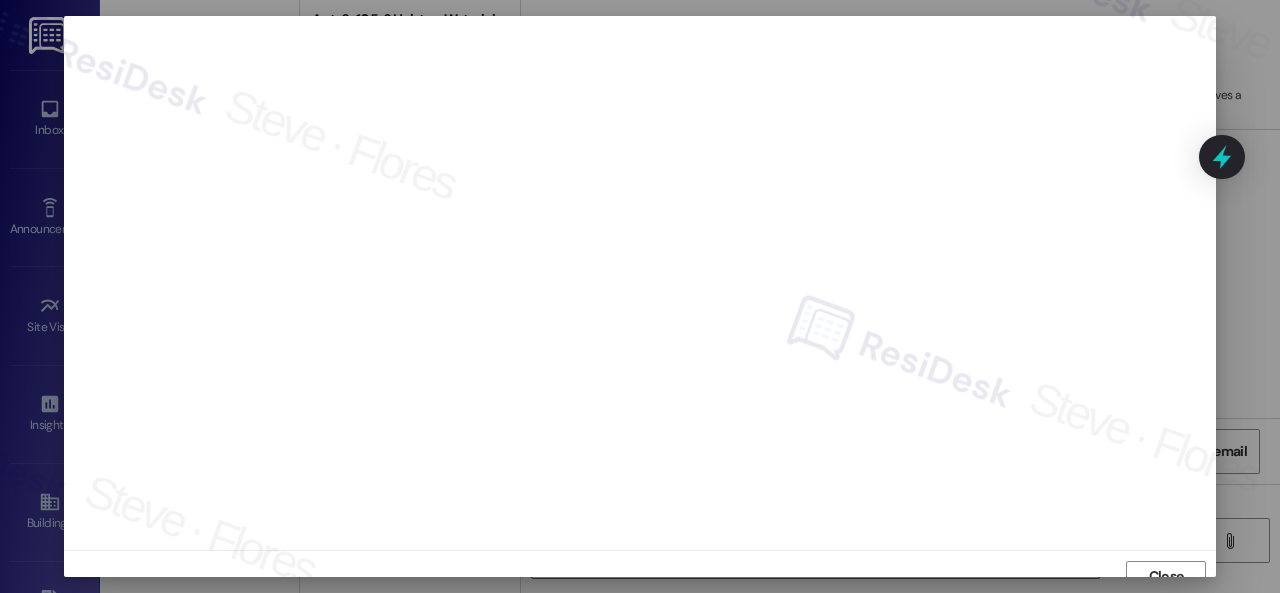 scroll, scrollTop: 15, scrollLeft: 0, axis: vertical 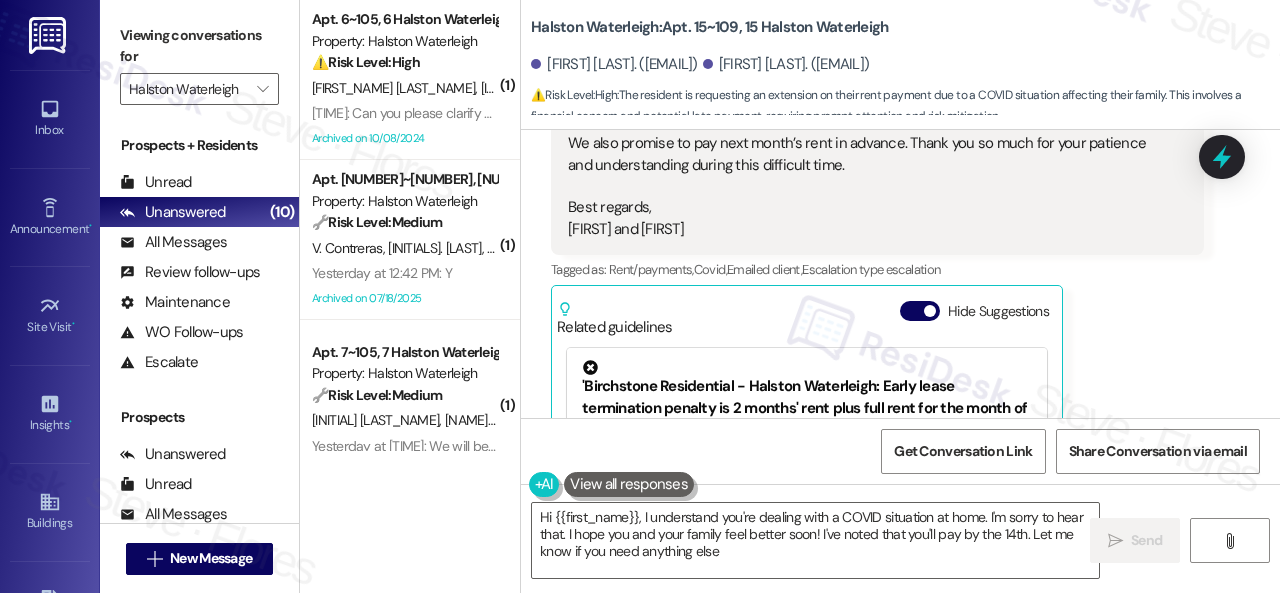type on "Hi {{first_name}}, I understand you're dealing with a COVID situation at home. I'm sorry to hear that. I hope you and your family feel better soon! I've noted that you'll pay by the 14th. Let me know if you need anything else." 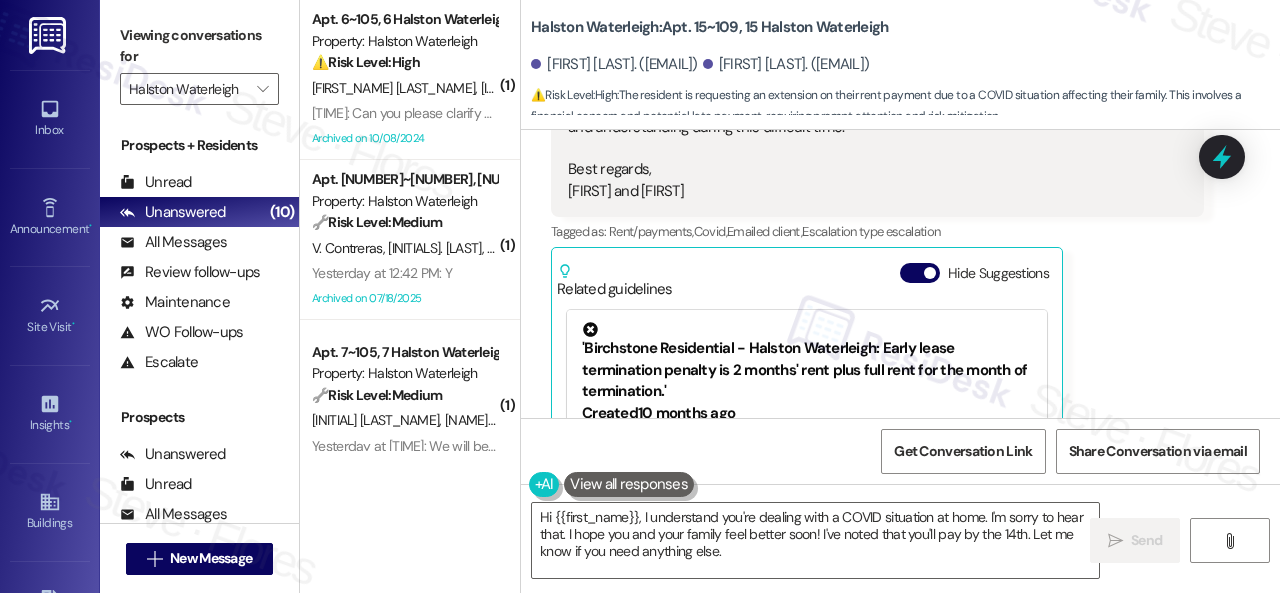 scroll, scrollTop: 31614, scrollLeft: 0, axis: vertical 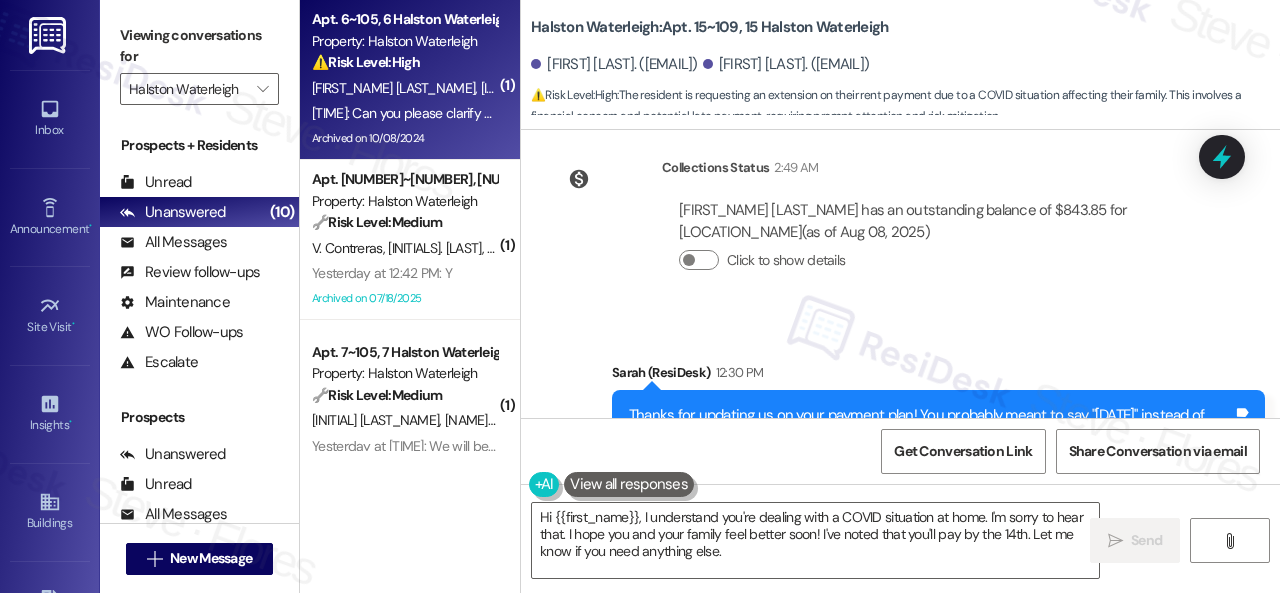 click on "[FIRST] [LAST]" at bounding box center [611, 88] 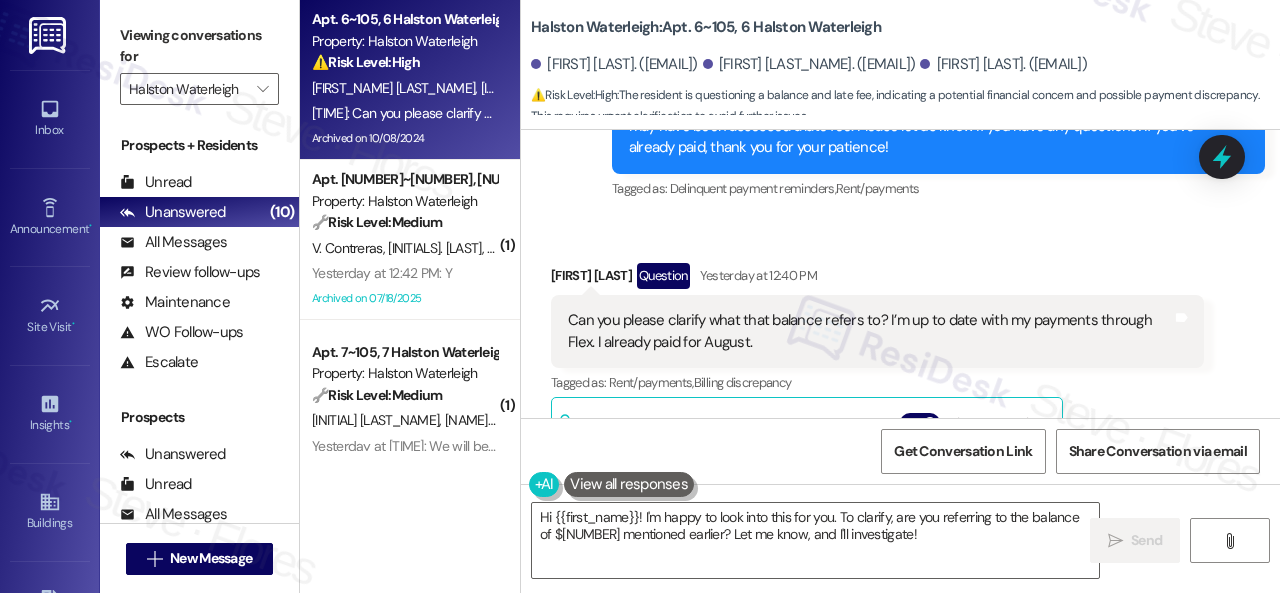 scroll, scrollTop: 48884, scrollLeft: 0, axis: vertical 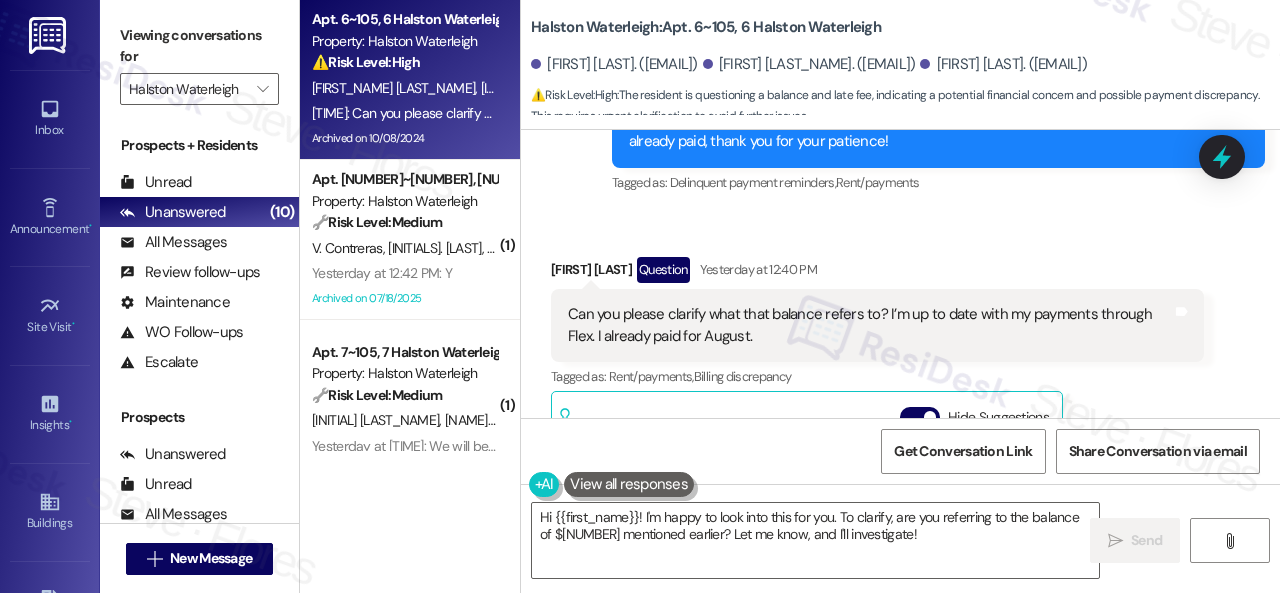 click on "Tagged as:   Rent/payments ,  Click to highlight conversations about Rent/payments Billing discrepancy Click to highlight conversations about Billing discrepancy" at bounding box center (877, 376) 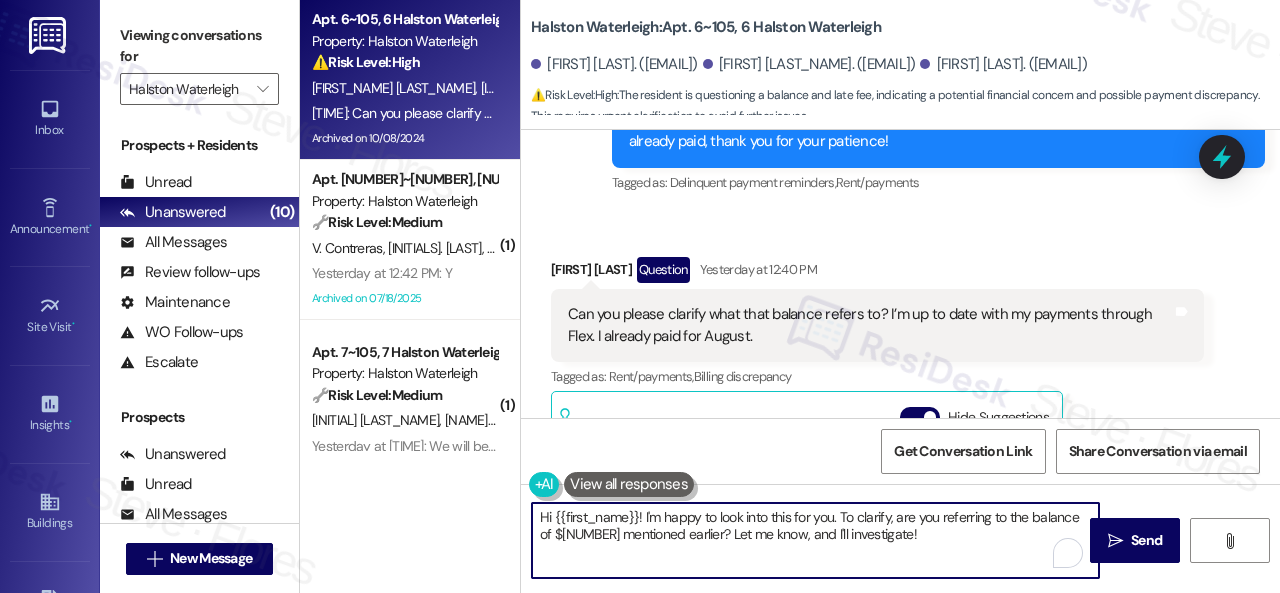 drag, startPoint x: 644, startPoint y: 518, endPoint x: 460, endPoint y: 523, distance: 184.06792 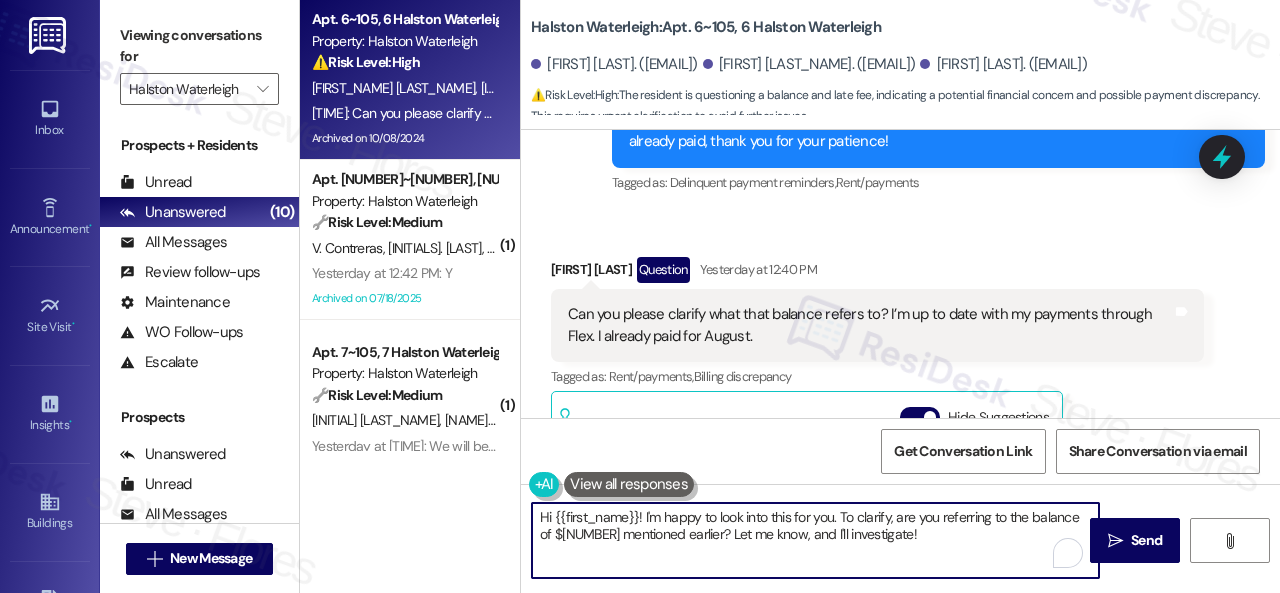 click on "Apt. [NUMBER]~[NUMBER], [NUMBER] [LOCATION] Property: [LOCATION] ⚠️ Risk Level: High The resident is questioning a balance and late fee, indicating a potential financial concern and possible payment discrepancy. This requires urgent clarification to avoid further issues. [INITIAL]. [LAST] [INITIAL]. [LAST] [INITIAL]. [LAST] [TIME]: Can you please clarify what that balance refers to? I’m up to date with my payments through Flex. I already paid for August. [TIME]: Can you please clarify what that balance refers to? I’m up to date with my payments through Flex. I already paid for August. Archived on [DATE] ( 1 ) Apt. [NUMBER]~[NUMBER], [NUMBER] [LOCATION] Property: [LOCATION] 🔧 Risk Level: Medium The resident confirmed the work order was completed to their satisfaction. This indicates the issue has been resolved and no further action is needed. [INITIAL]. [LAST] [INITIAL]. [LAST] [INITIAL]. [LAST] [TIME]: Y [TIME]: Y Archived on [DATE] ( 1 ) Apt. [NUMBER]~[NUMBER], [NUMBER] [LOCATION]" at bounding box center [790, 296] 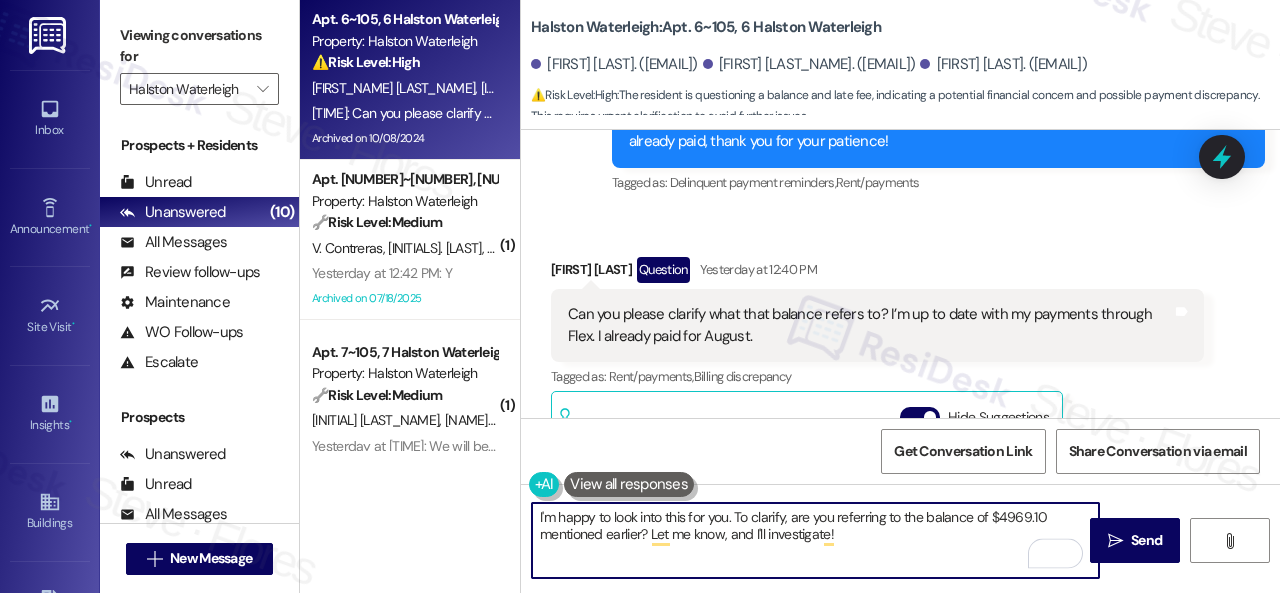 drag, startPoint x: 739, startPoint y: 513, endPoint x: 775, endPoint y: 513, distance: 36 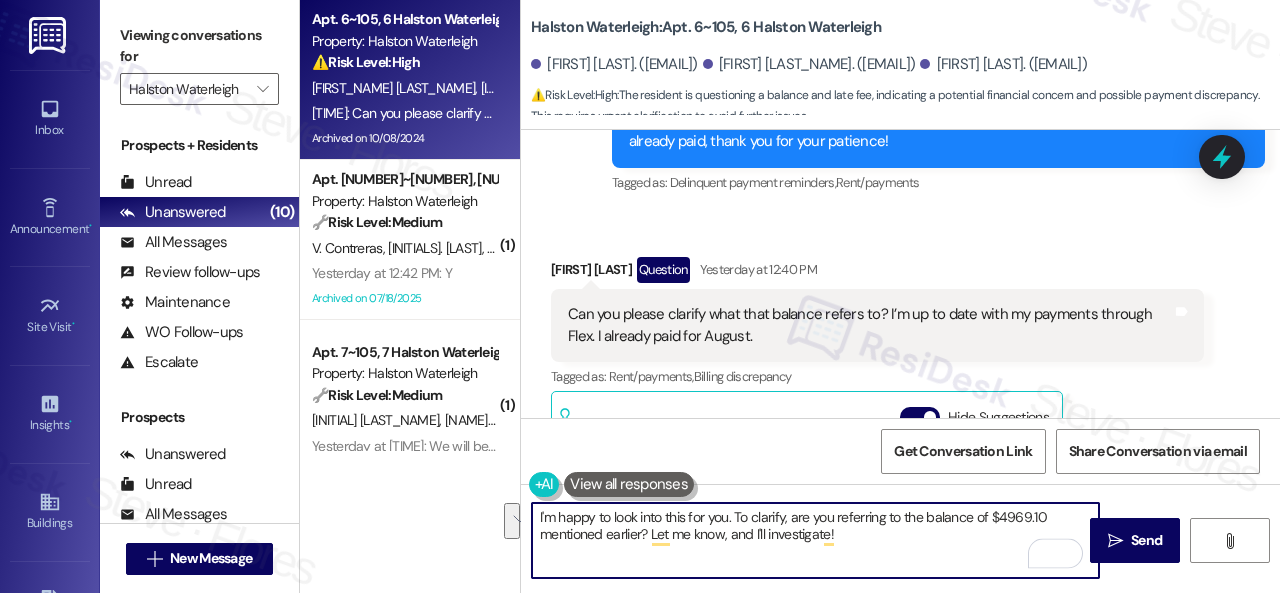 drag, startPoint x: 732, startPoint y: 522, endPoint x: 912, endPoint y: 541, distance: 181 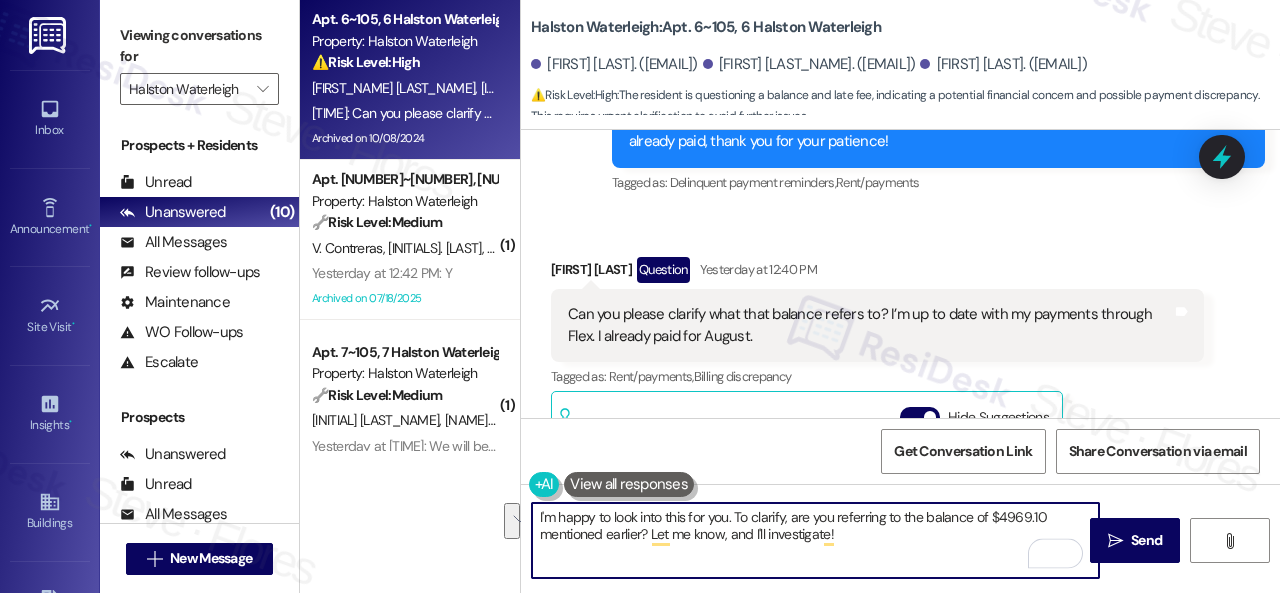 click on "I'm happy to look into this for you. To clarify, are you referring to the balance of $4969.10 mentioned earlier? Let me know, and I'll investigate!" at bounding box center [815, 540] 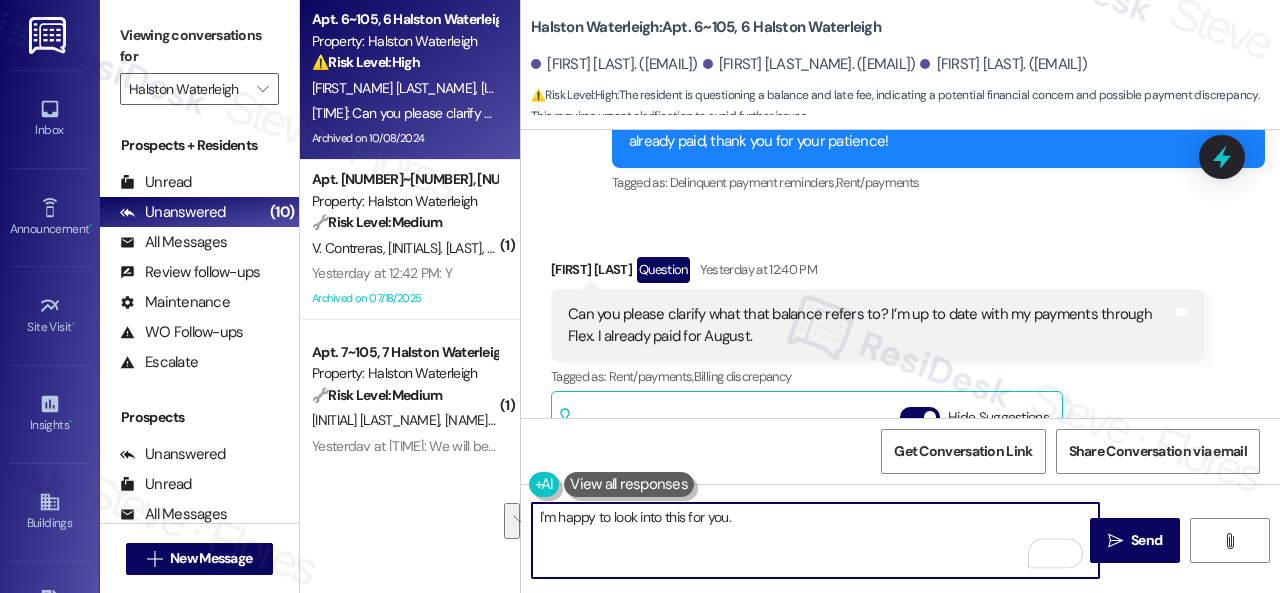 paste on "I will forward your inquiry to the site team and get back to you as soon as I receive a response. I appreciate your patience." 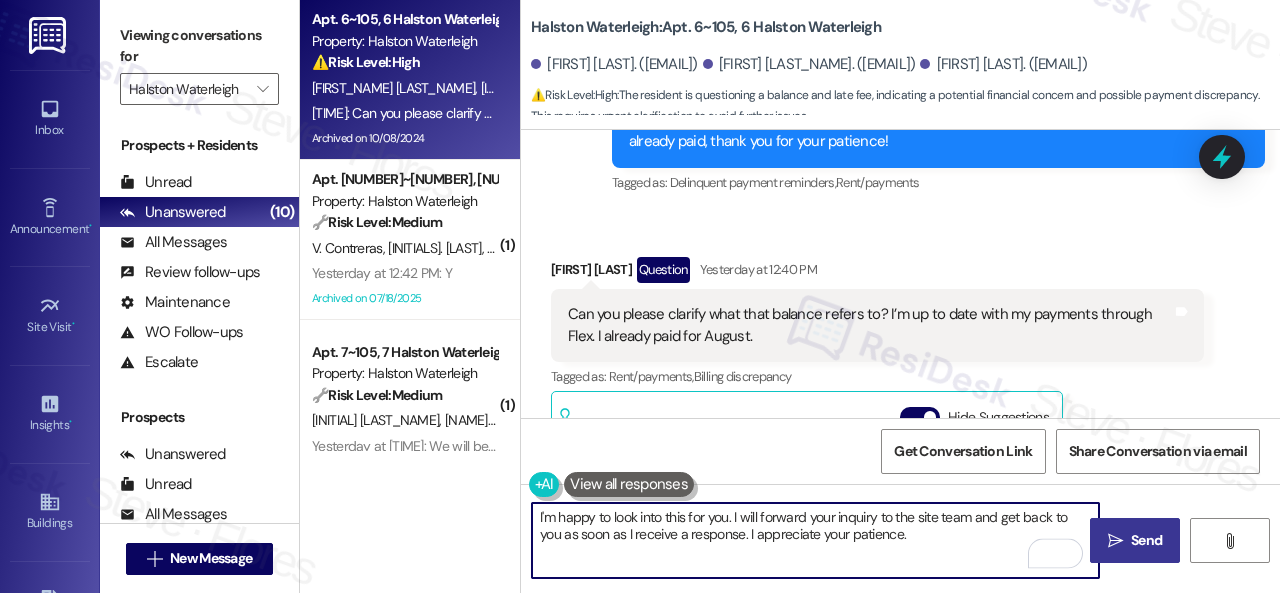 type on "I'm happy to look into this for you. I will forward your inquiry to the site team and get back to you as soon as I receive a response. I appreciate your patience." 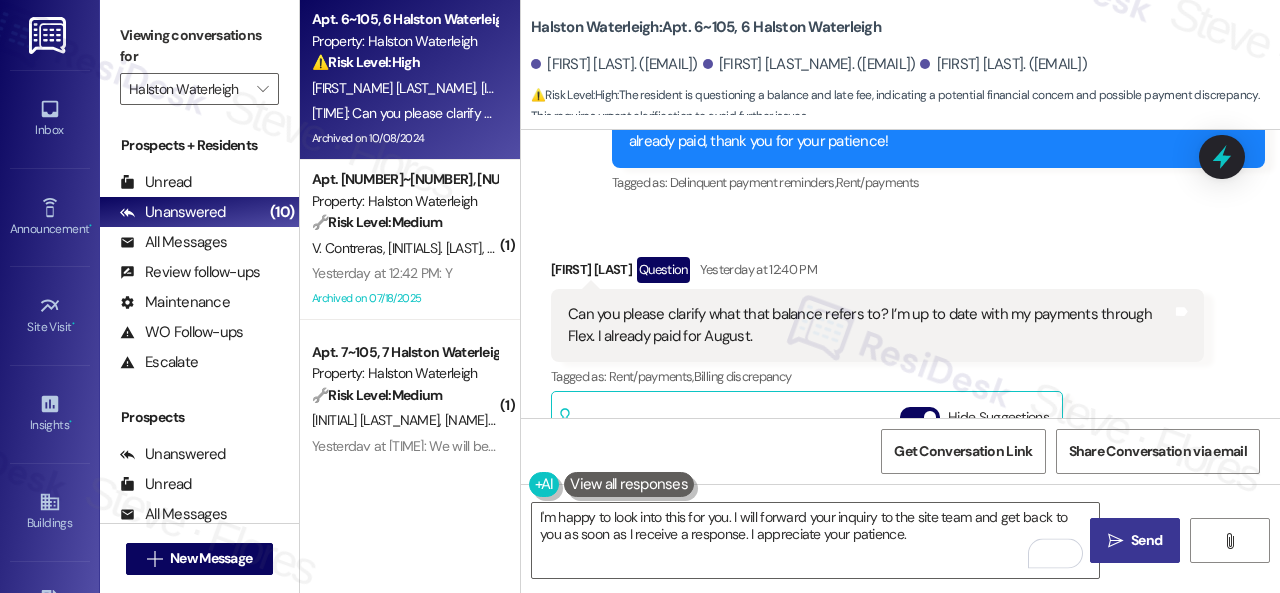 click on "Send" at bounding box center [1146, 540] 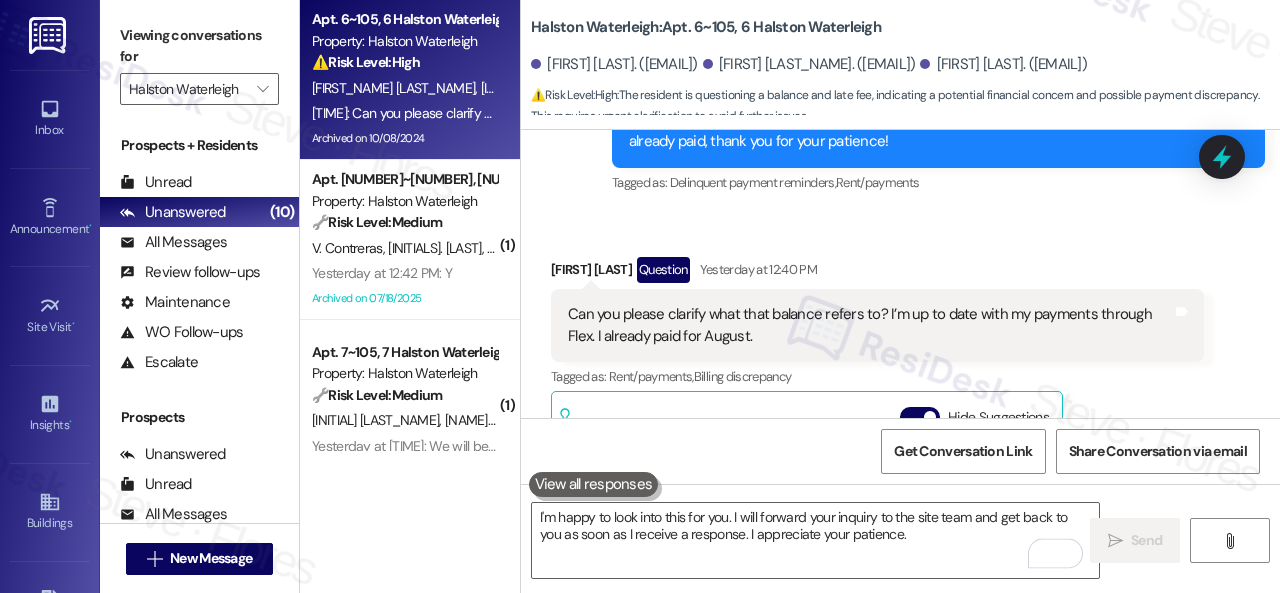 type 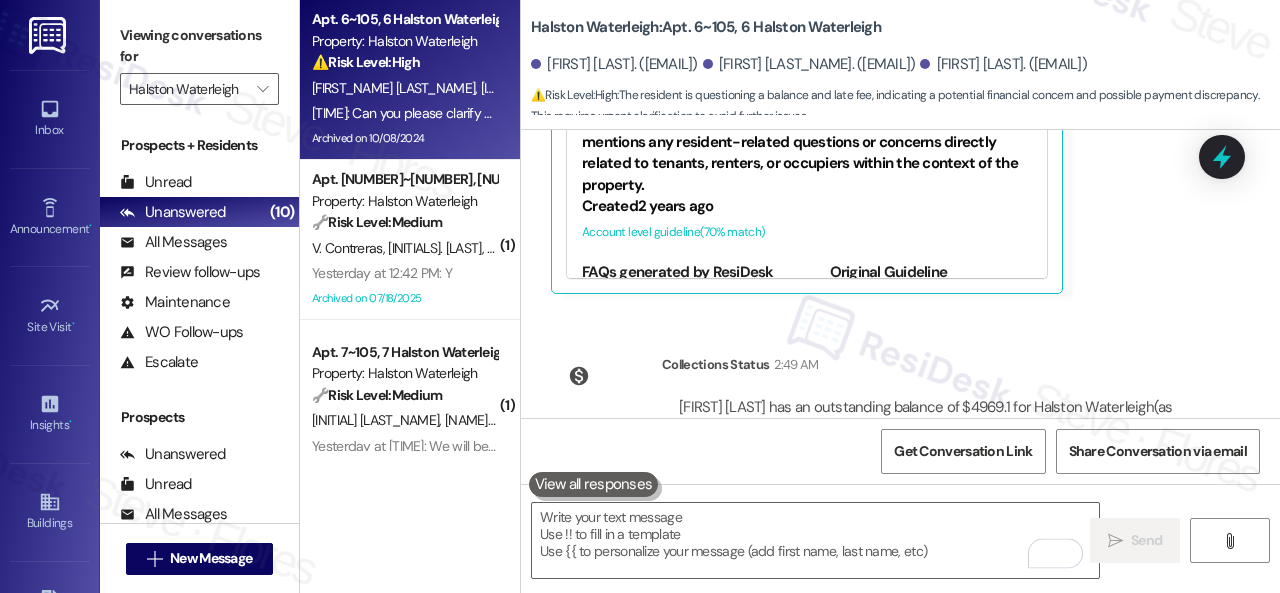 scroll, scrollTop: 49078, scrollLeft: 0, axis: vertical 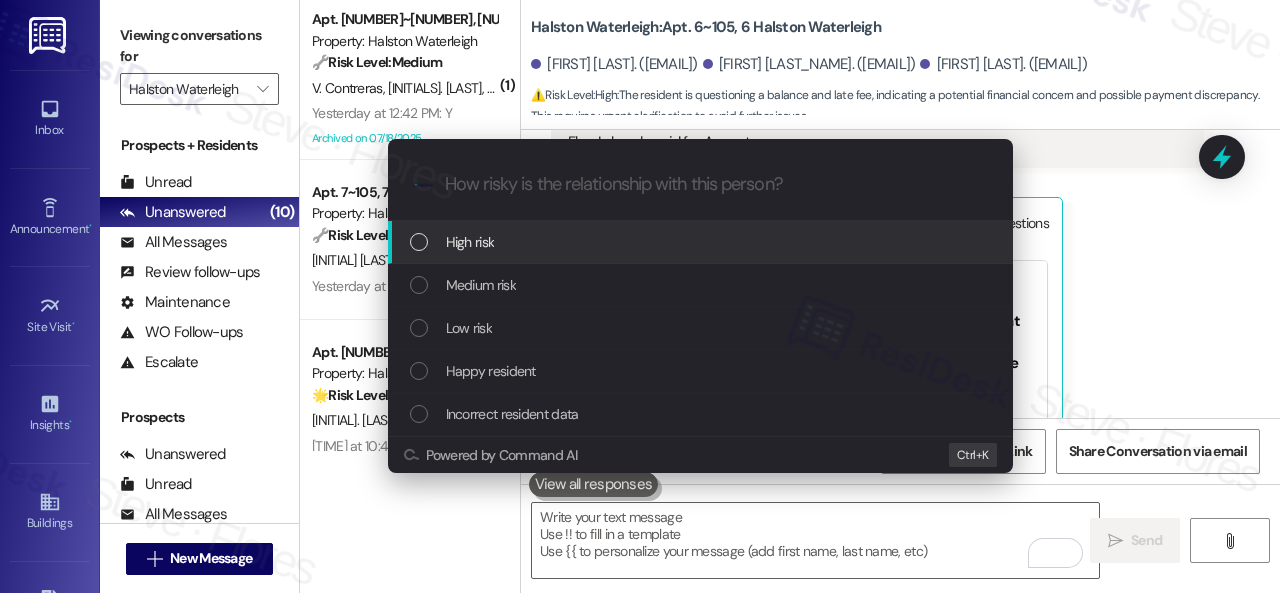 click on "Low risk" at bounding box center [469, 328] 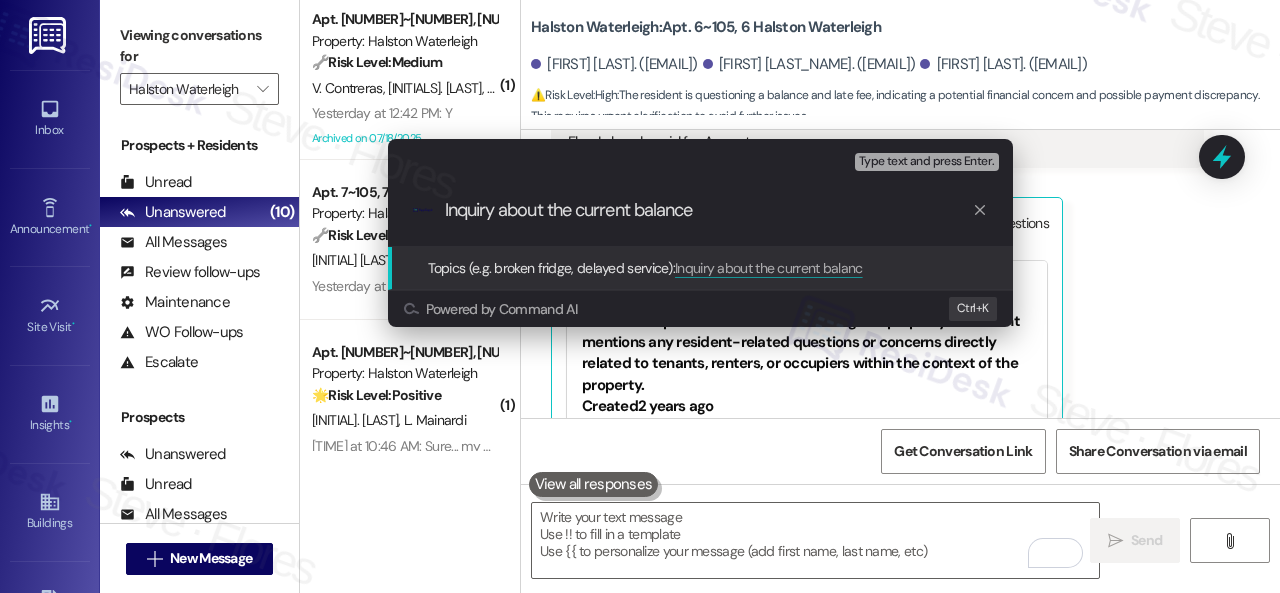 type on "Inquiry about the current balance." 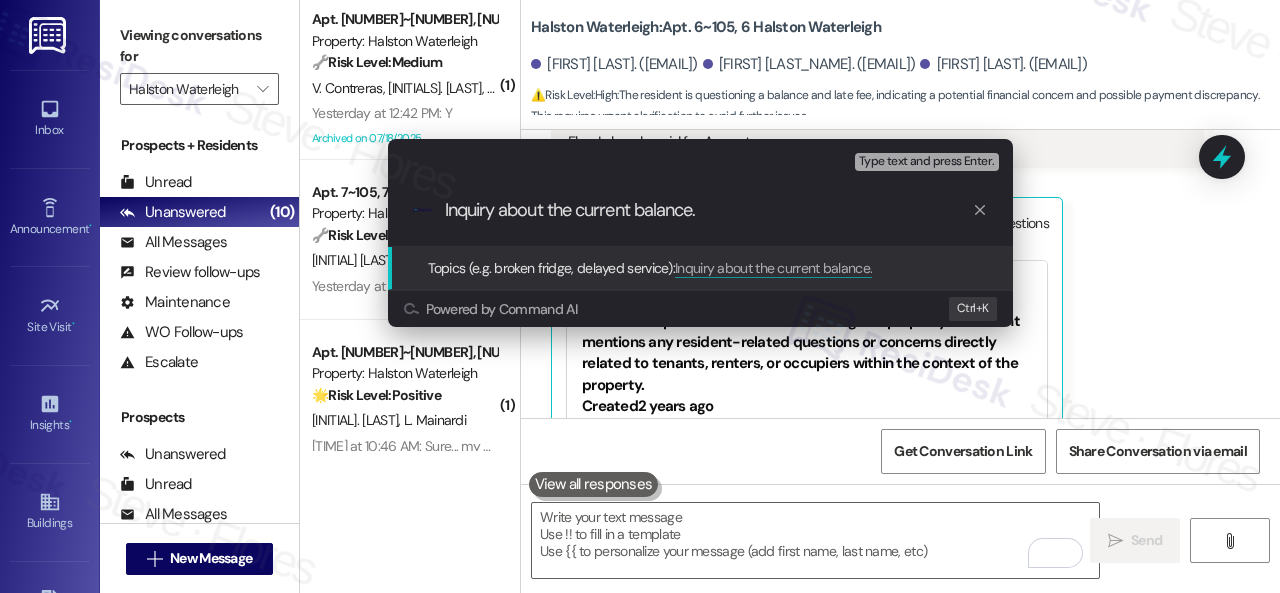 type 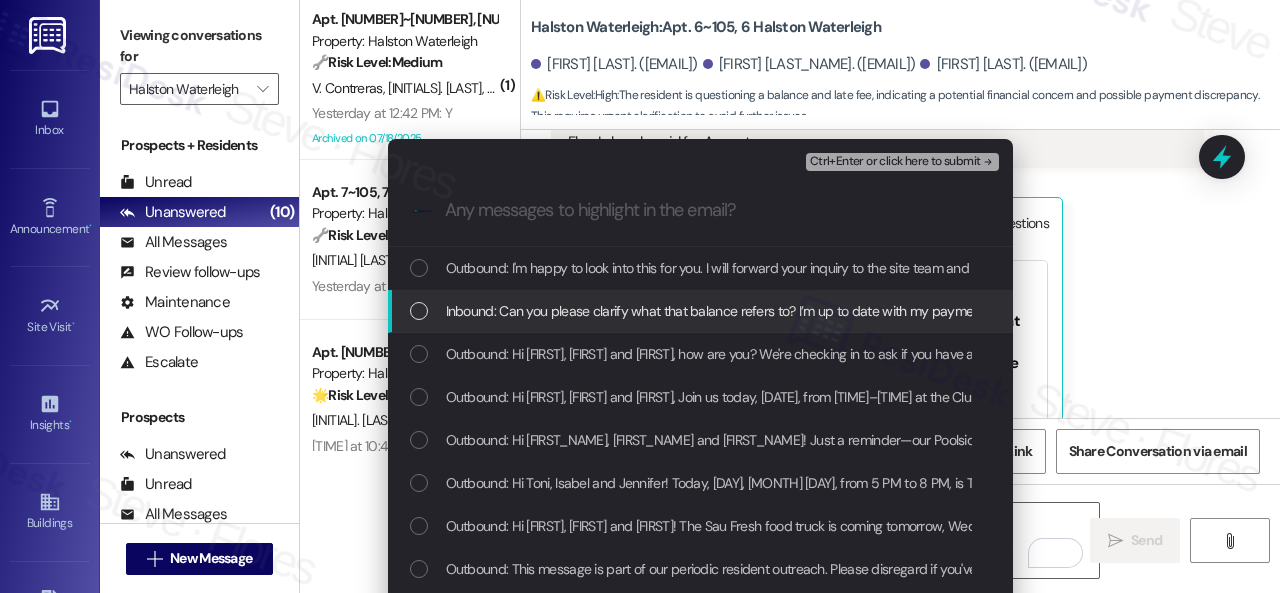 click on "Inbound: Can you please clarify what that balance refers to? I’m up to date with my payments through Flex. I already paid for August." at bounding box center (831, 311) 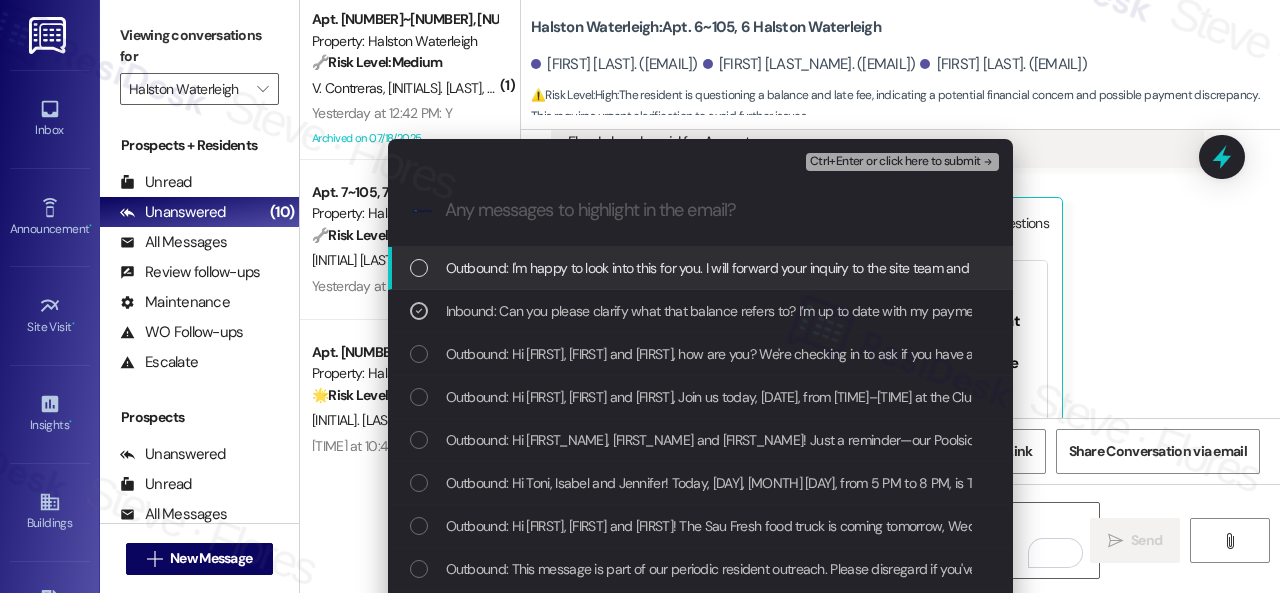 click on "Ctrl+Enter or click here to submit" at bounding box center [895, 162] 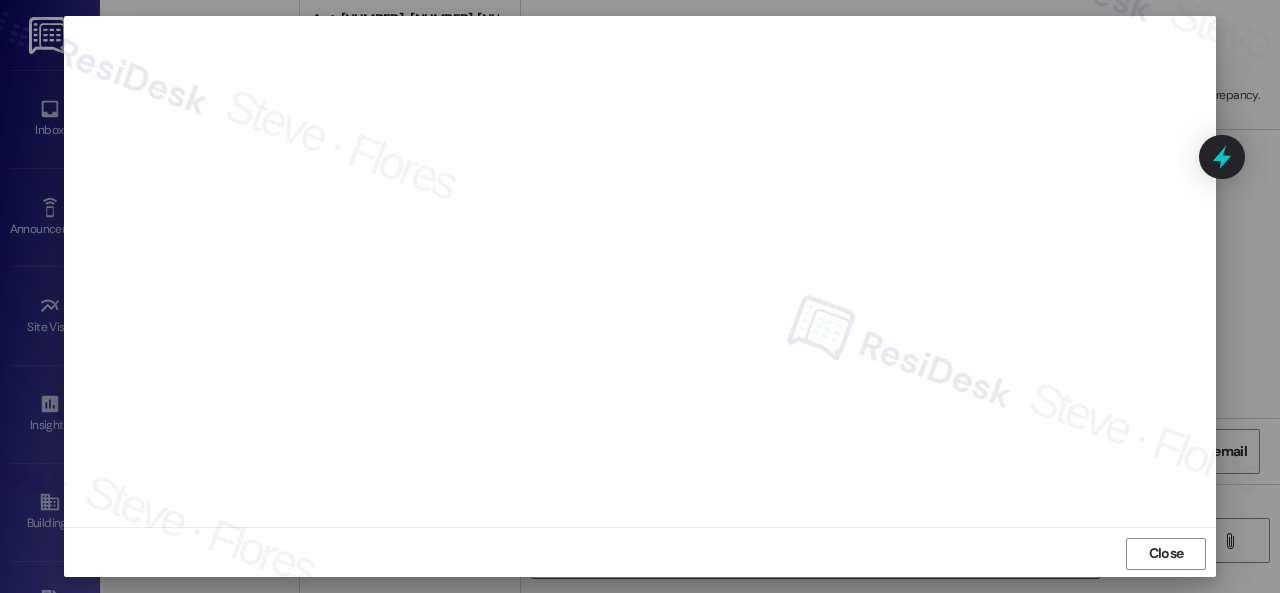 scroll, scrollTop: 25, scrollLeft: 0, axis: vertical 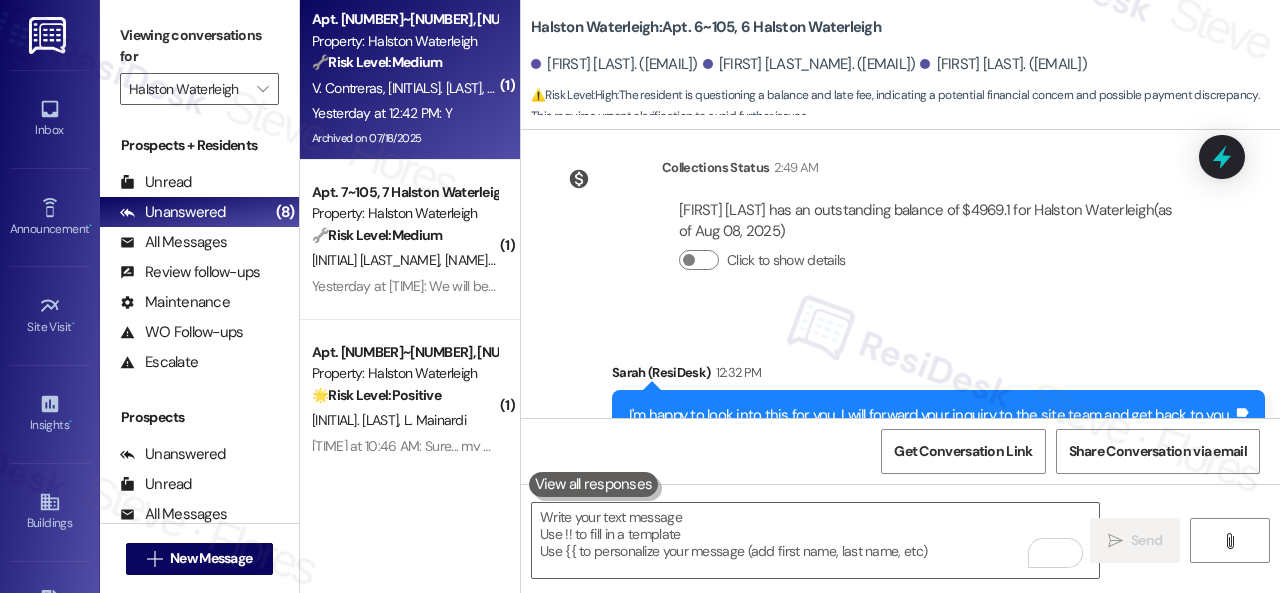 click on "[TIME_AGO]: Y [TIME_AGO]: Y" at bounding box center [404, 113] 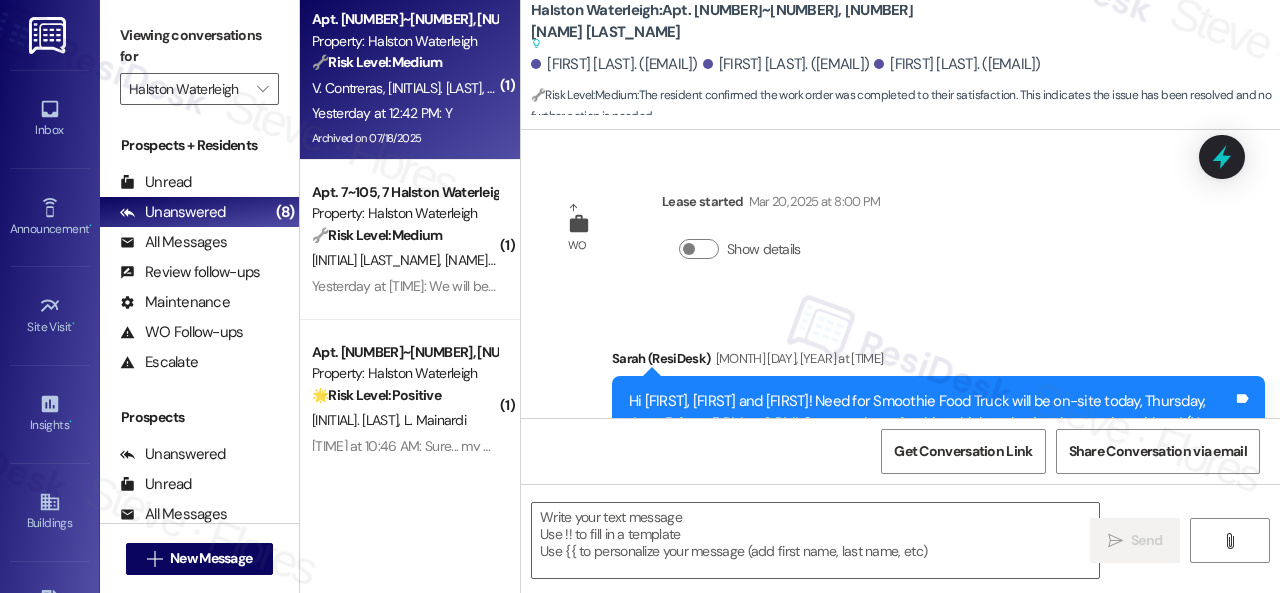 scroll, scrollTop: 25187, scrollLeft: 0, axis: vertical 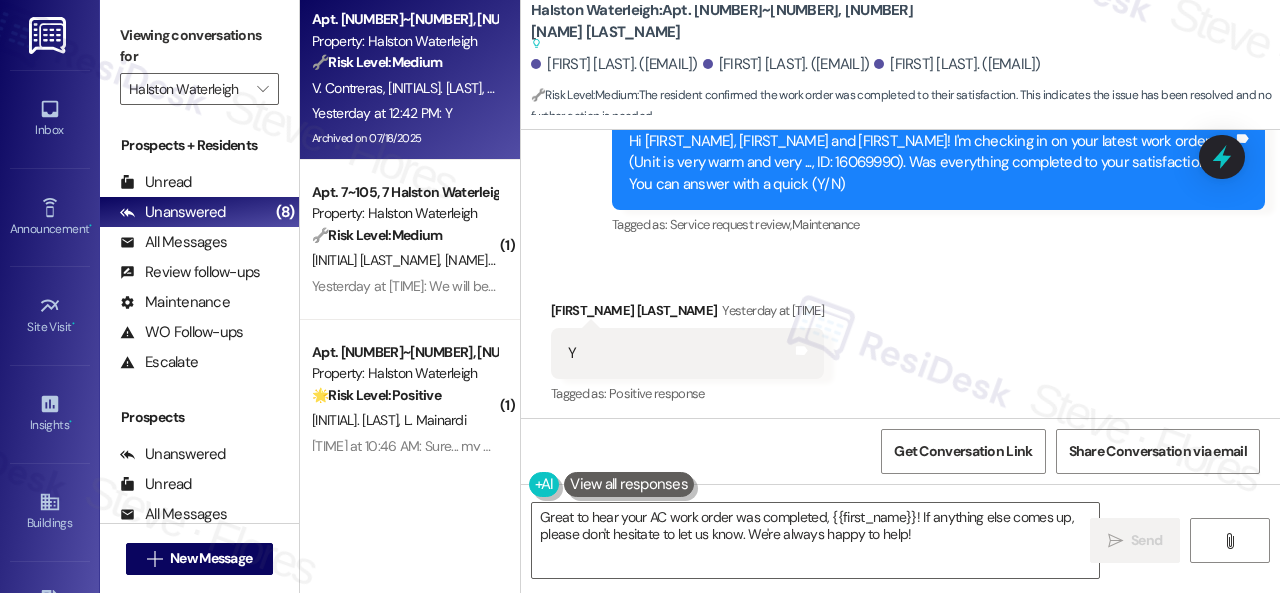 click on "Announcement, sent via SMS [FIRST] ([COMPANY]) [MONTH] [DAY], [YEAR] at [TIME] Hi [FIRST], [FIRST] and [FIRST]!
Just a reminder—our Poolside Pop-Up featuring Chicha & Obleas is happening today, Tuesday, [MONTH], [DAY], from [TIME] to [TIME]!
Come cool off by the pool and enjoy some sweet treats—we can’t wait to see you there! Tags and notes Tagged as:   Custom survey ,  Click to highlight conversations about Custom survey Amenities ,  Click to highlight conversations about Amenities Pool Click to highlight conversations about Pool Announcement, sent via SMS [FIRST] ([COMPANY]) [MONTH] [DAY], [YEAR] at [TIME] Hi [FIRST], [FIRST] and [FIRST],
Join us today, Wednesday, [MONTH], [DAY], from [TIME]–[TIME] at the Clubhouse for our Back to School Supplies Event!
Stop by to pick up free school supplies and get ready for a great start to the school year—we can’t wait to see you there! Tags and notes Tagged as:   Custom survey ,  Click to highlight conversations about Custom survey Amenities Survey, sent via SMS" at bounding box center (900, -138) 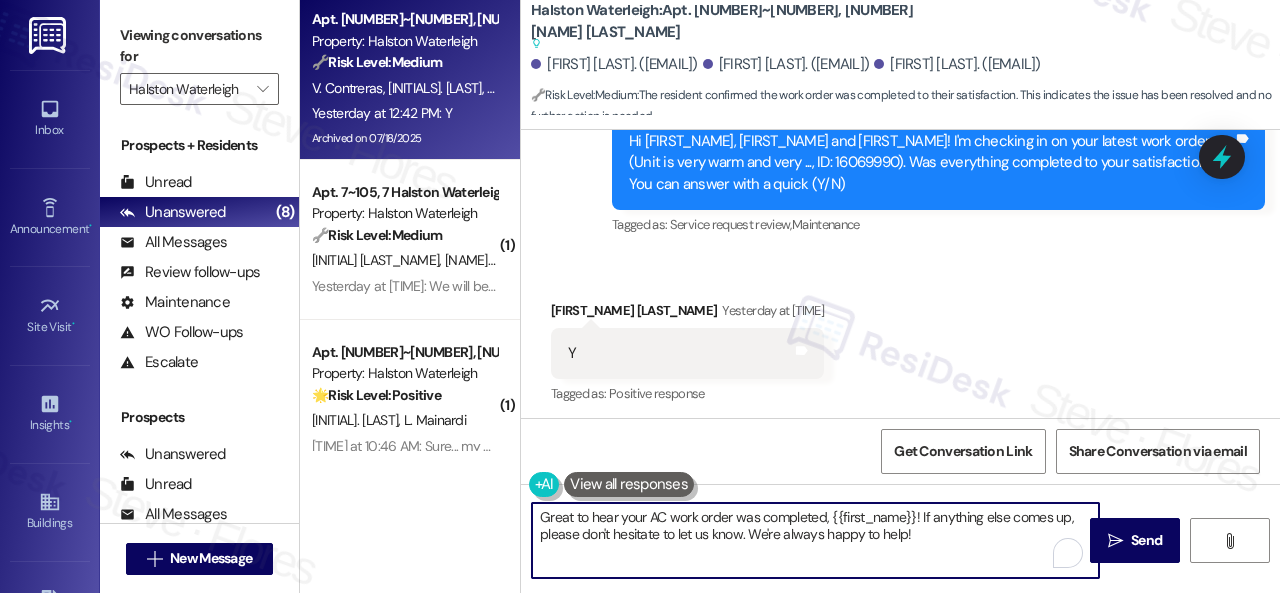drag, startPoint x: 512, startPoint y: 461, endPoint x: 940, endPoint y: 545, distance: 436.1651 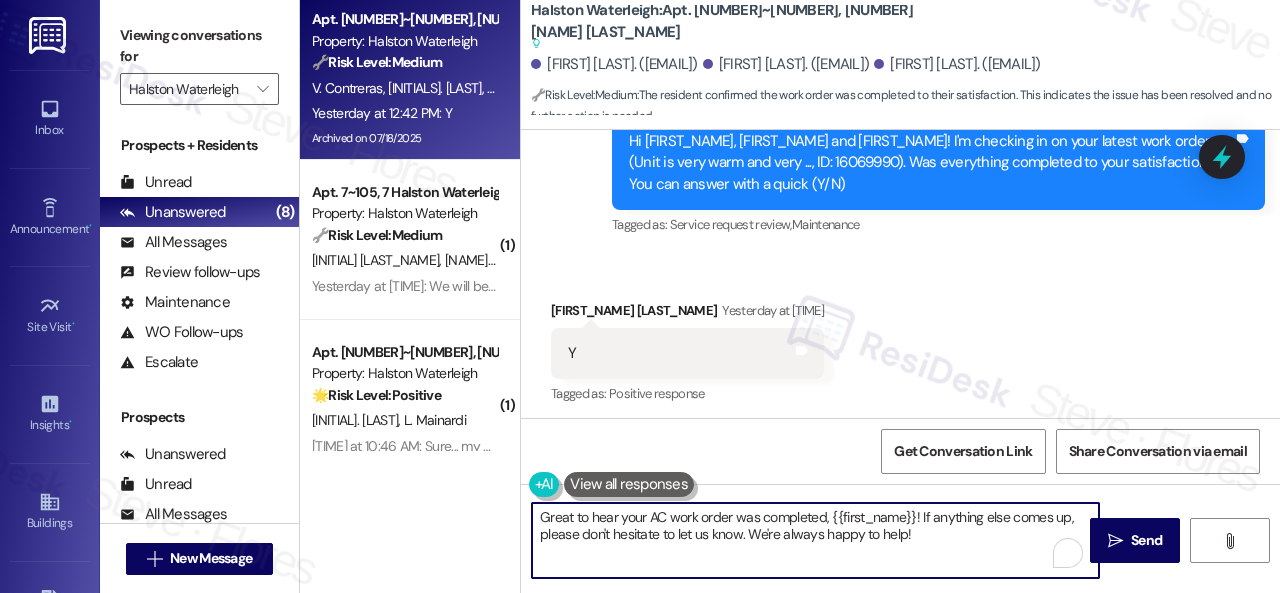 click on "Apt. [NUMBER]~[NUMBER], [NUMBER] [NAME] [LAST_NAME] Property: [NAME] [LAST_NAME] 🔧 Risk Level: Medium The resident confirmed the work order was completed to their satisfaction. This indicates the issue has been resolved and no further action is needed. [INITIAL]. [LAST_NAME] [INITIAL]. [LAST_NAME] [INITIAL]. [LAST_NAME] Yesterday at 12:42 PM: Y Yesterday at 12:42 PM: Y Archived on [DATE] ( 1 ) Apt. [NUMBER]~[NUMBER], [NUMBER] [NAME] [LAST_NAME] Property: [NAME] [LAST_NAME] 🔧 Risk Level: Medium The resident states they will pay before the 24th in response to a rent payment reminder. This is a routine payment update and acknowledgement. [INITIAL]. [LAST_NAME] [INITIAL]. [LAST_NAME] Yesterday at 12:41 PM: We will be paying before the 24th Yesterday at 12:41 PM: We will be paying before the 24th ( 1 ) Apt. [NUMBER]~[NUMBER], [NUMBER] [NAME] [LAST_NAME] Property: [NAME] [LAST_NAME] 🌟 Risk Level: Positive The resident is expressing gratitude and willingness to leave a review, indicating positive engagement and satisfaction. [INITIAL]. [LAST_NAME] [INITIAL]. [LAST_NAME] Apt. [NUMBER]~[NUMBER], [NUMBER] [NAME] [LAST_NAME] 🔧 Risk Level: Medium" at bounding box center (790, 296) 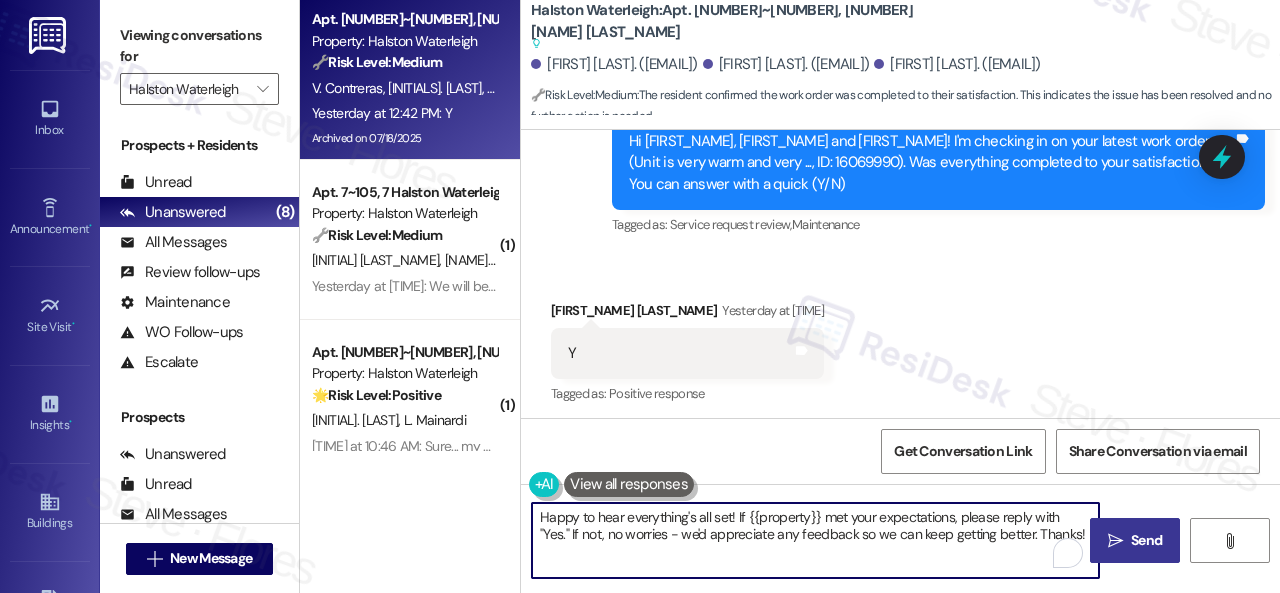 type on "Happy to hear everything's all set! If {{property}} met your expectations, please reply with "Yes." If not, no worries - we'd appreciate any feedback so we can keep getting better. Thanks!" 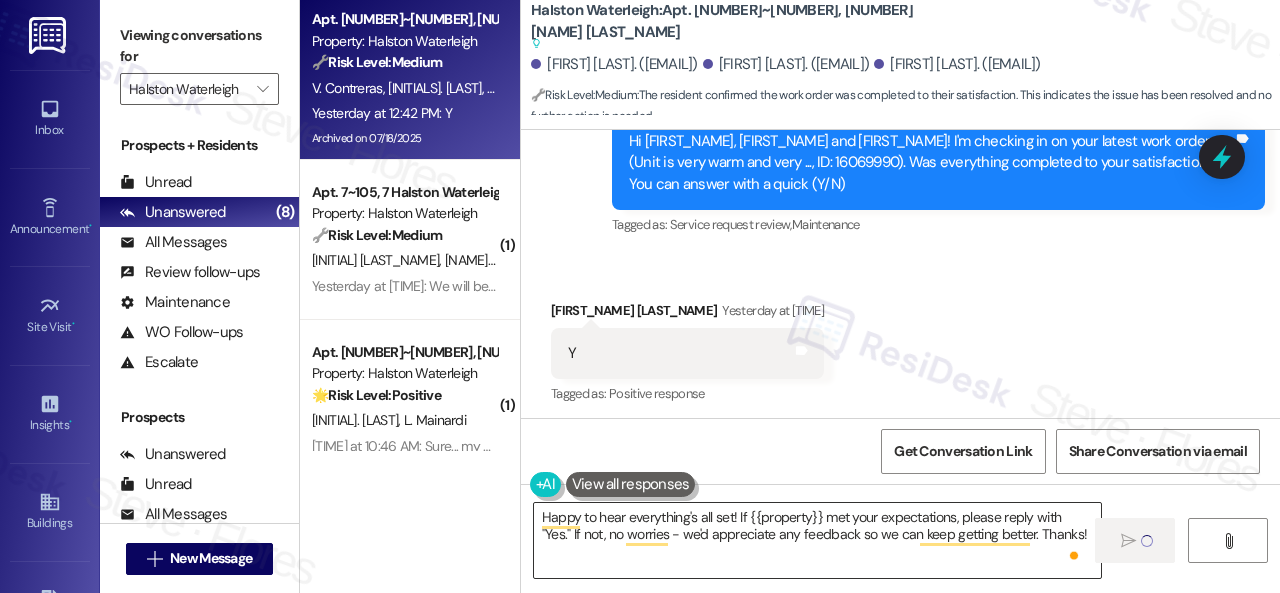 type 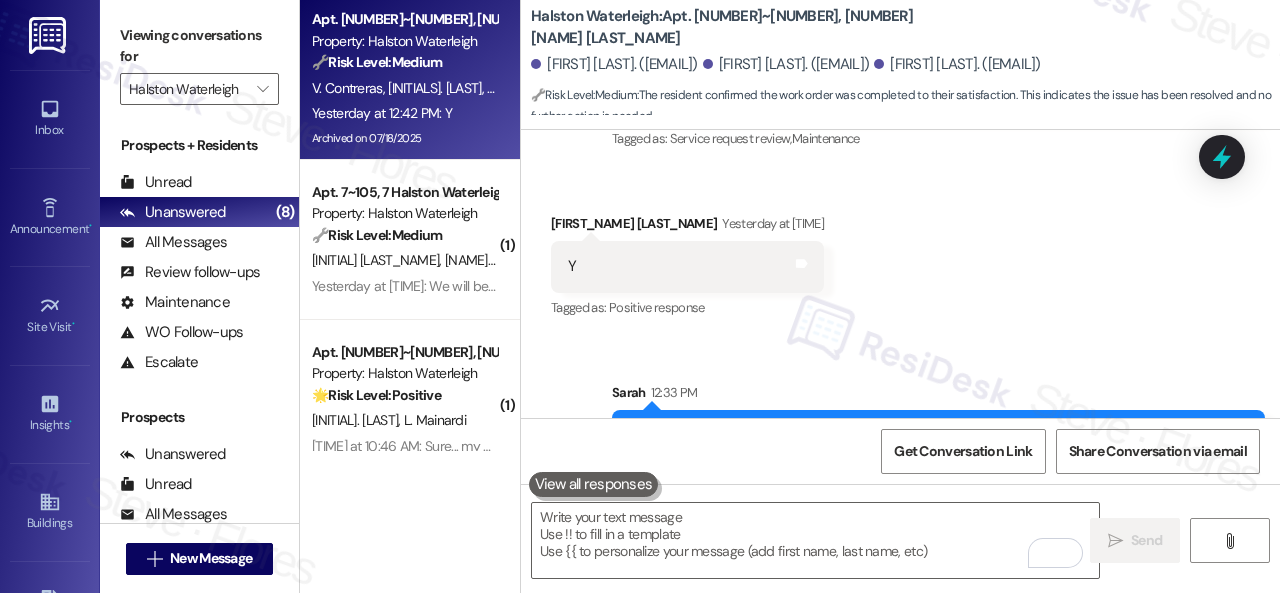 scroll, scrollTop: 25312, scrollLeft: 0, axis: vertical 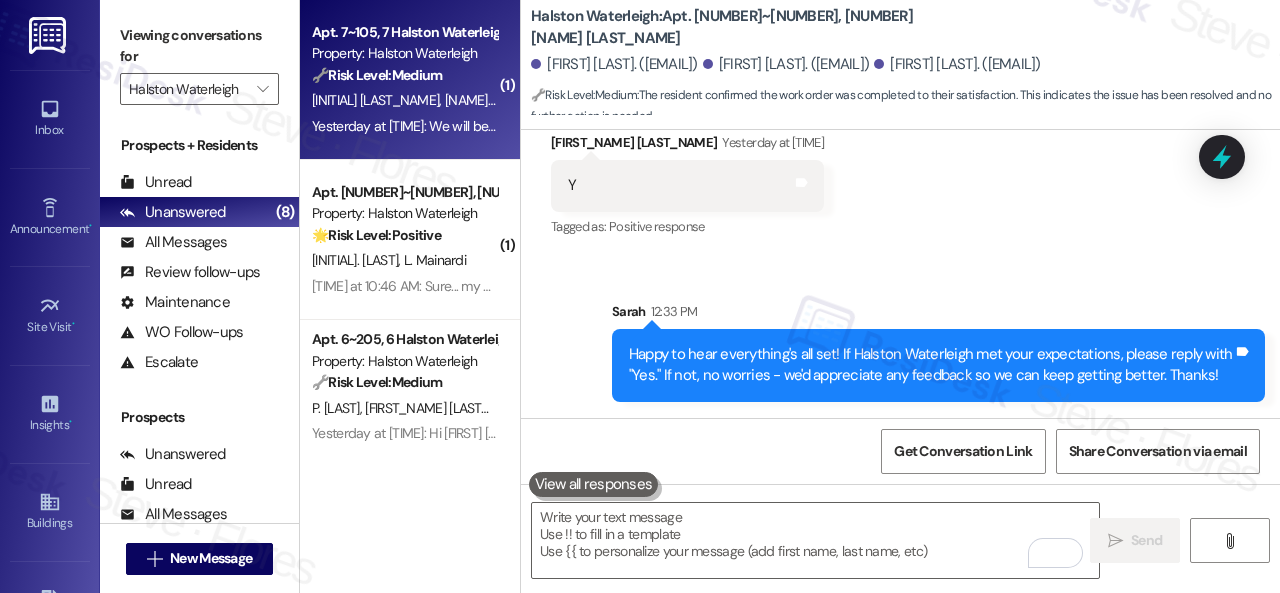 click on "[INITIAL]. [LAST] [INITIAL]. [LAST]" at bounding box center (404, 100) 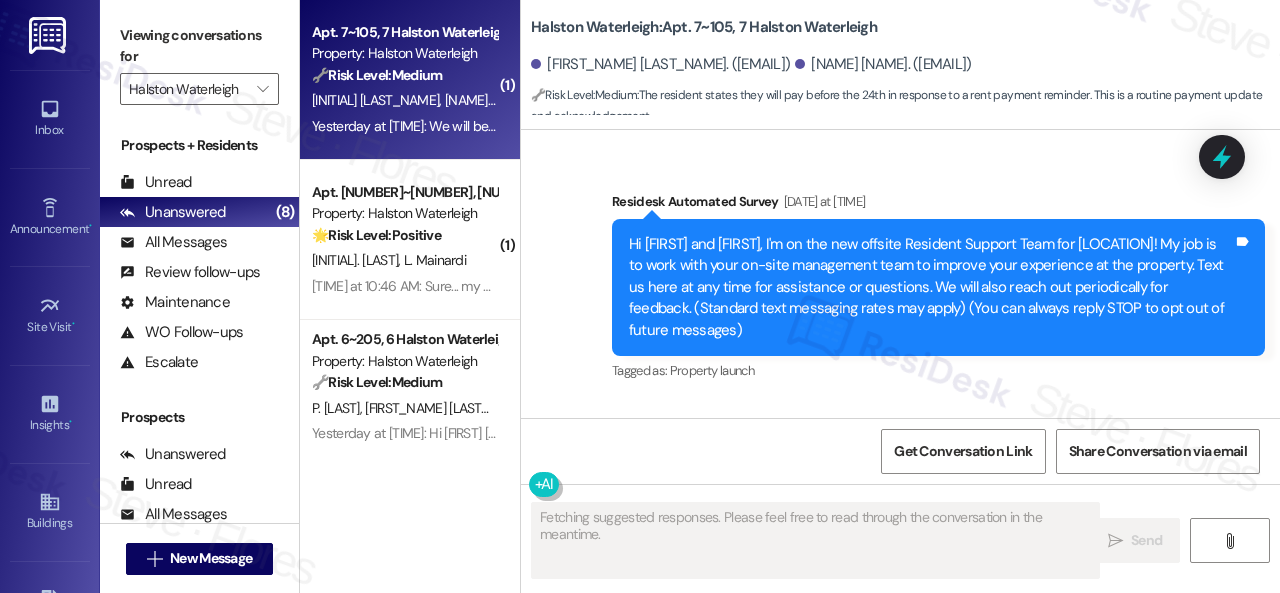 scroll, scrollTop: 57204, scrollLeft: 0, axis: vertical 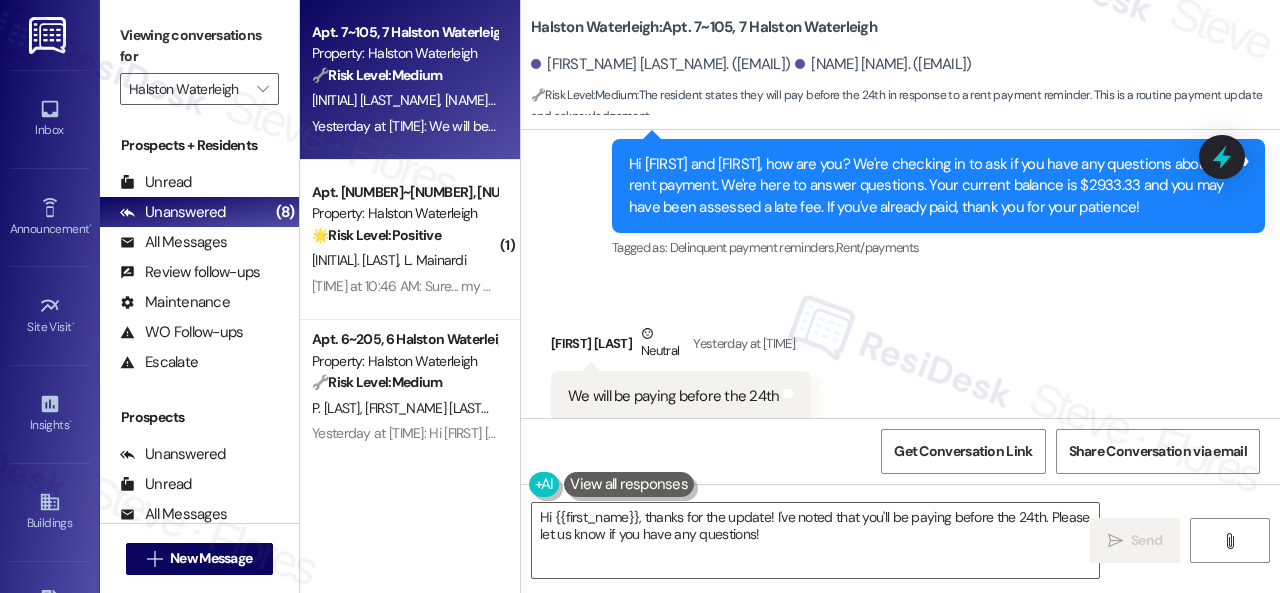 click on "Received via SMS [FIRST] [LAST] Neutral [TIME] We will be paying before the 24th Tags and notes Tagged as: Rent/payments Click to highlight conversations about Rent/payments" at bounding box center [900, 373] 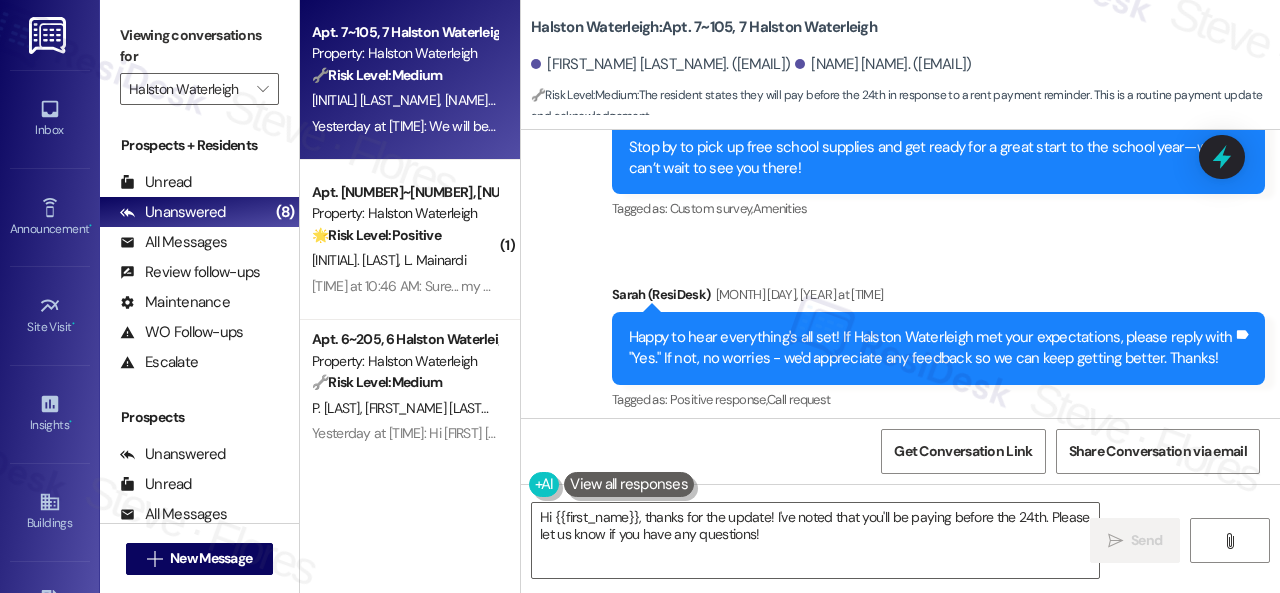 scroll, scrollTop: 56204, scrollLeft: 0, axis: vertical 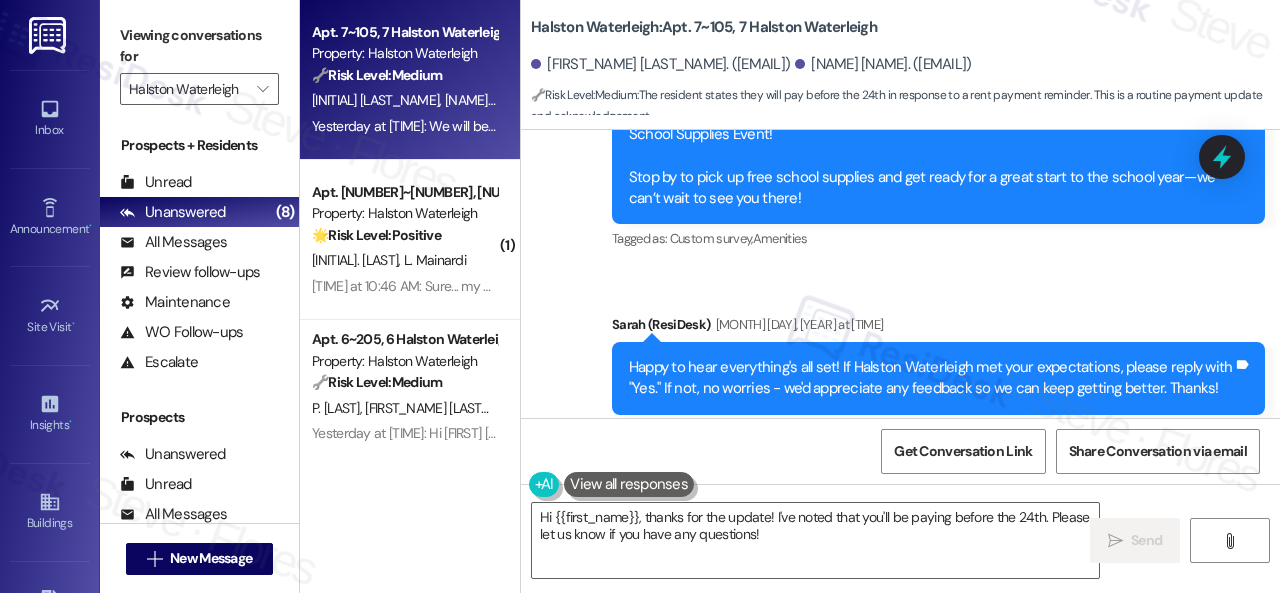 drag, startPoint x: 798, startPoint y: 536, endPoint x: 406, endPoint y: 482, distance: 395.7019 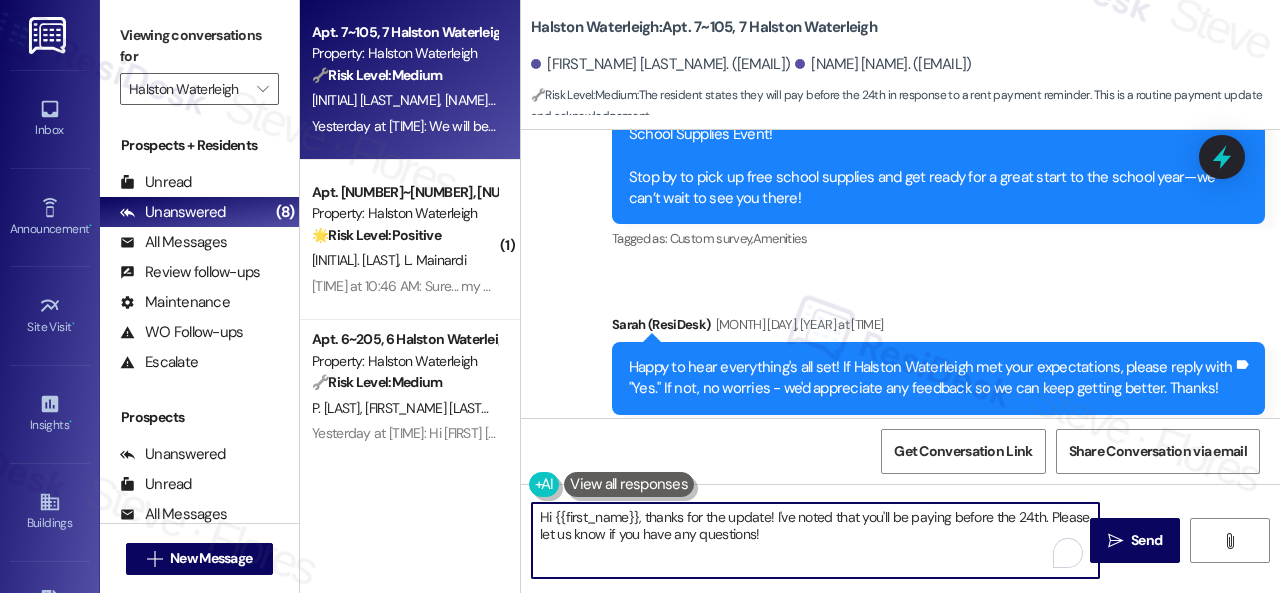paste on "Thanks for updating us on your payment plan! We appreciate you letting us know. Please don't hesitate to reach out if you need anything else" 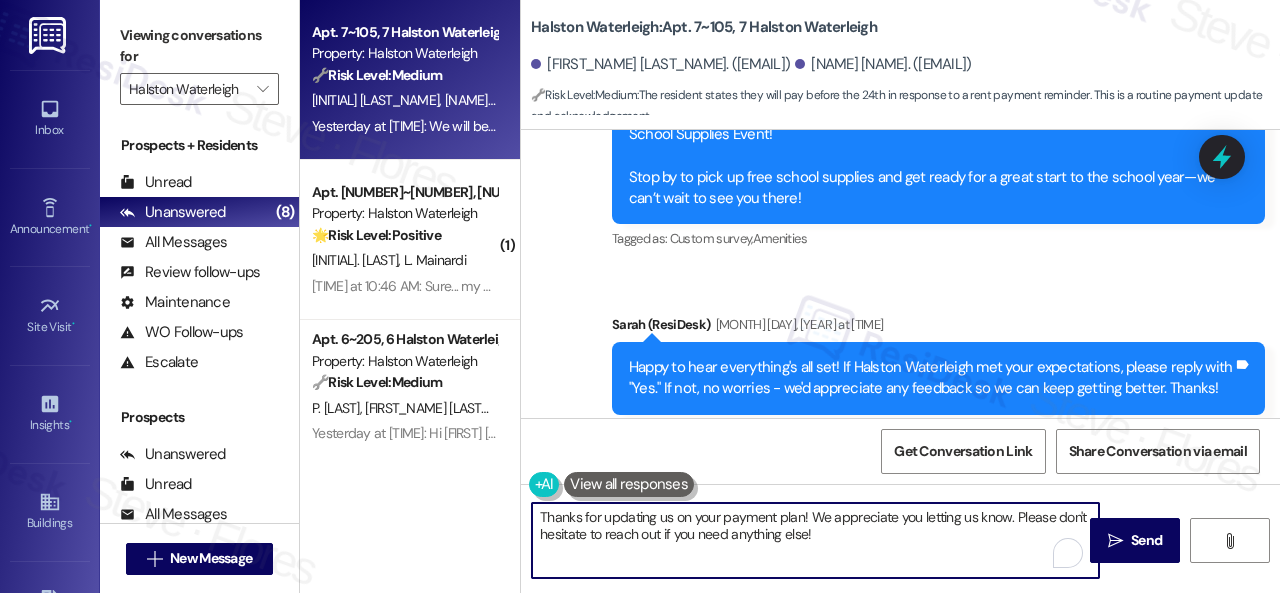 type on "Thanks for updating us on your payment plan! We appreciate you letting us know. Please don't hesitate to reach out if you need anything else!" 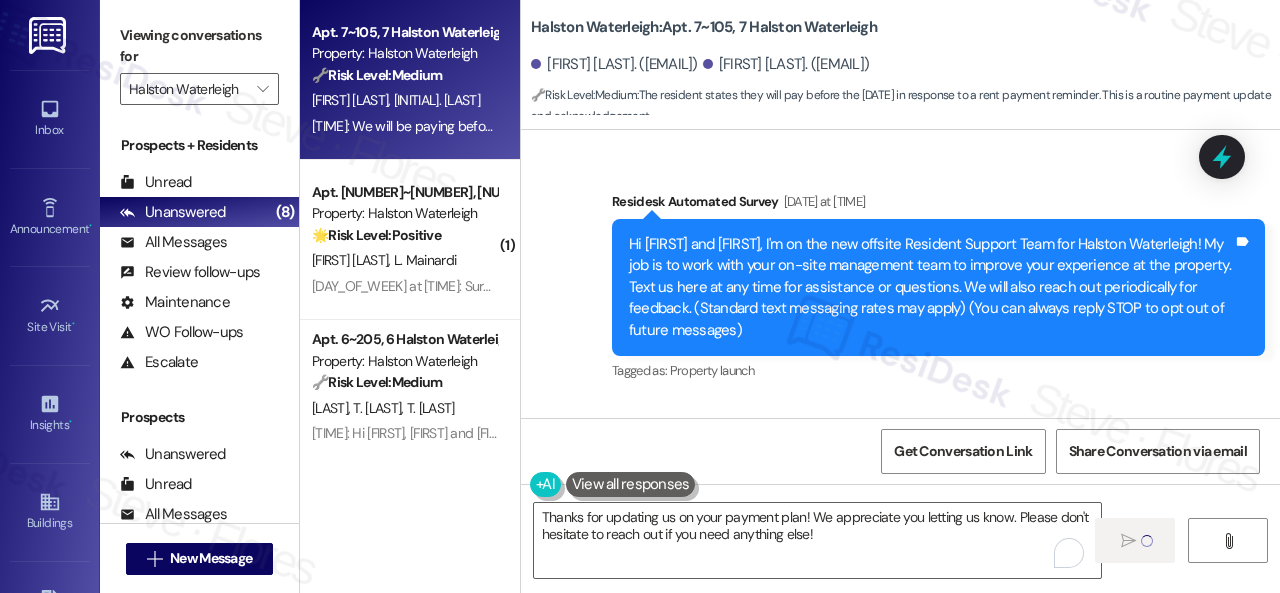 scroll, scrollTop: 0, scrollLeft: 0, axis: both 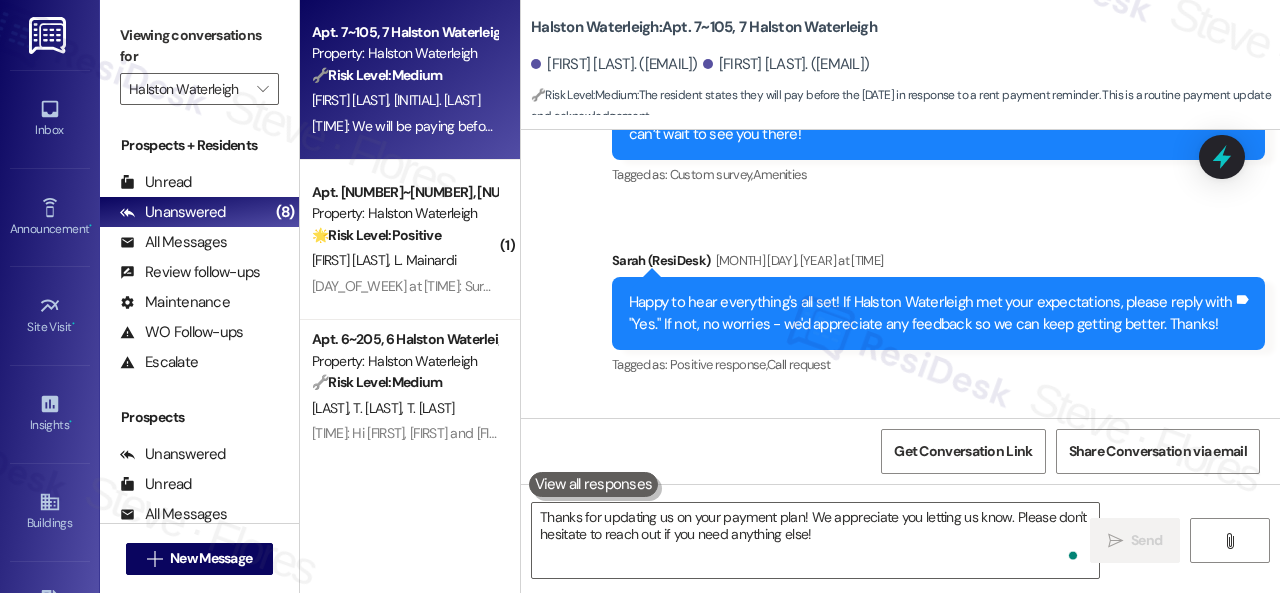 click on "Sent via SMS [FIRST]   (ResiDesk) [TIME] I'm glad you are satisfied with your home. Have you written a review for us before? If not, can I ask a quick favor? Would you mind writing one for us? I'll give you the link if you are willing.
If you've already done it or couldn't this time, no worries at all—no action is required. Thanks! Tags and notes Tagged as:   Praise ,  Click to highlight conversations about Praise Call request Click to highlight conversations about Call request Survey, sent via SMS Residesk Automated Survey [TIME] Hi [FIRST] and [FIRST], how are you? We're checking in to ask if you have any questions about rent payment. We're here to answer questions. Your current balance is $[AMOUNT] and you may have been assessed a late fee. If you've already paid, thank you for your patience! Tags and notes Tagged as:   Delinquent payment reminders ,  Click to highlight conversations about Delinquent payment reminders Rent/payments" at bounding box center [900, 991] 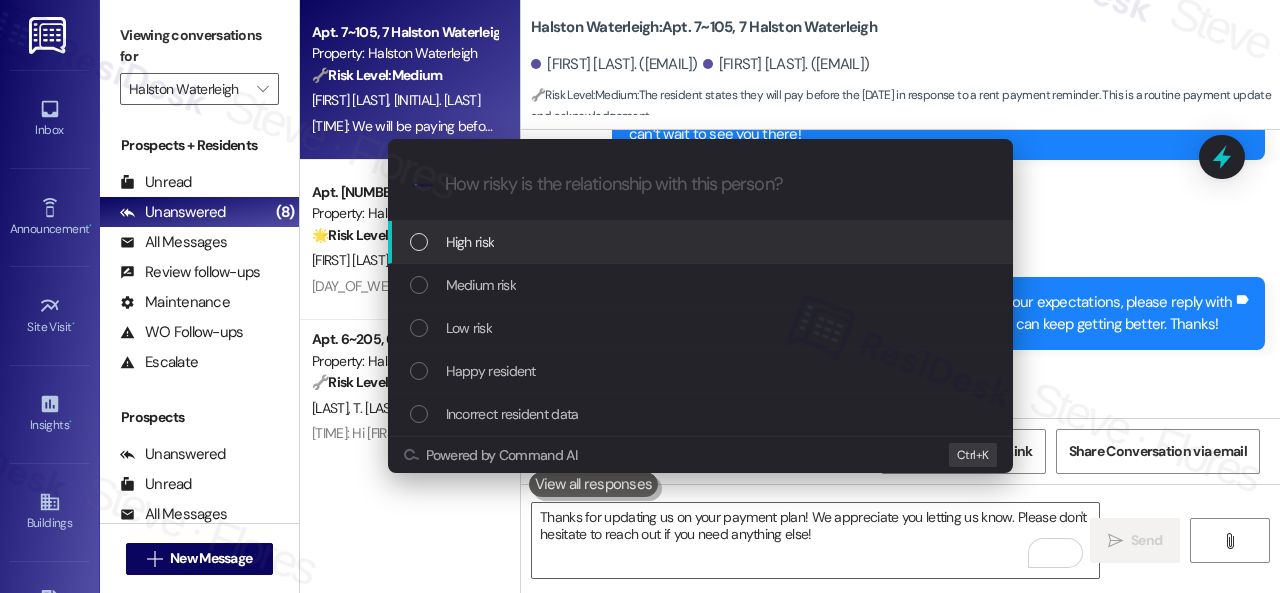 scroll, scrollTop: 57204, scrollLeft: 0, axis: vertical 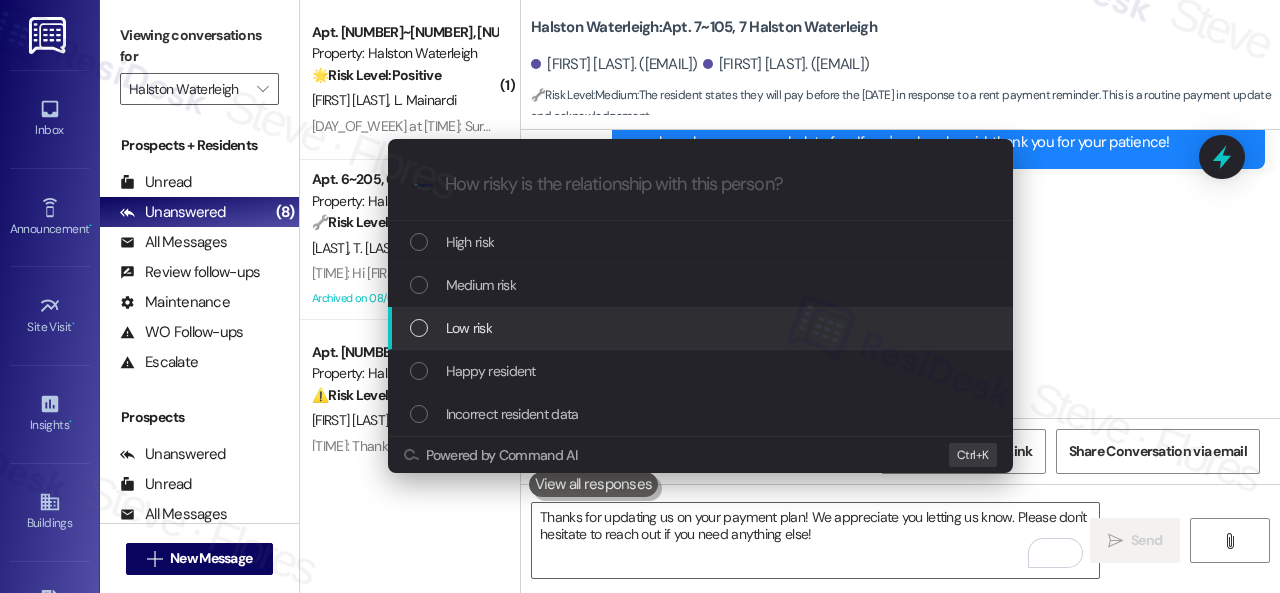 click on "Low risk" at bounding box center (469, 328) 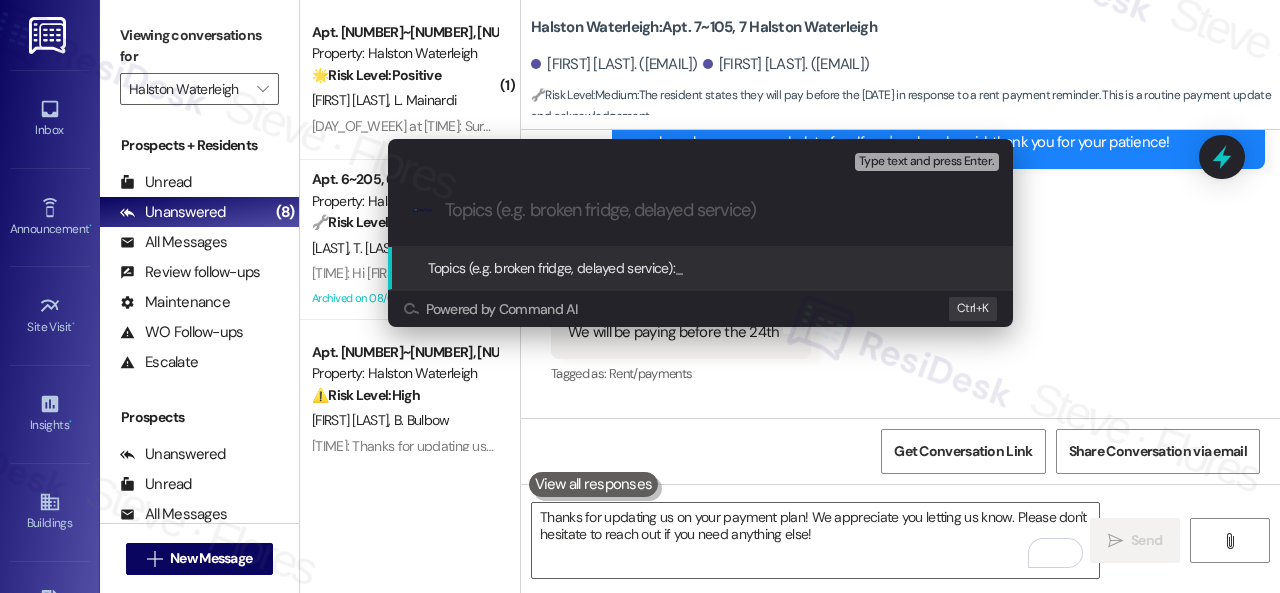paste on "Late payment notice." 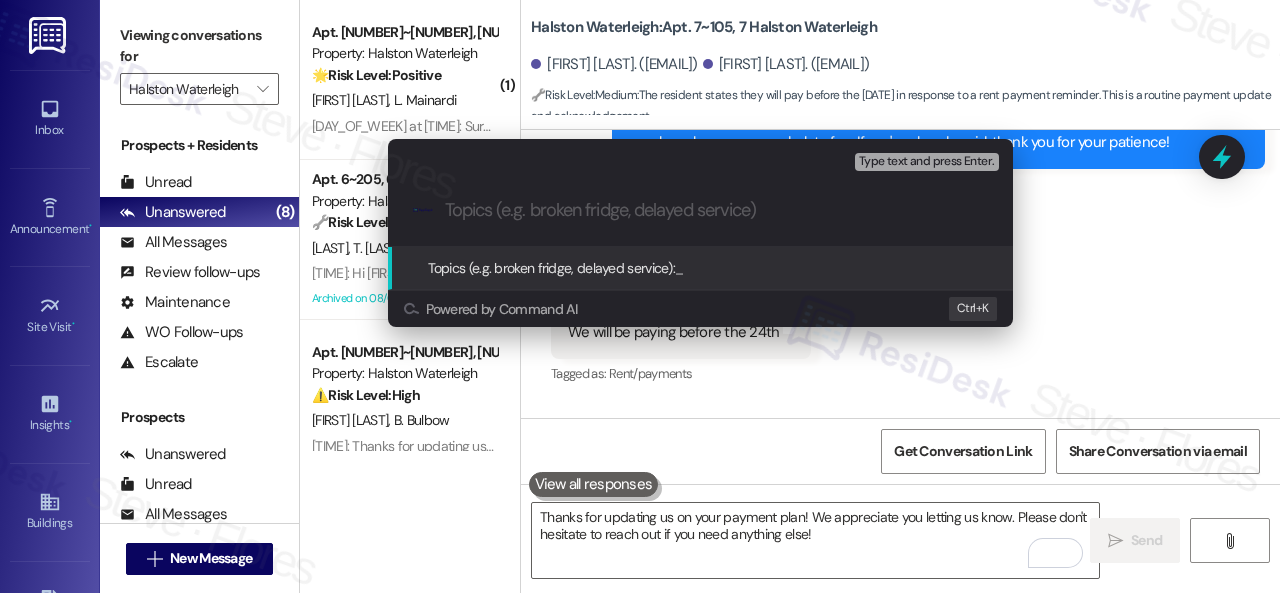 type on "Late payment notice." 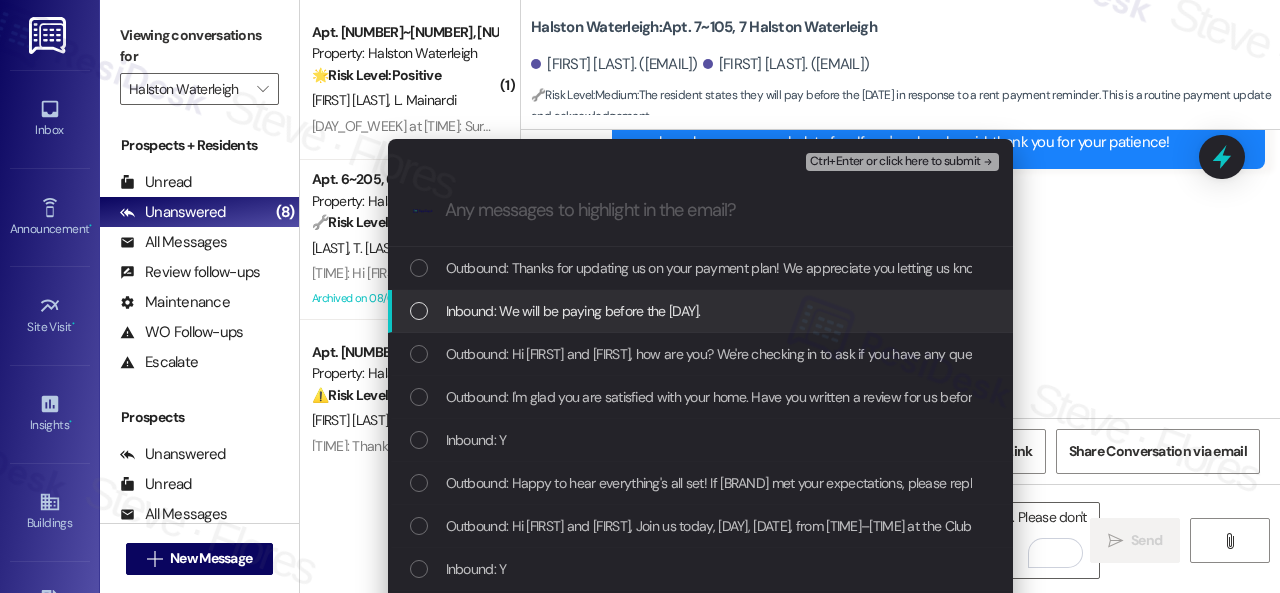 click on "Inbound: We will be paying before the 24th" at bounding box center [573, 311] 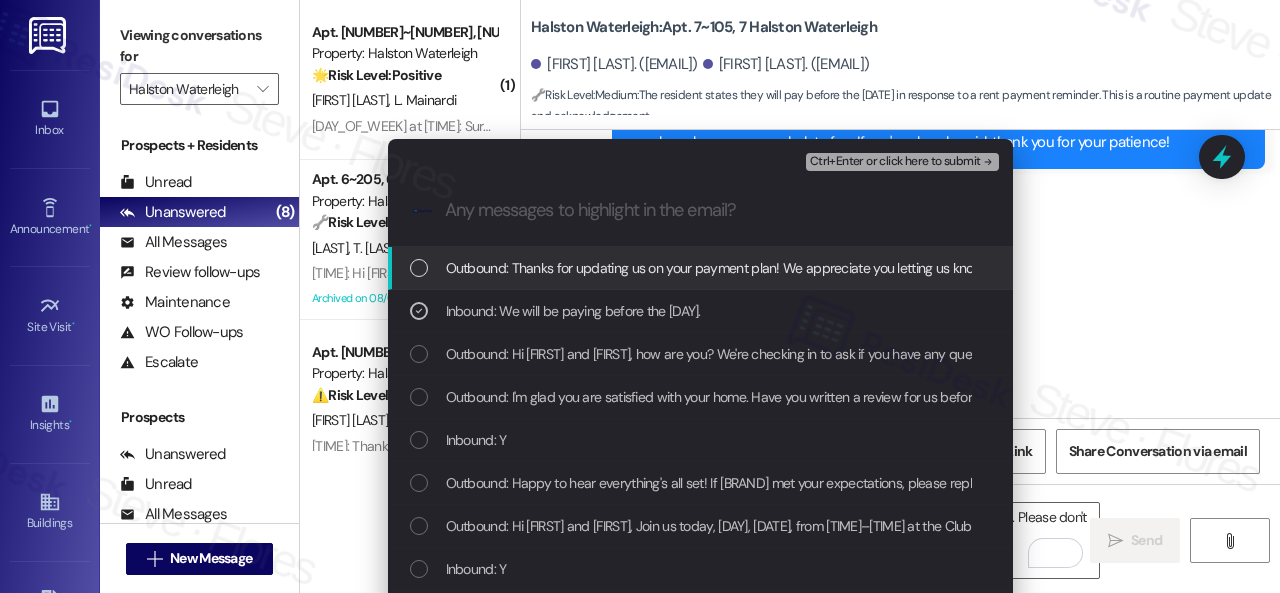 click on "Ctrl+Enter or click here to submit" at bounding box center (895, 162) 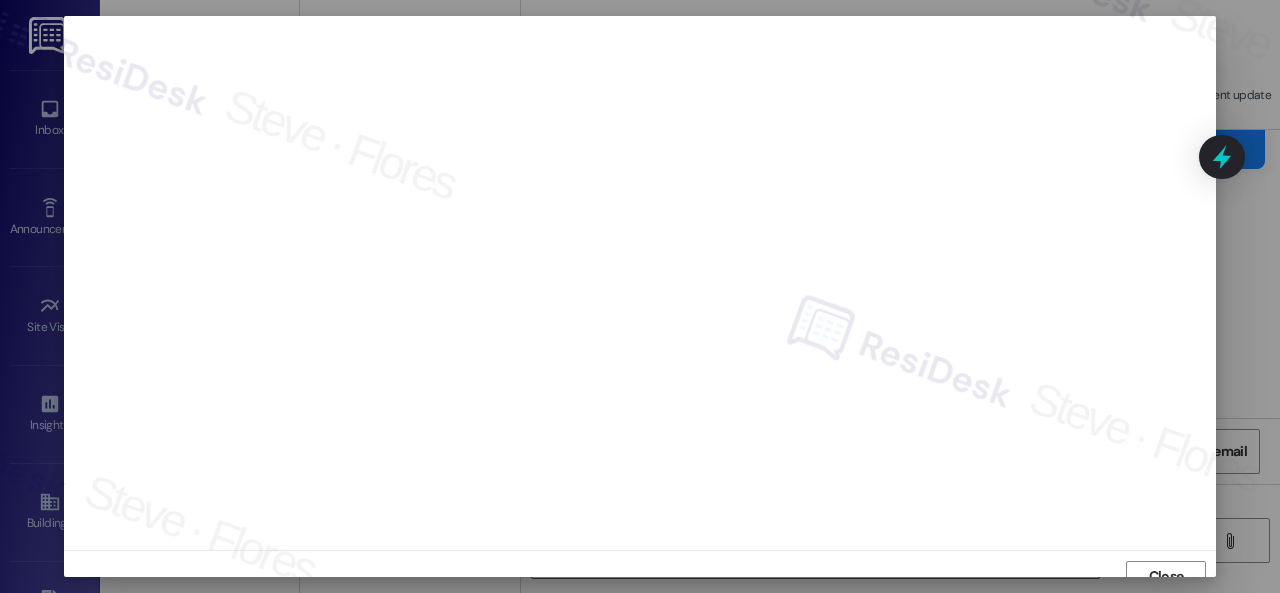 scroll, scrollTop: 15, scrollLeft: 0, axis: vertical 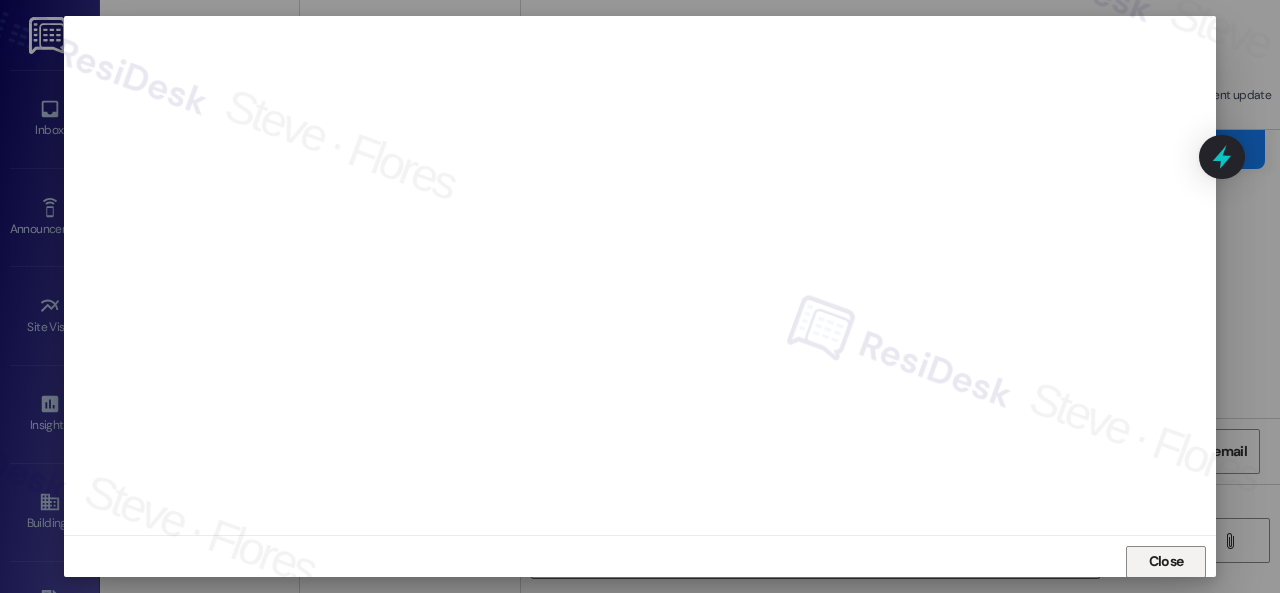 click on "Close" at bounding box center (1166, 561) 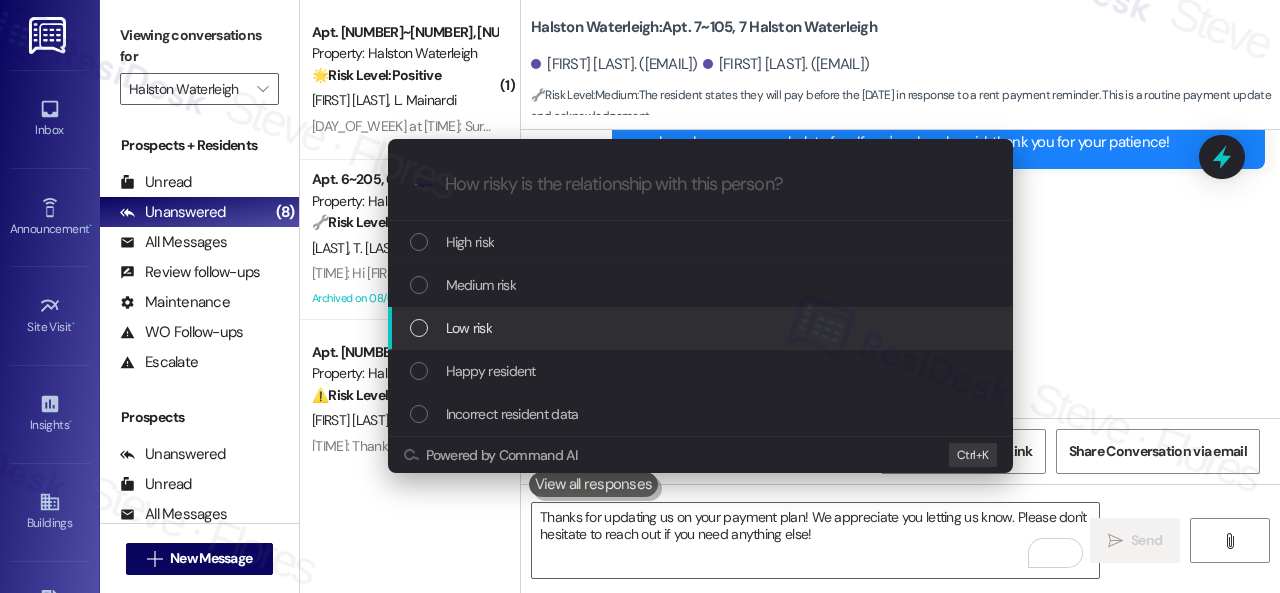 click on "Low risk" at bounding box center (469, 328) 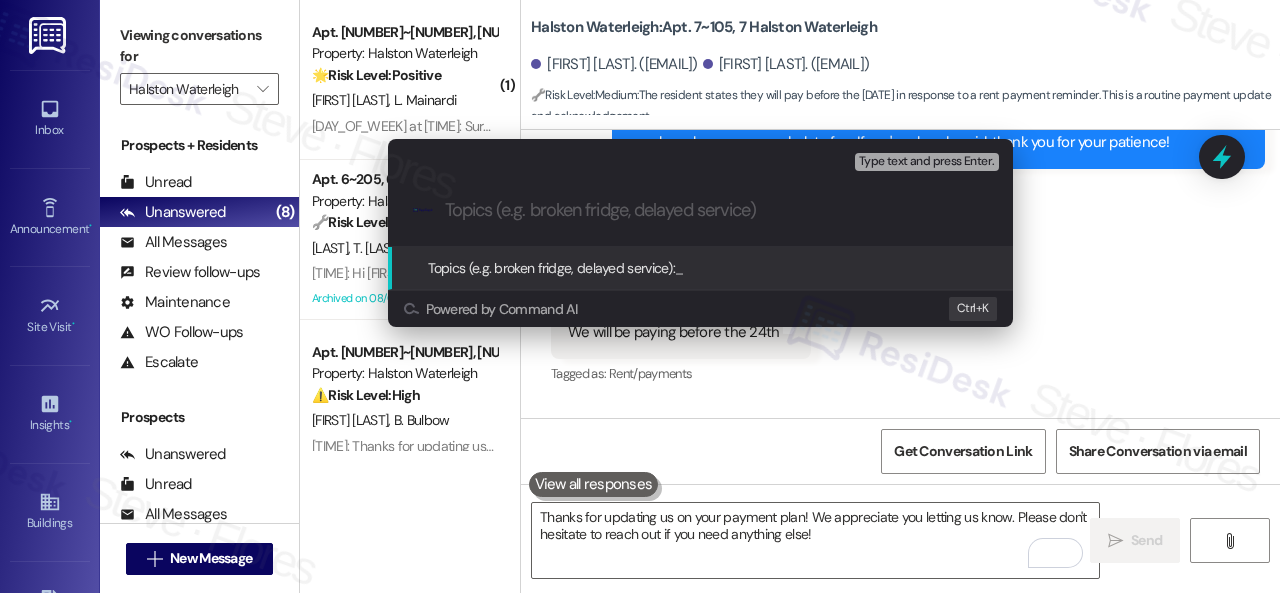 paste on "Late payment notice." 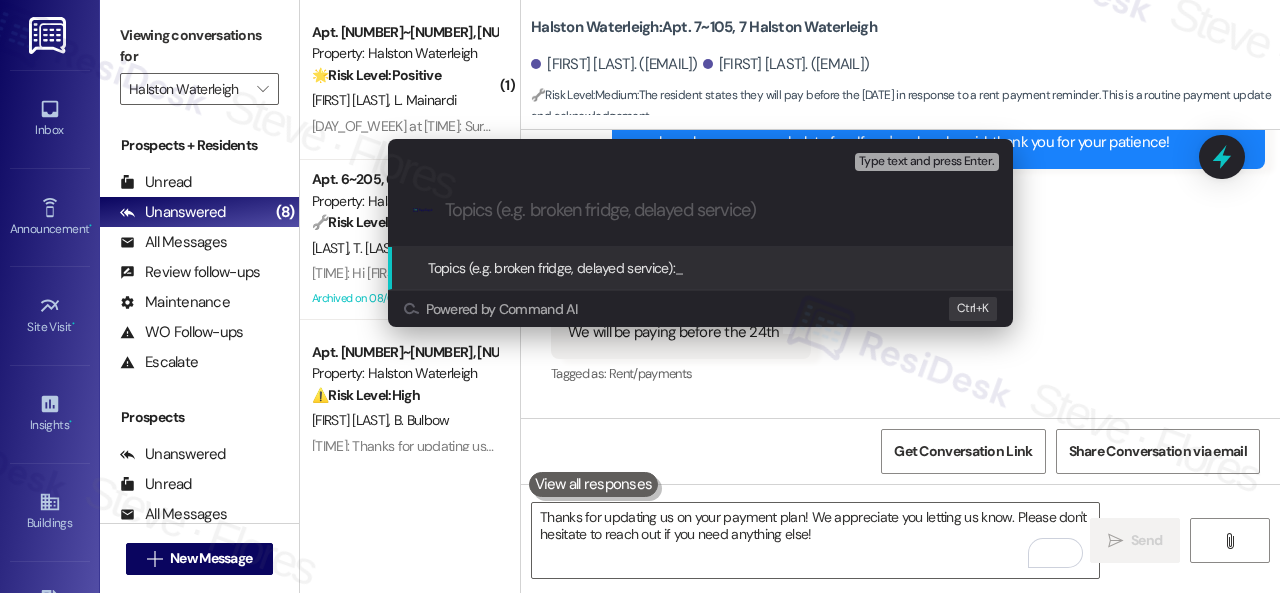 type on "Late payment notice." 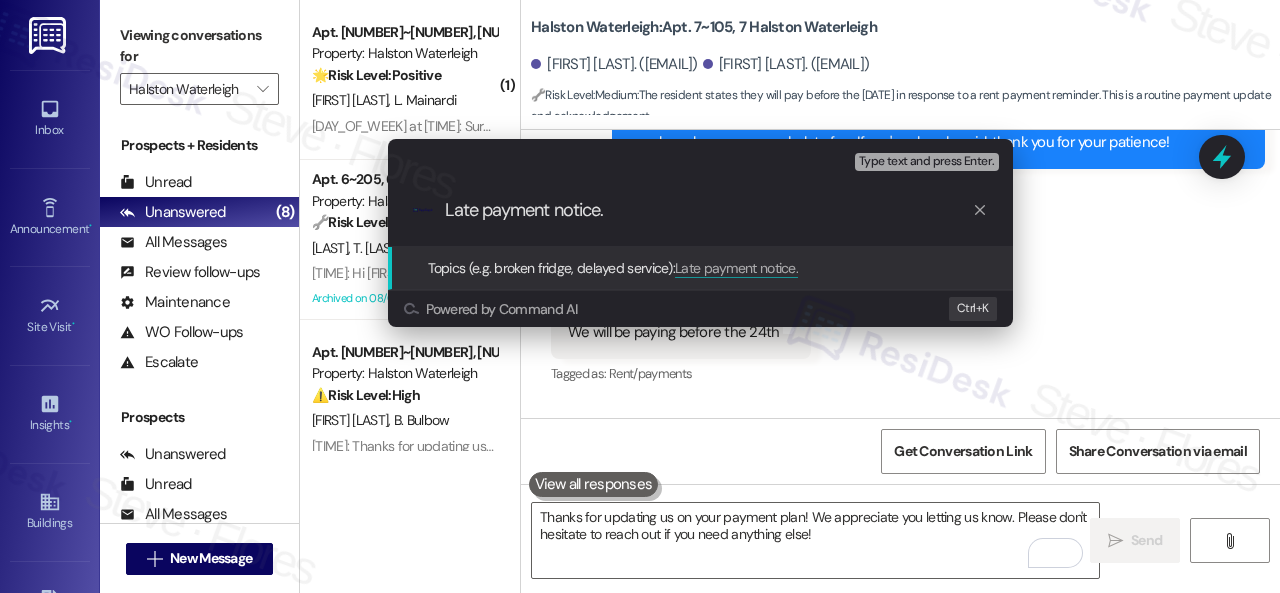 type 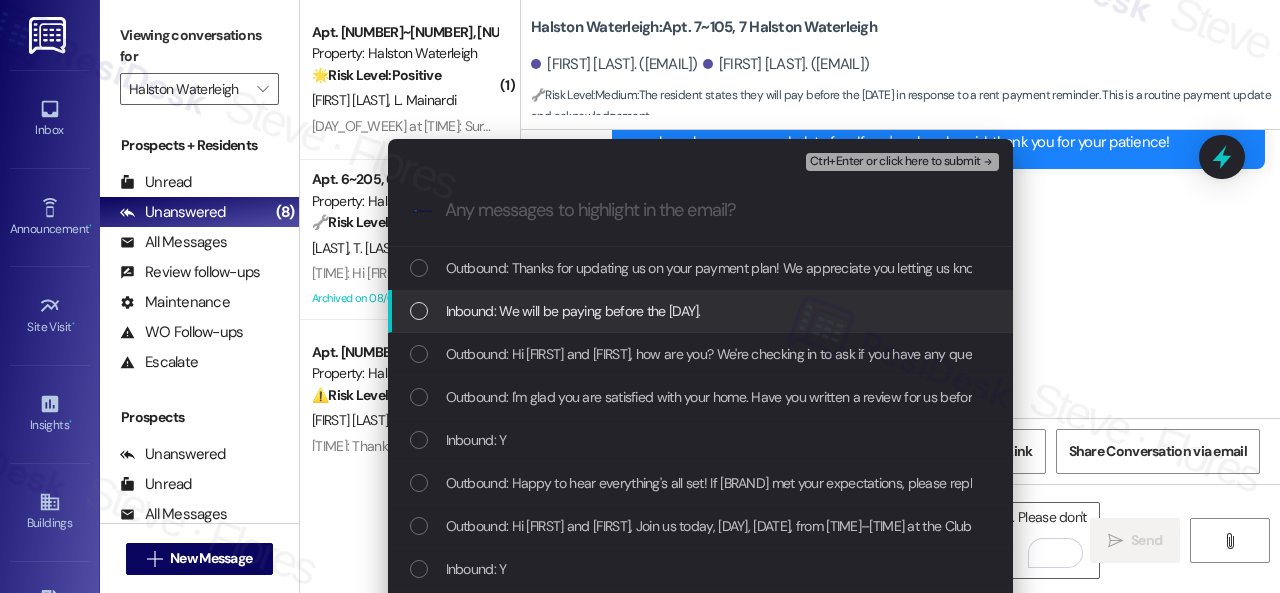 click on "Inbound: We will be paying before the 24th" at bounding box center [573, 311] 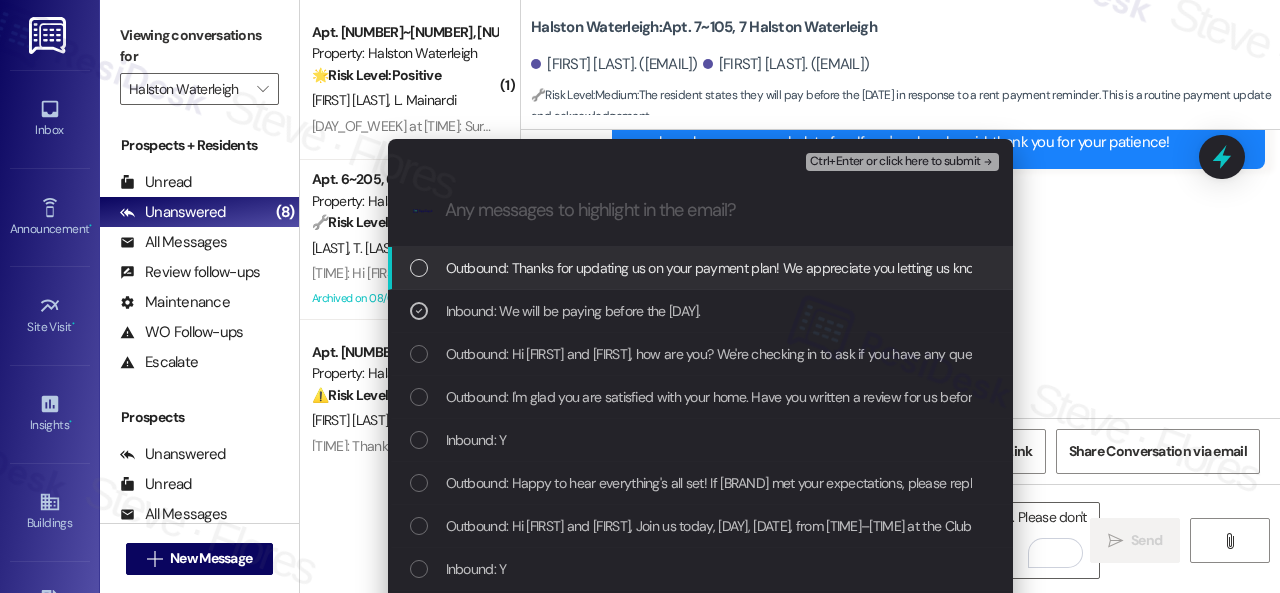 click on "Ctrl+Enter or click here to submit" at bounding box center (895, 162) 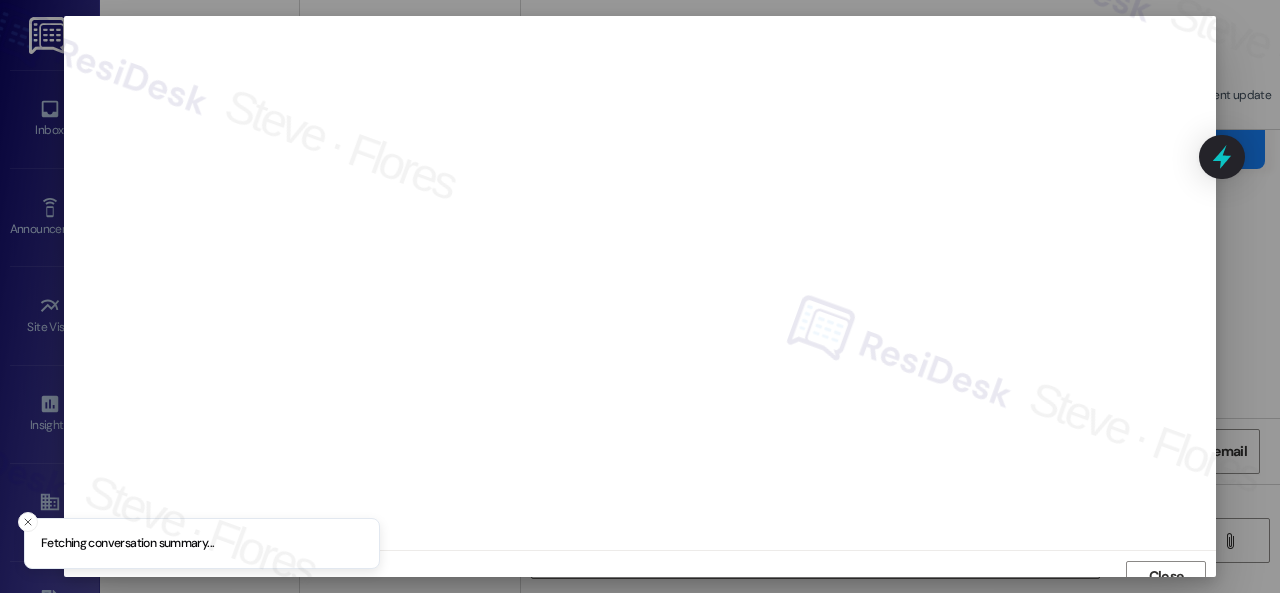 scroll, scrollTop: 15, scrollLeft: 0, axis: vertical 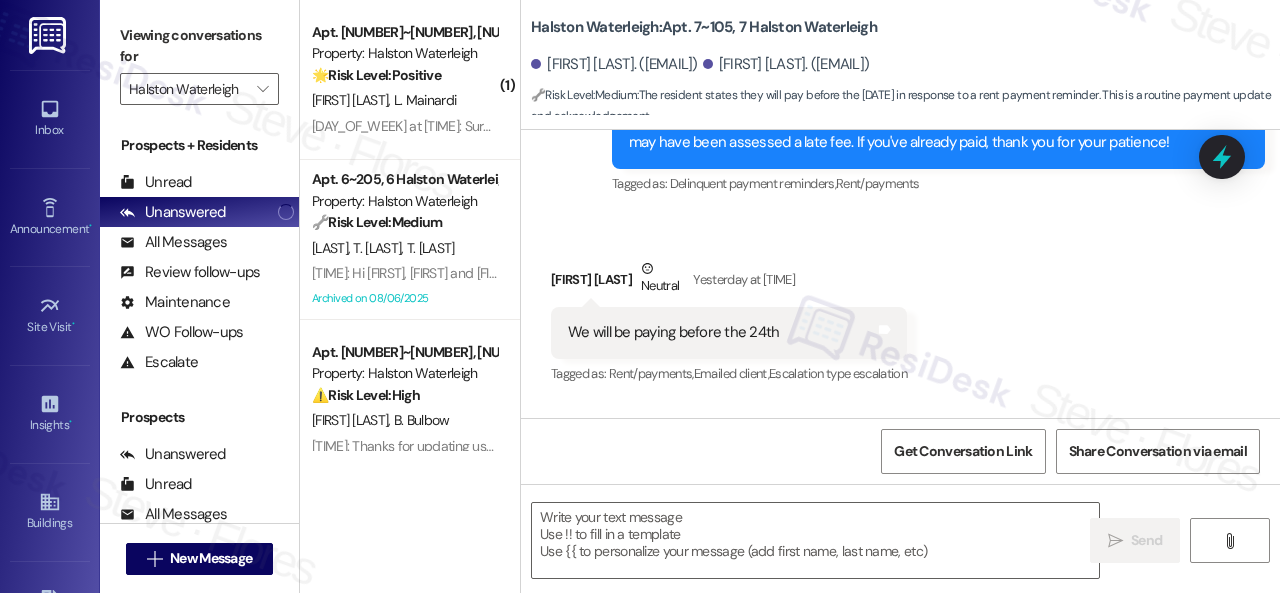 click on "A. Mainardi L. Mainardi" at bounding box center (404, 100) 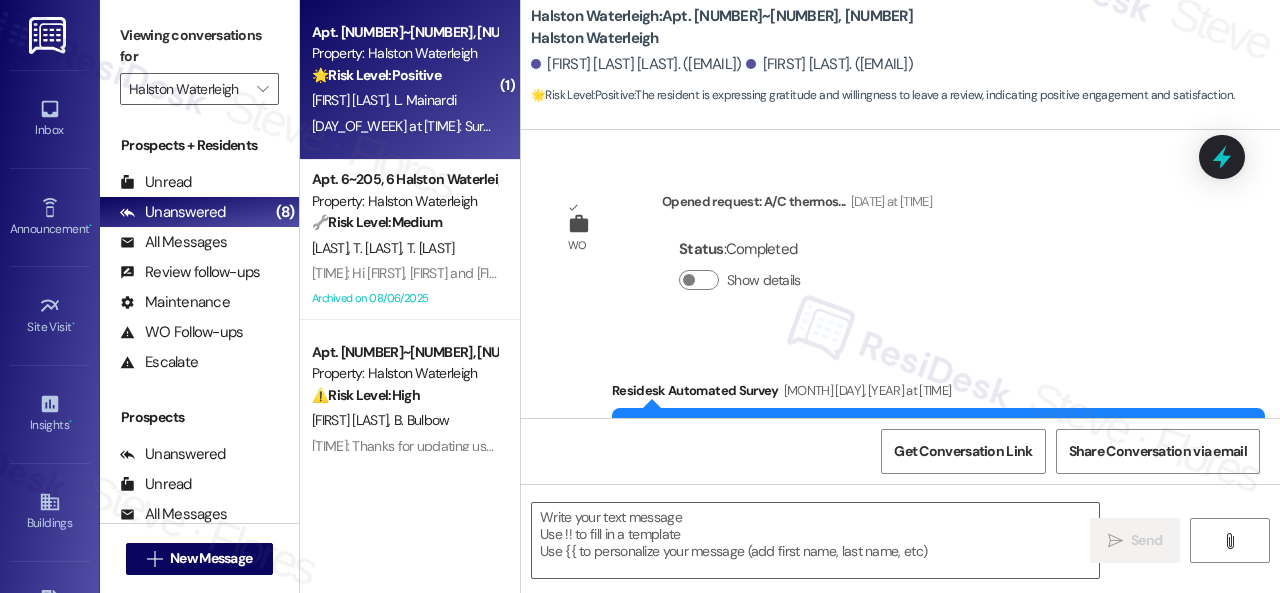 scroll, scrollTop: 49917, scrollLeft: 0, axis: vertical 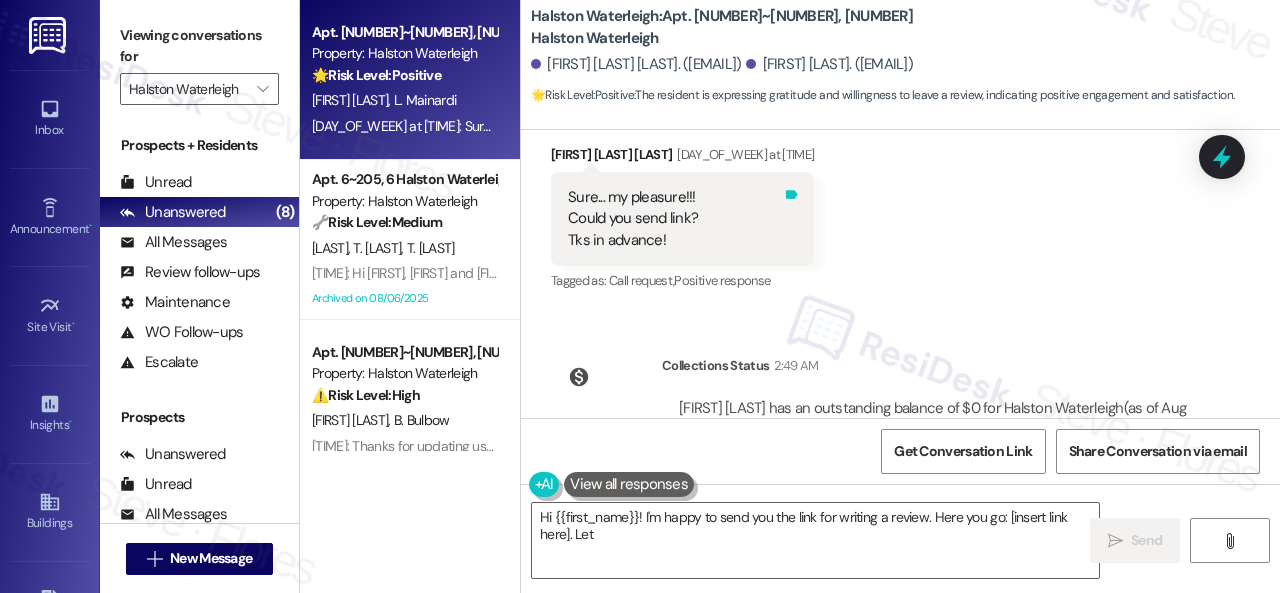 click at bounding box center [8, 8] 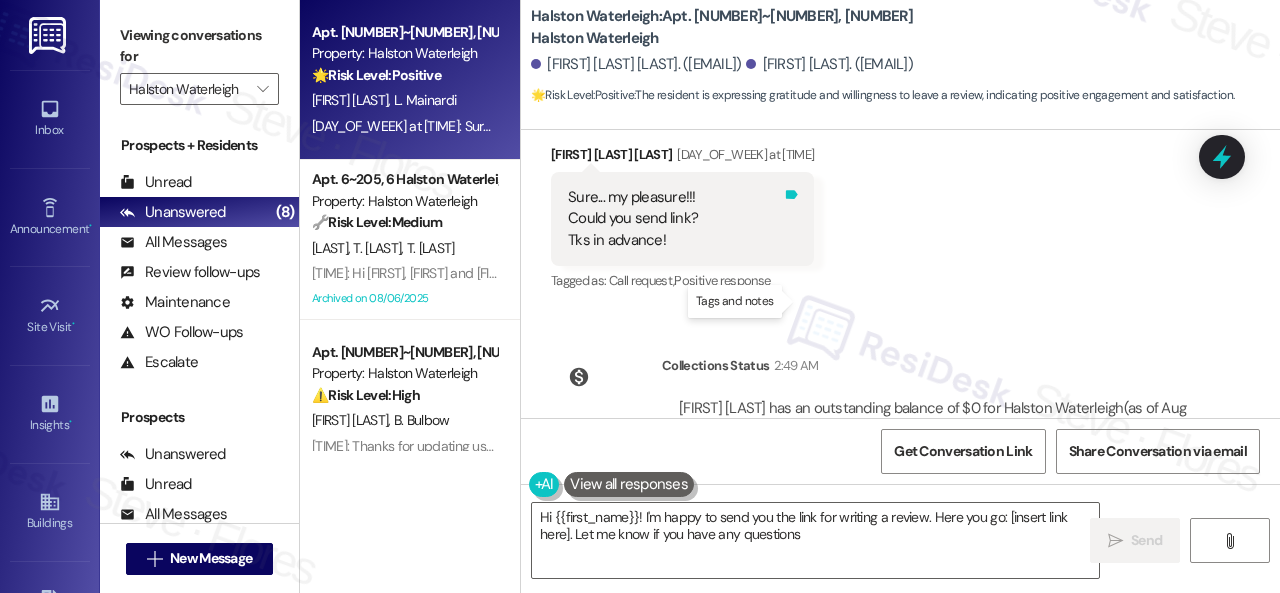 type on "Hi {{first_name}}! I'm happy to send you the link for writing a review. Here you go: [insert link here]. Let me know if you have any questions!" 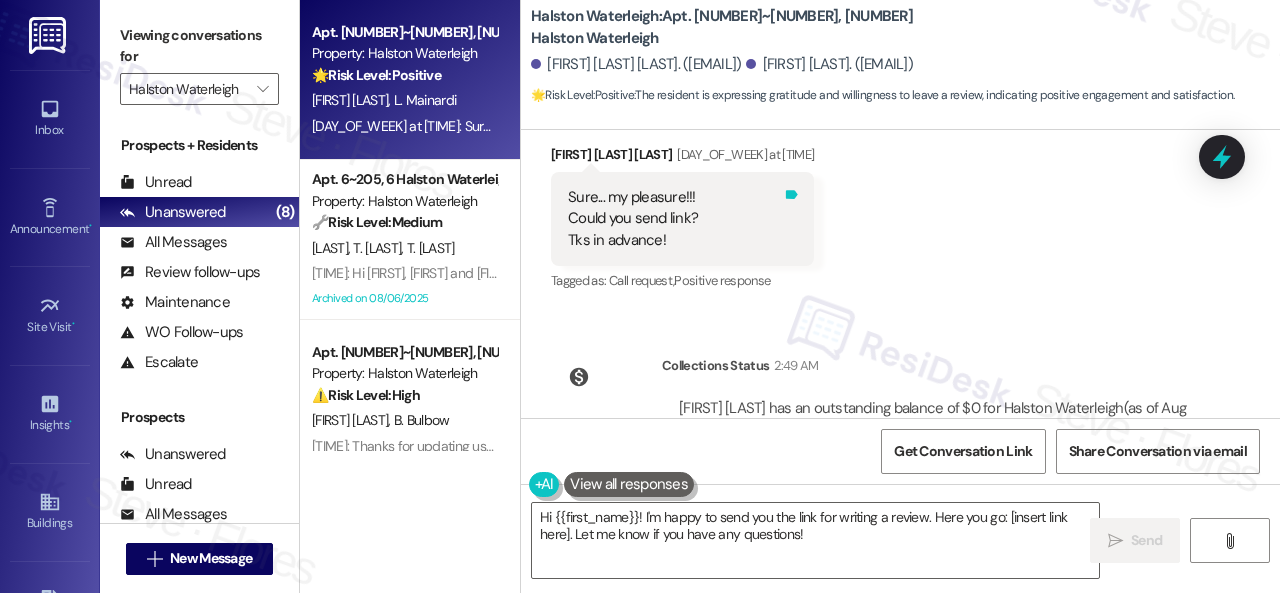 click 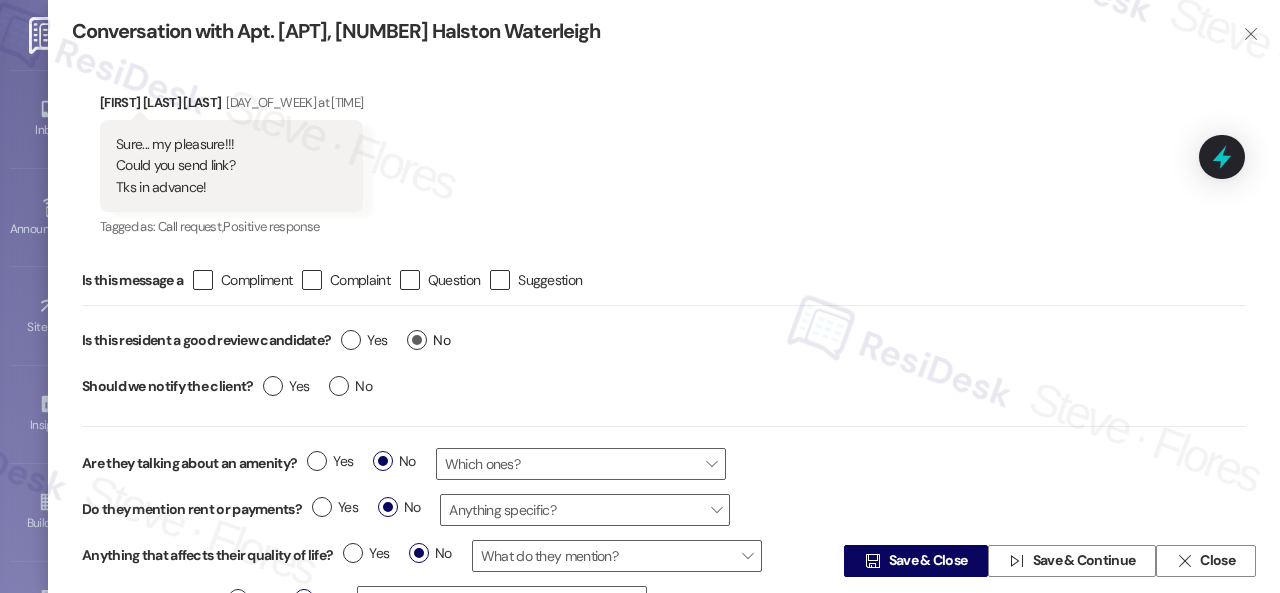 click on "Yes" at bounding box center (364, 340) 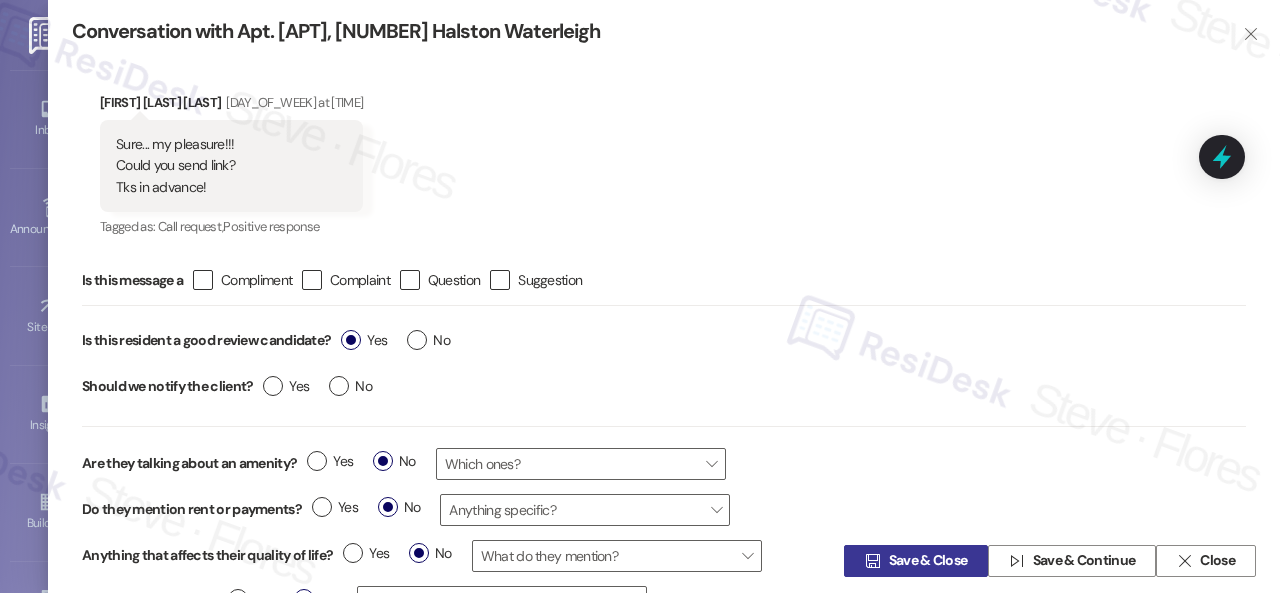 click on "Save & Close" at bounding box center (928, 561) 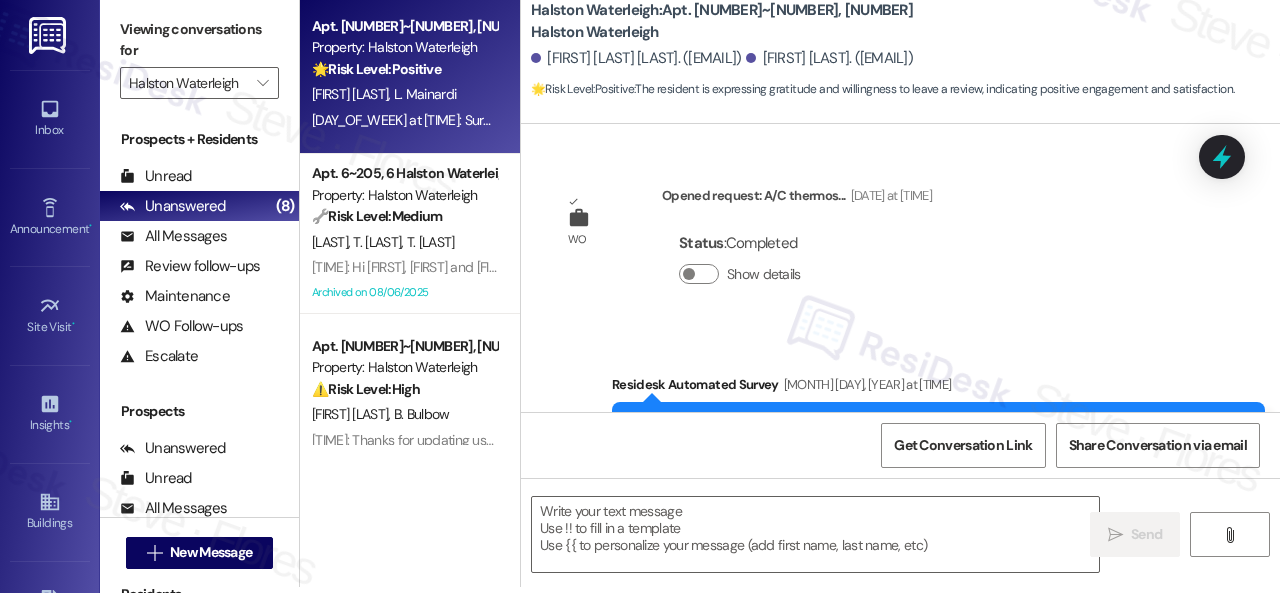 scroll, scrollTop: 6, scrollLeft: 0, axis: vertical 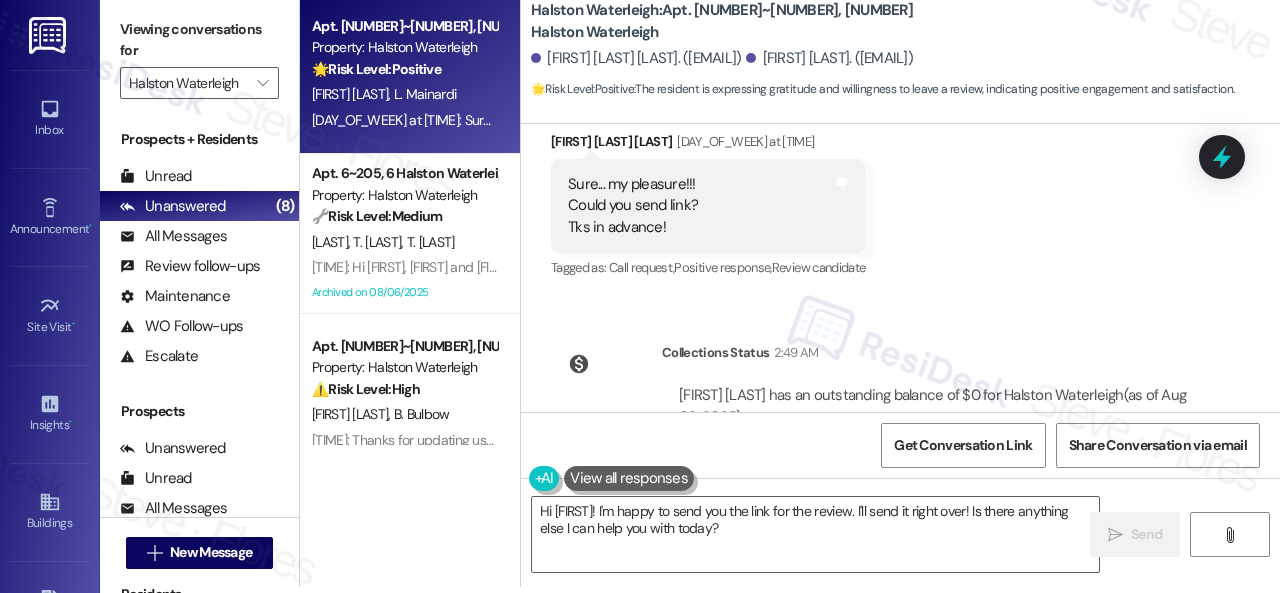 click on "Received via SMS Andre Luiz Dotta Mainardi Yesterday at 10:46 AM Sure... my pleasure!!!
Could you send link?
Tks in advance! Tags and notes Tagged as:   Call request ,  Click to highlight conversations about Call request Positive response ,  Click to highlight conversations about Positive response Review candidate Click to highlight conversations about Review candidate" at bounding box center [900, 192] 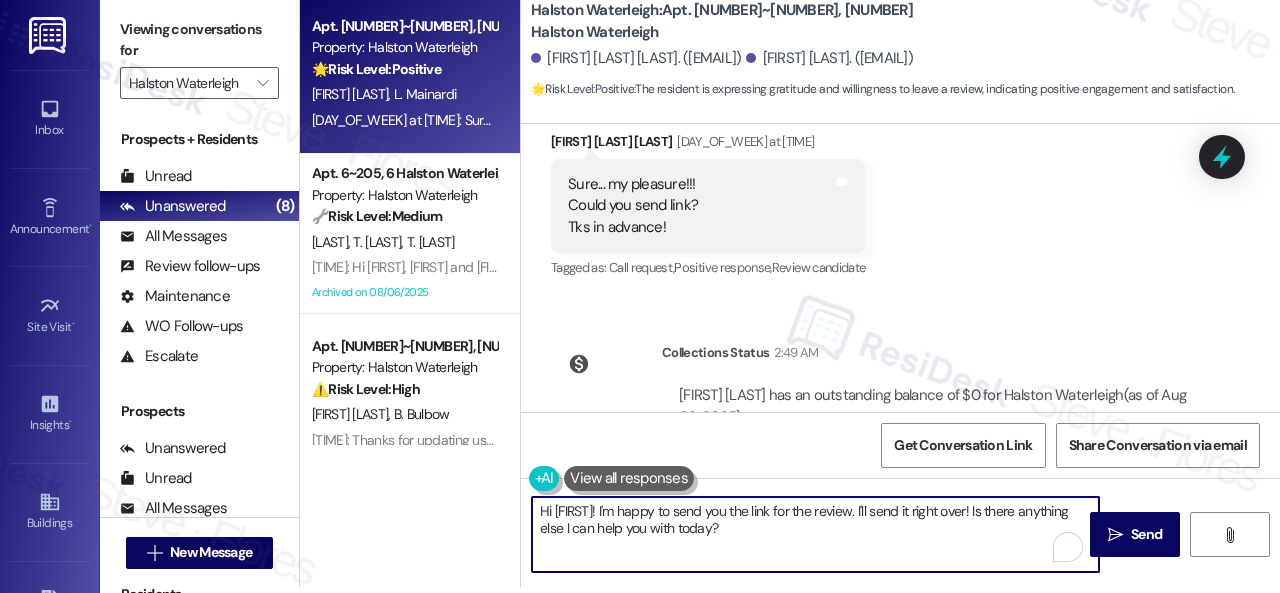 drag, startPoint x: 789, startPoint y: 539, endPoint x: 466, endPoint y: 456, distance: 333.49362 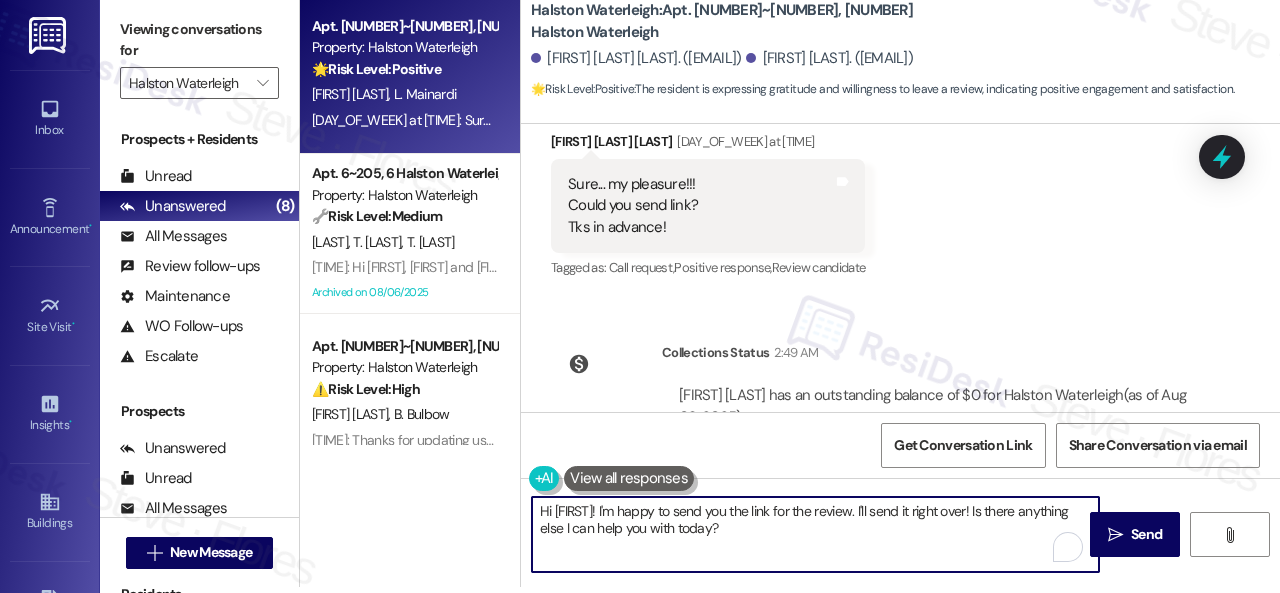 click on "Apt. 5~304, 5 Halston Waterleigh Property: Halston Waterleigh 🌟  Risk Level:  Positive The resident is expressing gratitude and willingness to leave a review, indicating positive engagement and satisfaction. A. Mainardi L. Mainardi Yesterday at 10:46 AM: Sure... my pleasure!!!
Could you send link?
Tks in advance! Yesterday at 10:46 AM: Sure... my pleasure!!!
Could you send link?
Tks in advance! Apt. 6~205, 6 Halston Waterleigh Property: Halston Waterleigh 🔧  Risk Level:  Medium The resident is acknowledging the message regarding the waiver of the late fee. This is a follow-up to a financial concern, but the issue appears to be resolved with the agreement to waive the fee. No immediate risk or urgency is present. P. Felix T. Felix T. Junior Archived on 08/06/2025 Apt. 15~109, 15 Halston Waterleigh Property: Halston Waterleigh ⚠️  Risk Level:  High L. Laurindo B. Bulbow Apt. 10~304, 10 Halston Waterleigh Property: Halston Waterleigh 🔧  Risk Level:  Medium V. Contreras J. Alstadt J. Contreras ⚠️" at bounding box center (790, 290) 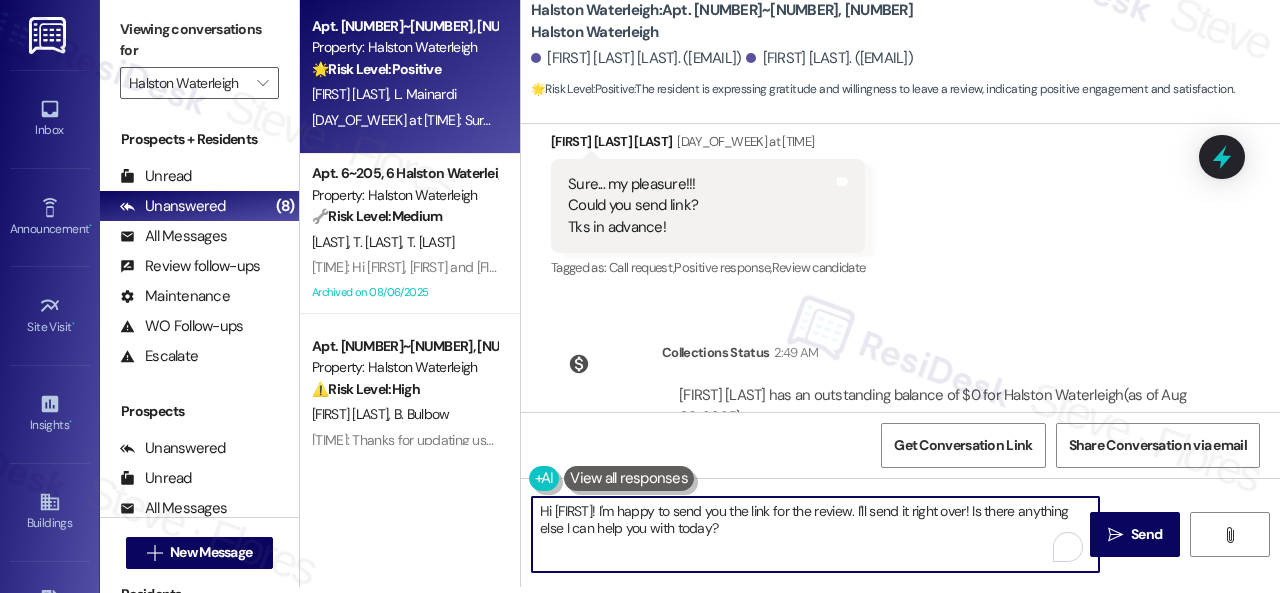 paste on "Thank you so much! It means a lot to us! Please take a moment to write a review here:
{{google_review_link}}
We truly appreciate your support! Let me know once you're done!" 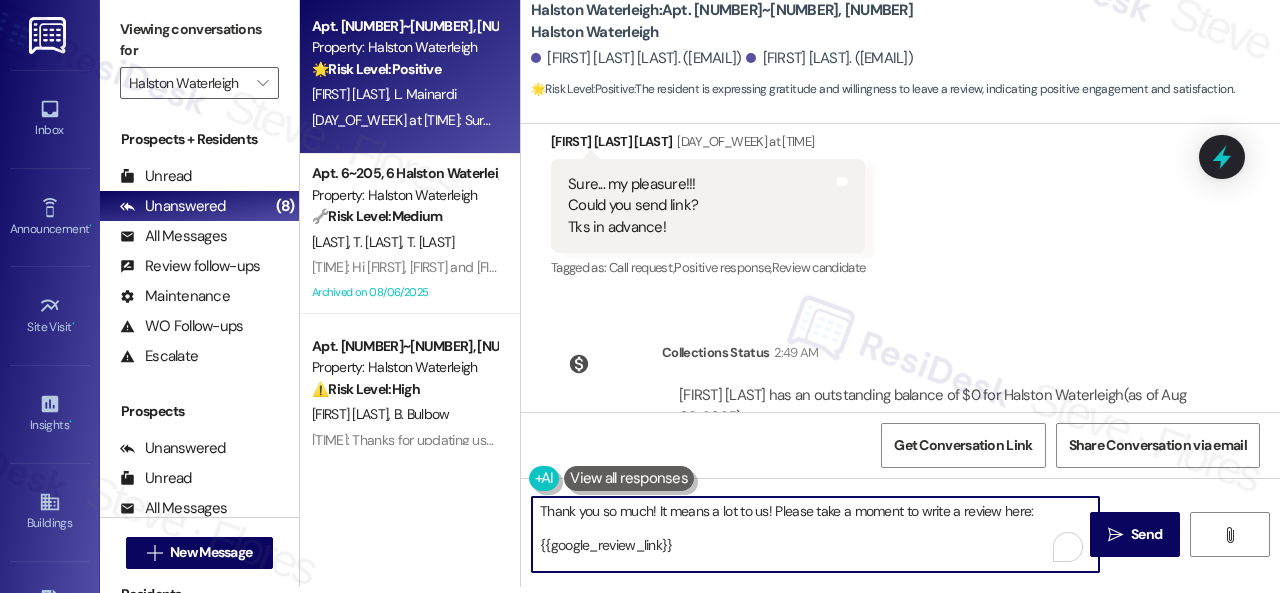 scroll, scrollTop: 16, scrollLeft: 0, axis: vertical 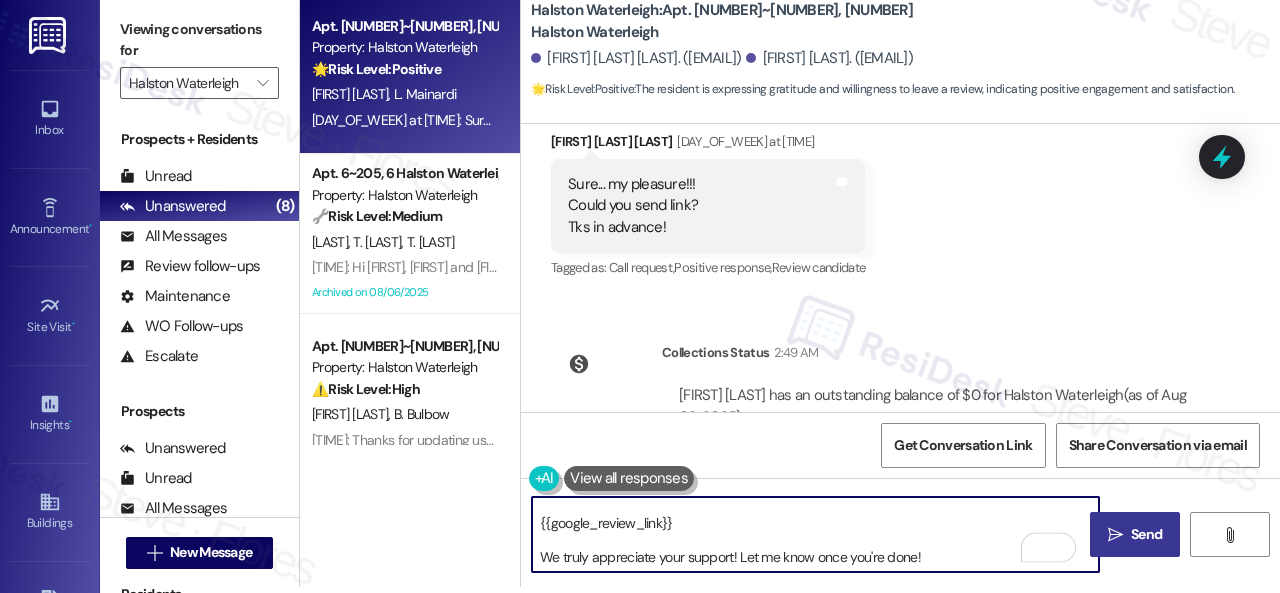 type on "Thank you so much! It means a lot to us! Please take a moment to write a review here:
{{google_review_link}}
We truly appreciate your support! Let me know once you're done!" 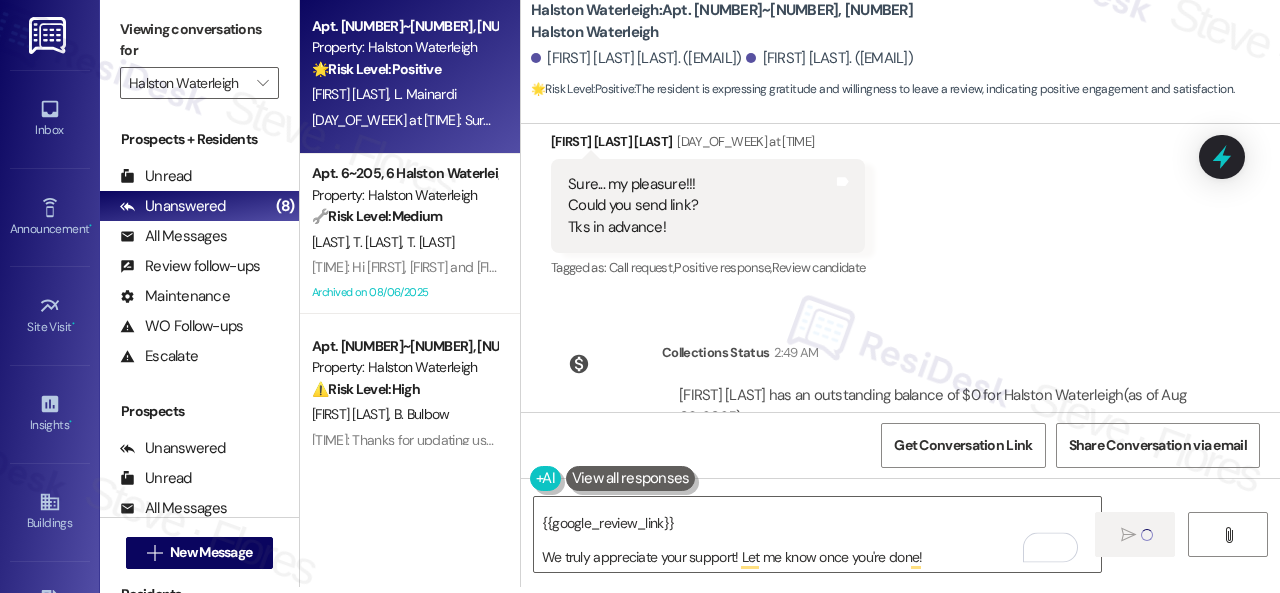 scroll, scrollTop: 22, scrollLeft: 0, axis: vertical 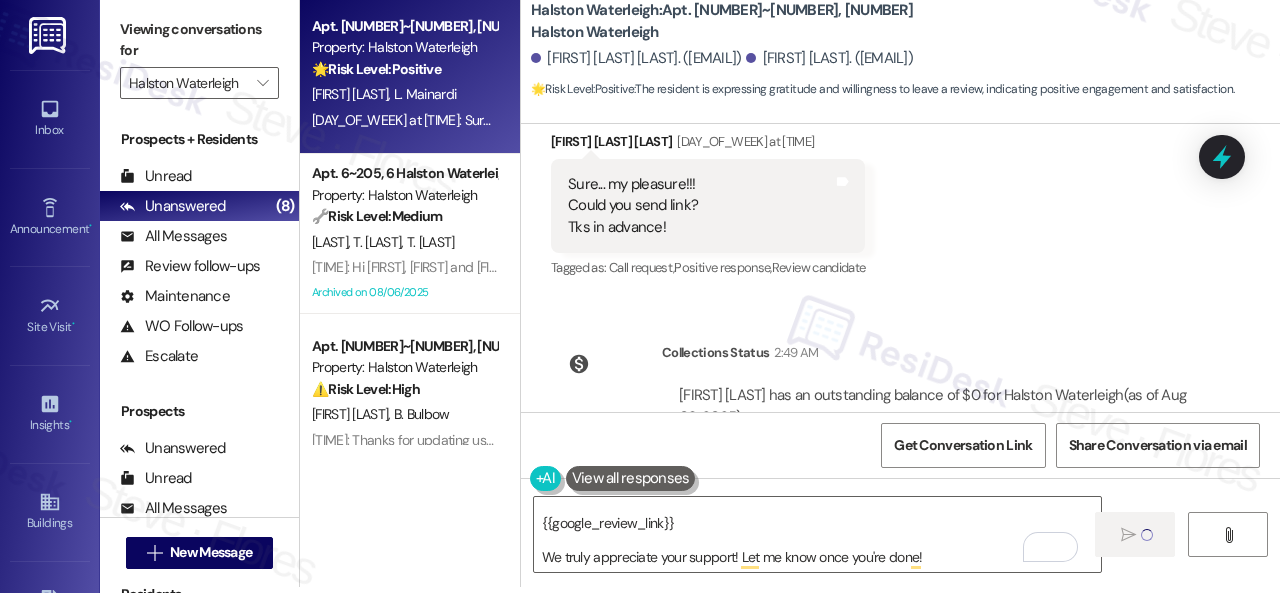 type 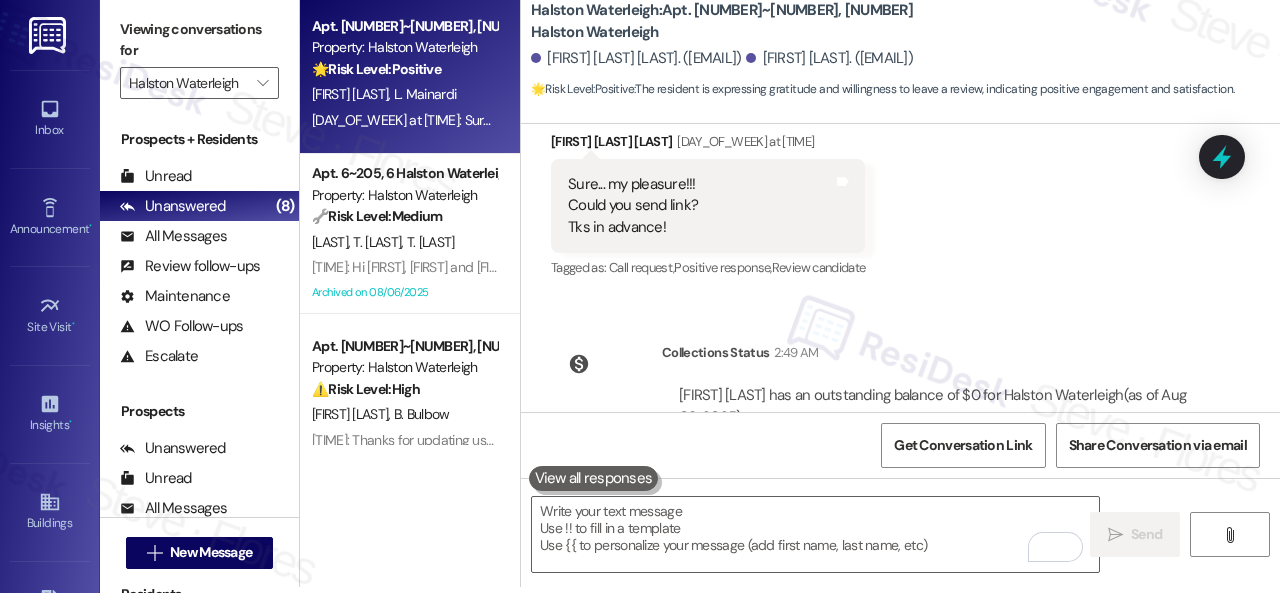 scroll, scrollTop: 0, scrollLeft: 0, axis: both 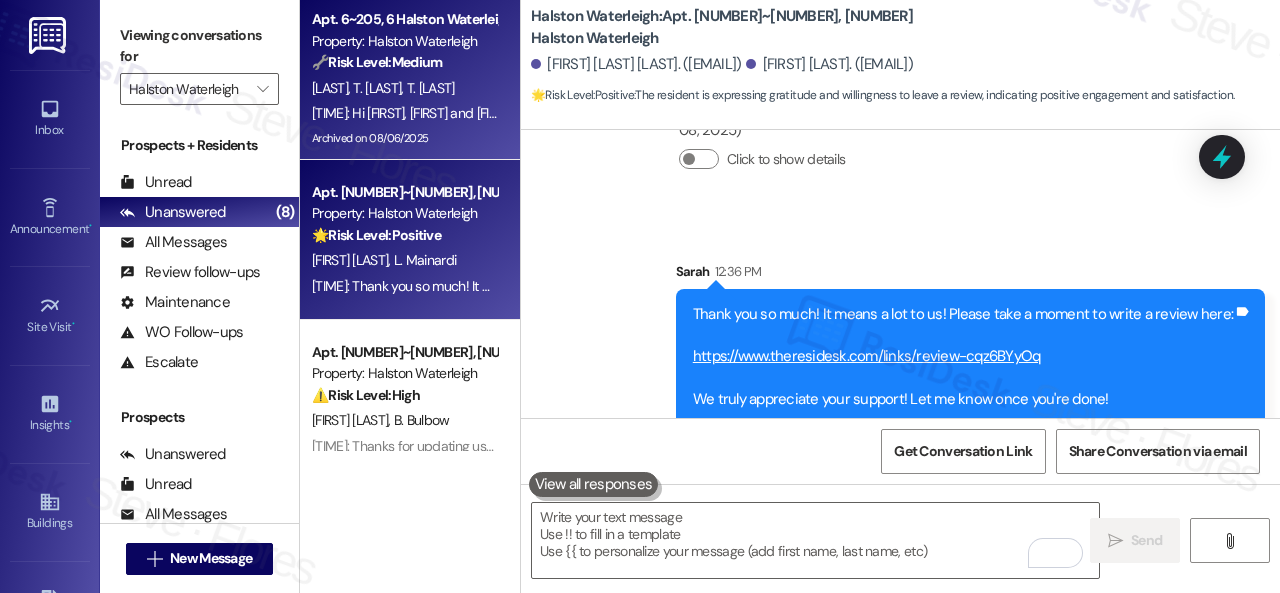 click on "P. Felix T. Felix T. Junior" at bounding box center [404, 88] 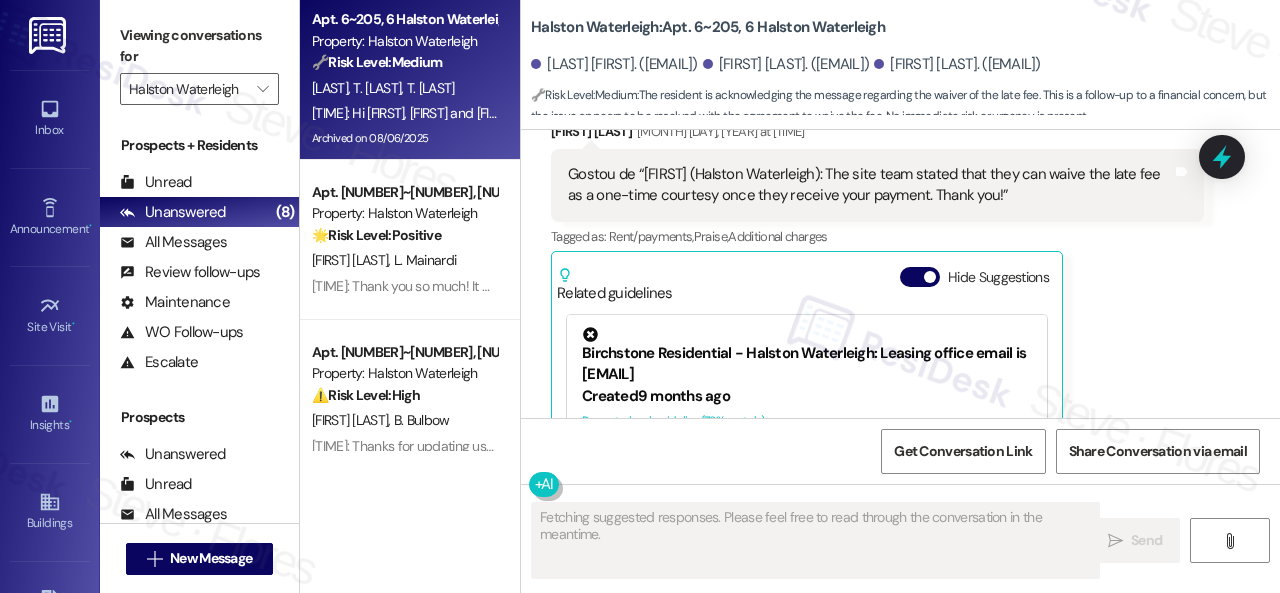 scroll, scrollTop: 16536, scrollLeft: 0, axis: vertical 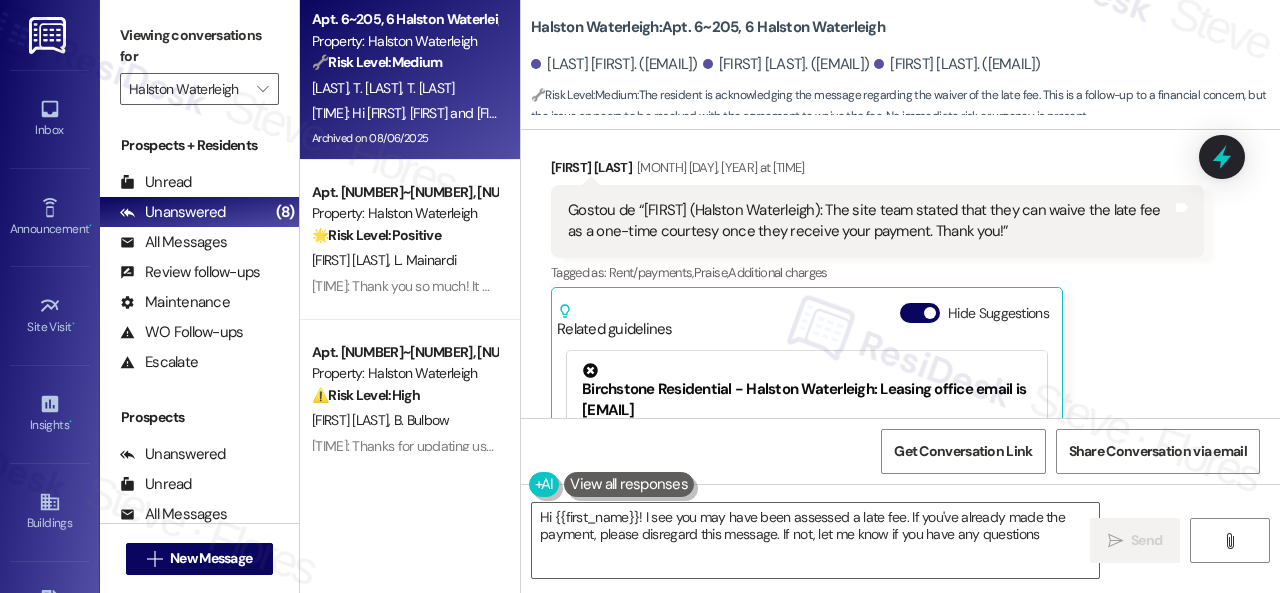 type on "Hi {{first_name}}! I see you may have been assessed a late fee. If you've already made the payment, please disregard this message. If not, let me know if you have any questions!" 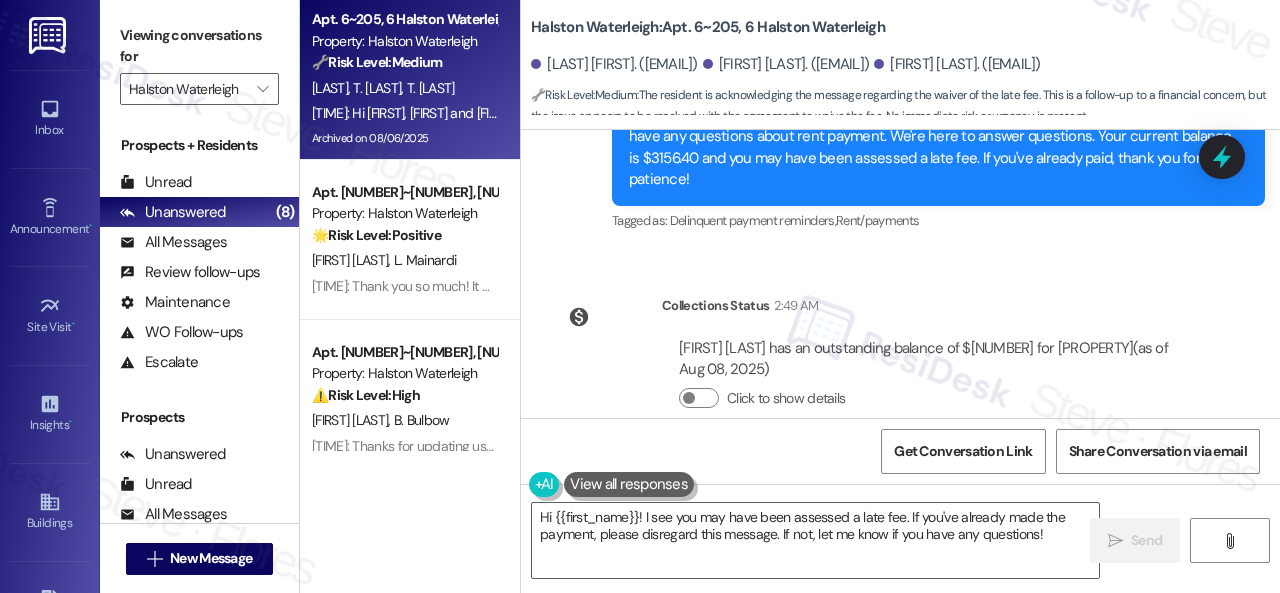 scroll, scrollTop: 17620, scrollLeft: 0, axis: vertical 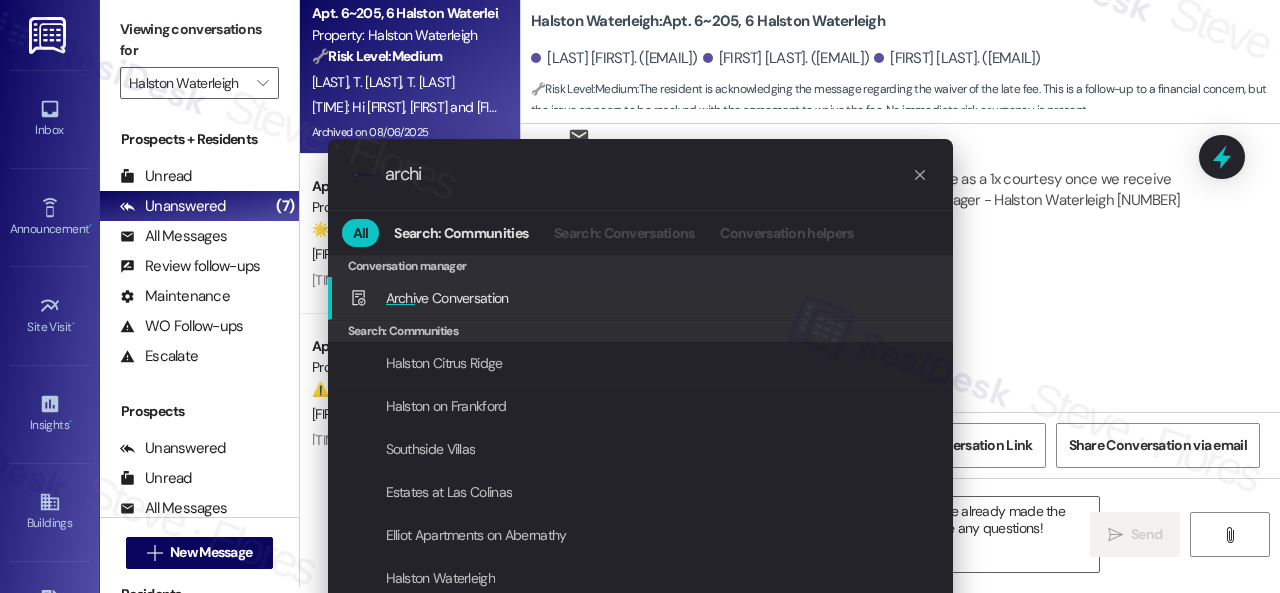 type on "archi" 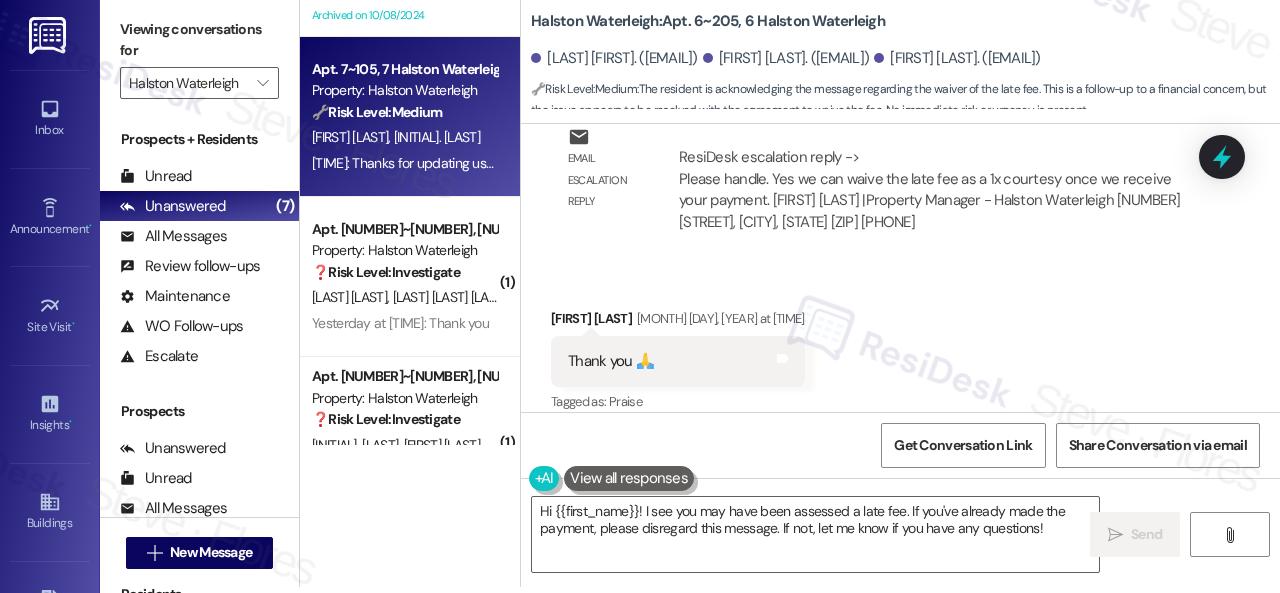 scroll, scrollTop: 800, scrollLeft: 0, axis: vertical 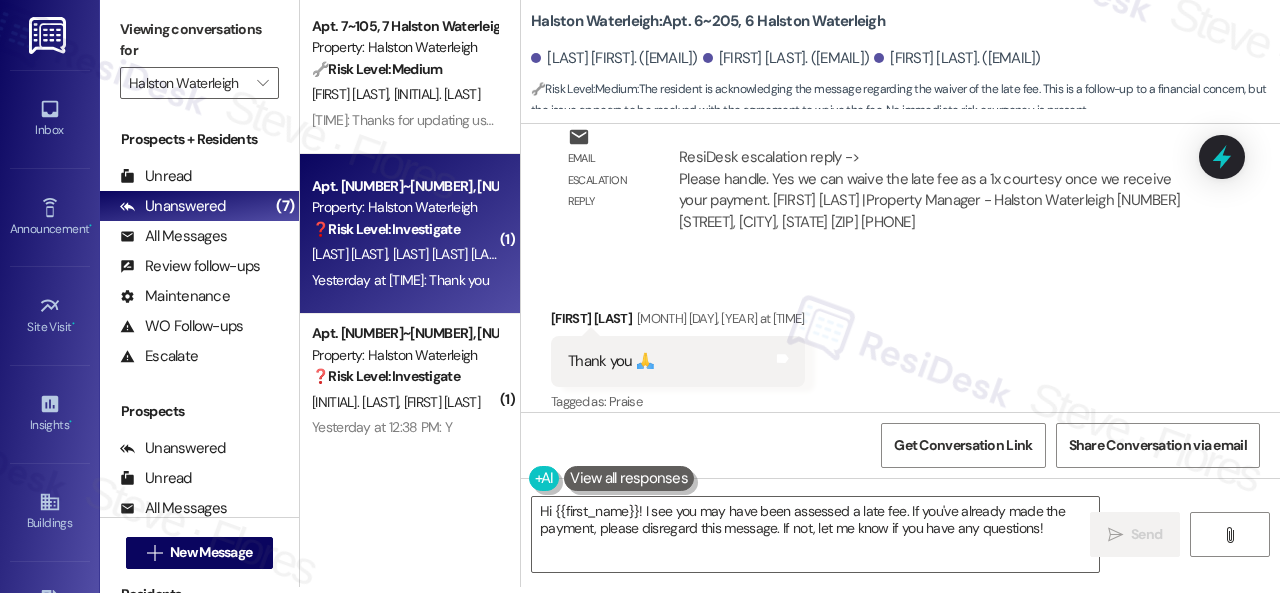 click on "Yesterday at 12:57 PM: Thank you   Yesterday at 12:57 PM: Thank you" at bounding box center [404, 280] 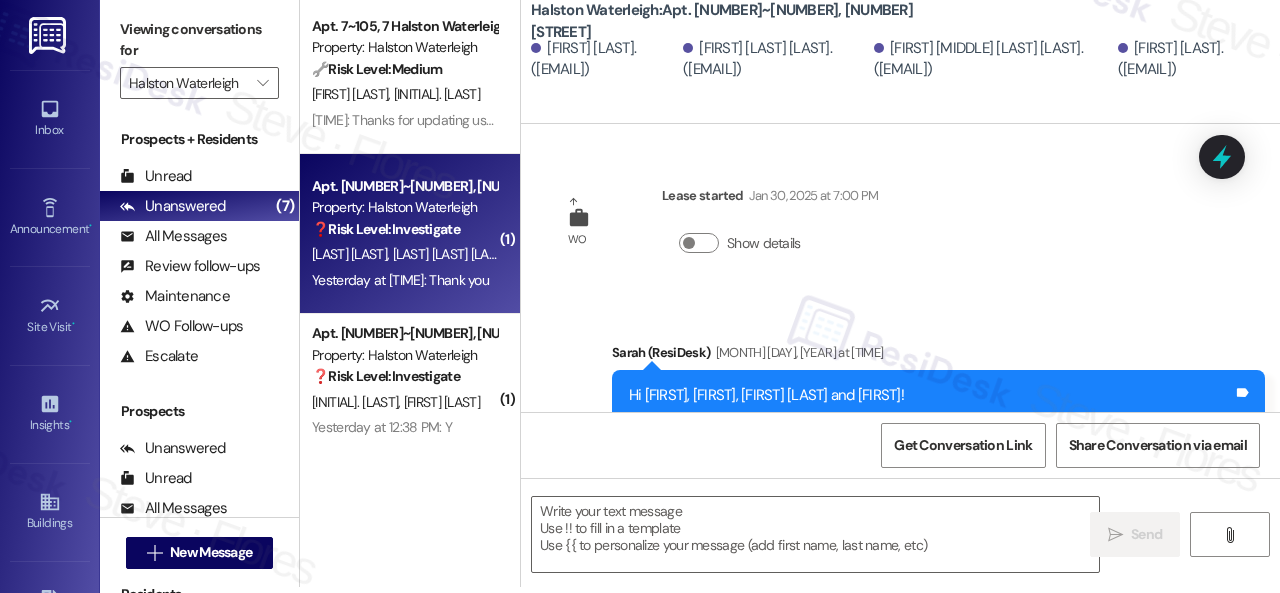 scroll, scrollTop: 0, scrollLeft: 0, axis: both 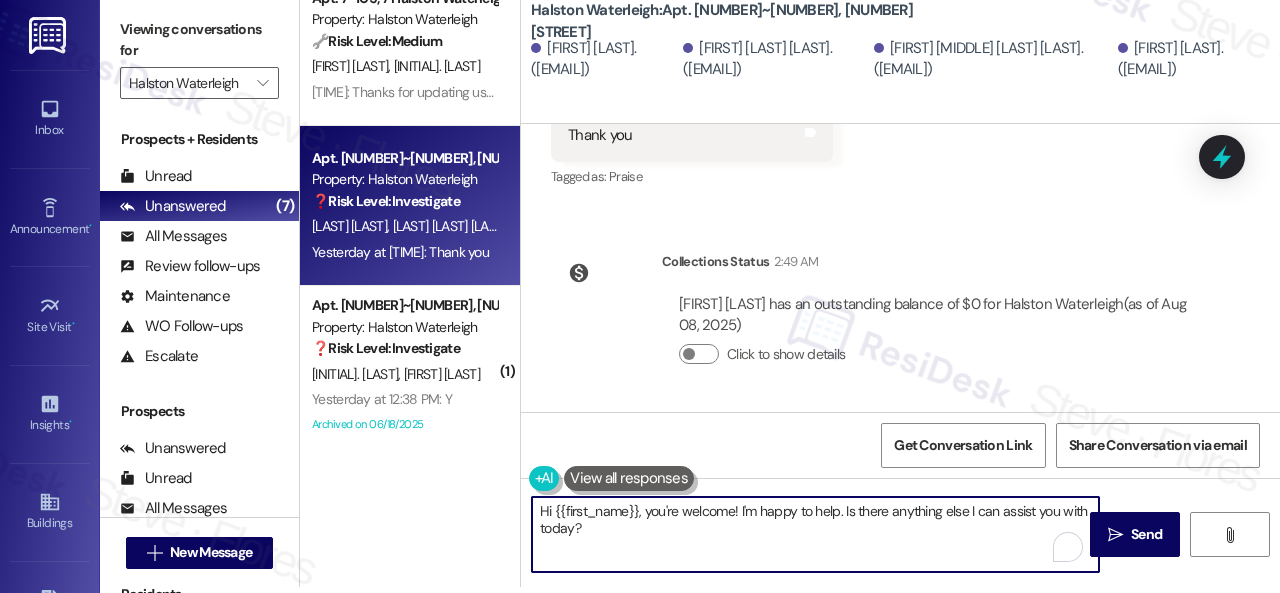 drag, startPoint x: 540, startPoint y: 511, endPoint x: 434, endPoint y: 475, distance: 111.94642 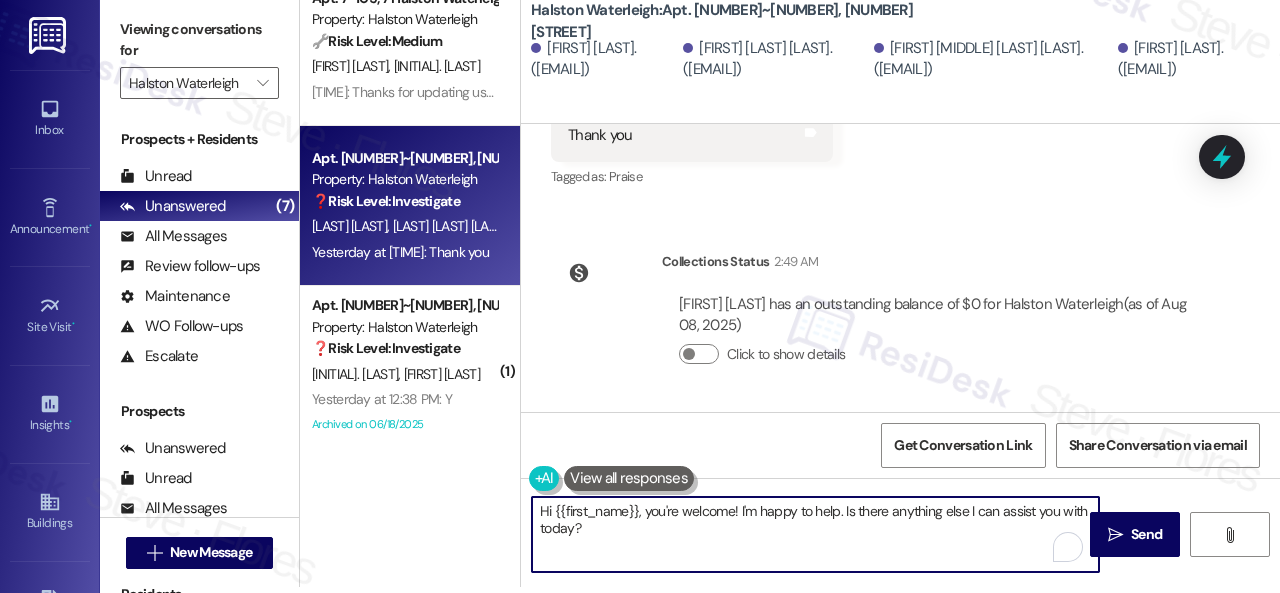 click on "Apt. 10~304, 10 Halston Waterleigh Property: Halston Waterleigh 🔧  Risk Level:  Medium The resident confirmed the work order was completed to their satisfaction. This indicates the issue has been resolved and no further action is needed. V. Contreras J. Alstadt J. Contreras 12:33 PM: Happy to hear everything's all set! If Halston Waterleigh met your expectations, please reply with "Yes." If not, no worries - we'd appreciate any feedback so we can keep getting better. Thanks! 12:33 PM: Happy to hear everything's all set! If Halston Waterleigh met your expectations, please reply with "Yes." If not, no worries - we'd appreciate any feedback so we can keep getting better. Thanks! Archived on 07/18/2025 Apt. 6~105, 6 Halston Waterleigh Property: Halston Waterleigh ⚠️  Risk Level:  High The resident is questioning a balance and late fee, indicating a potential financial concern and possible payment discrepancy. This requires urgent clarification to avoid further issues. J. Raga I. Cortese T. Cortese 🔧 ❓" at bounding box center [790, 290] 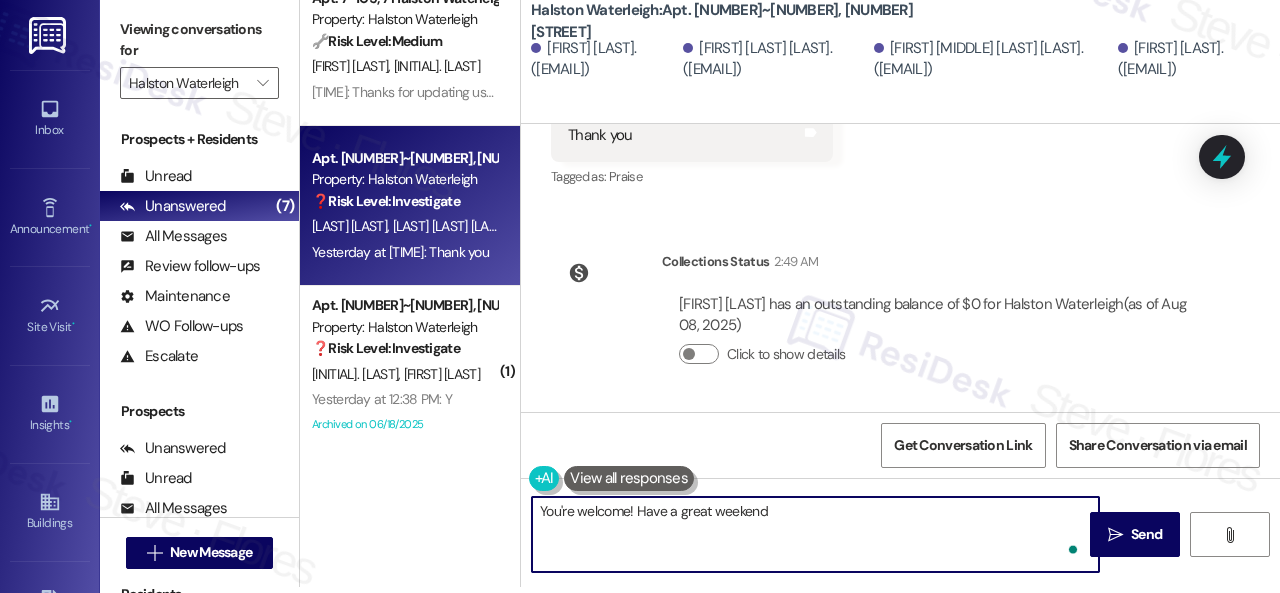 type on "You're welcome! Have a great weekend!" 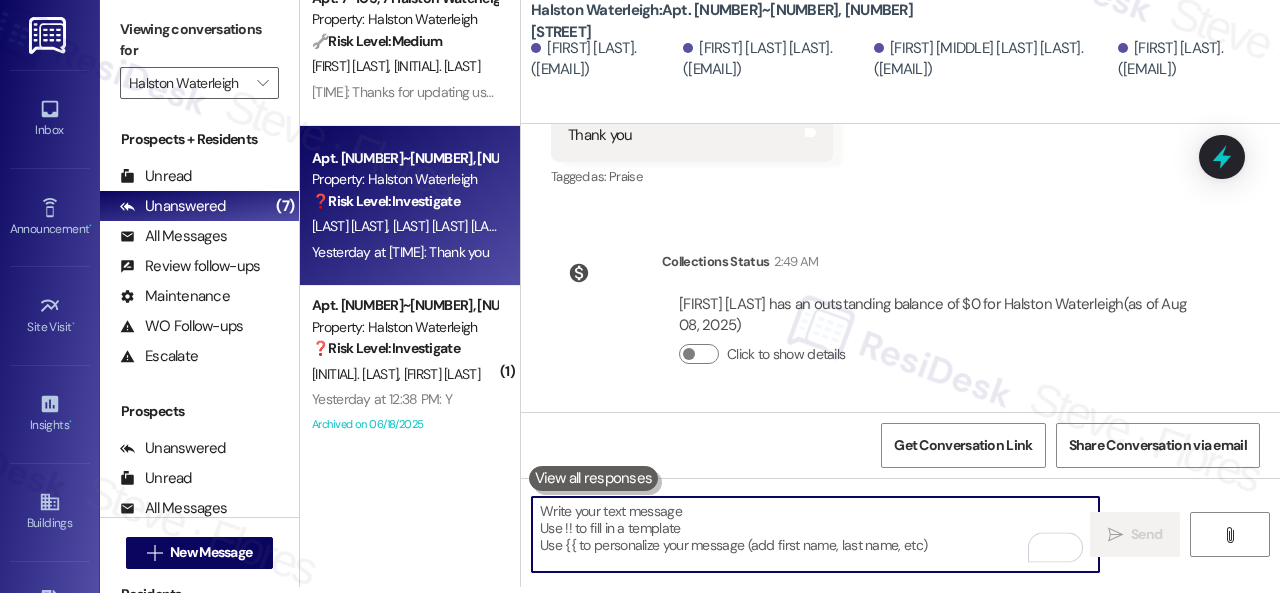 scroll, scrollTop: 0, scrollLeft: 0, axis: both 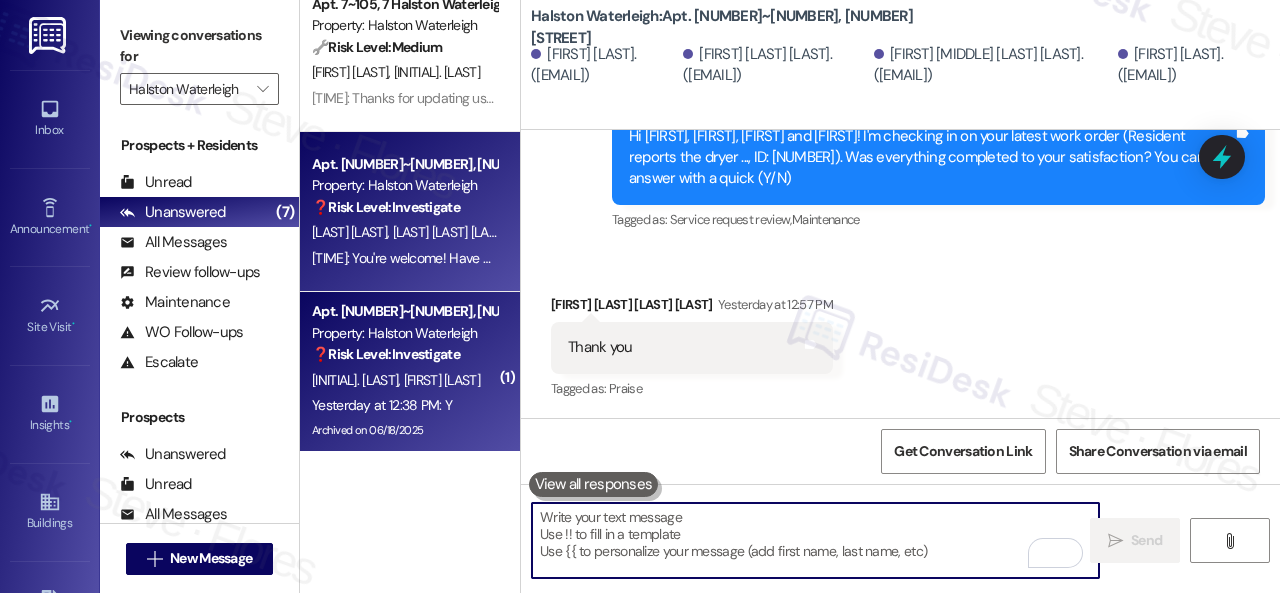 type 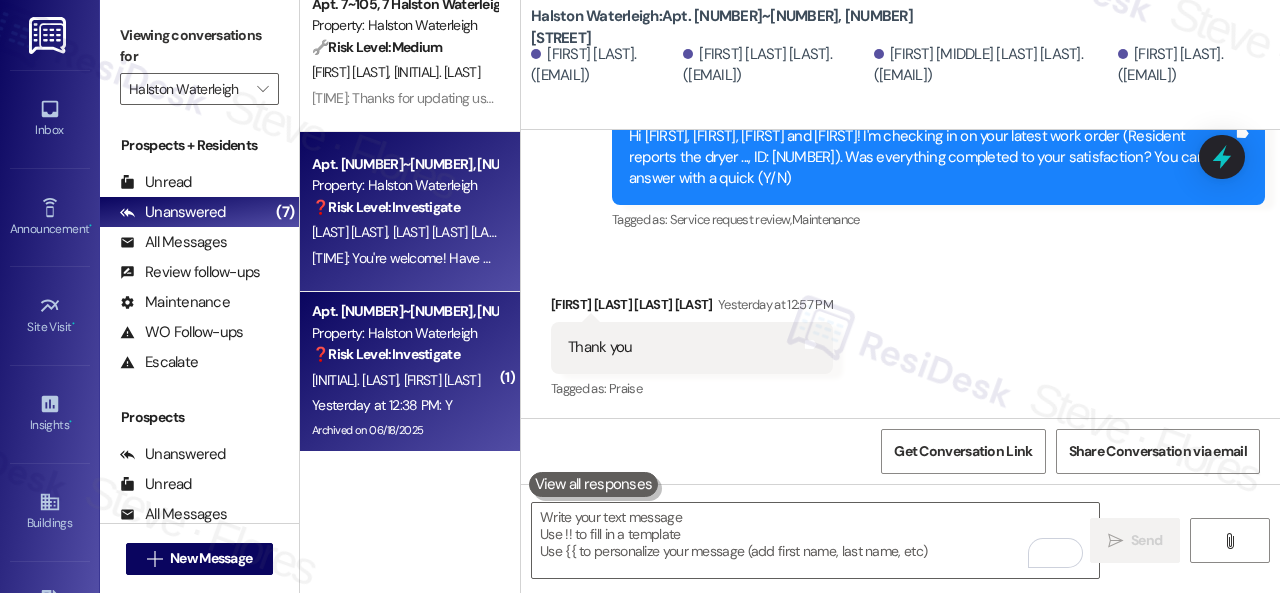 click on "M. Ciprian J. Garita" at bounding box center [404, 380] 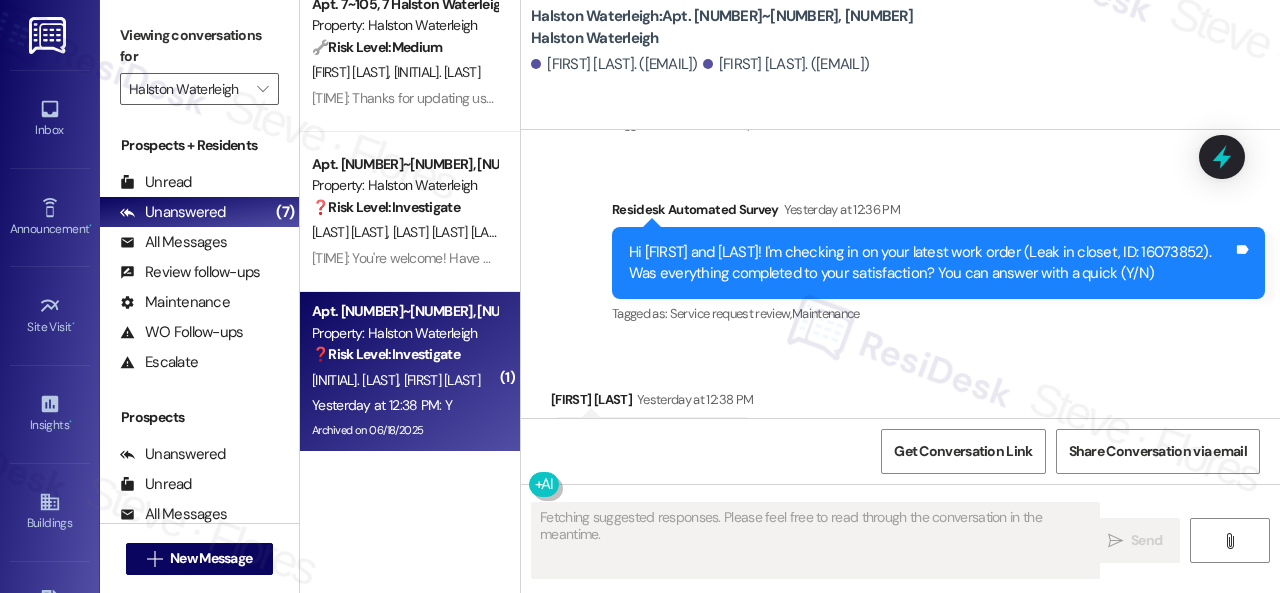 scroll, scrollTop: 52328, scrollLeft: 0, axis: vertical 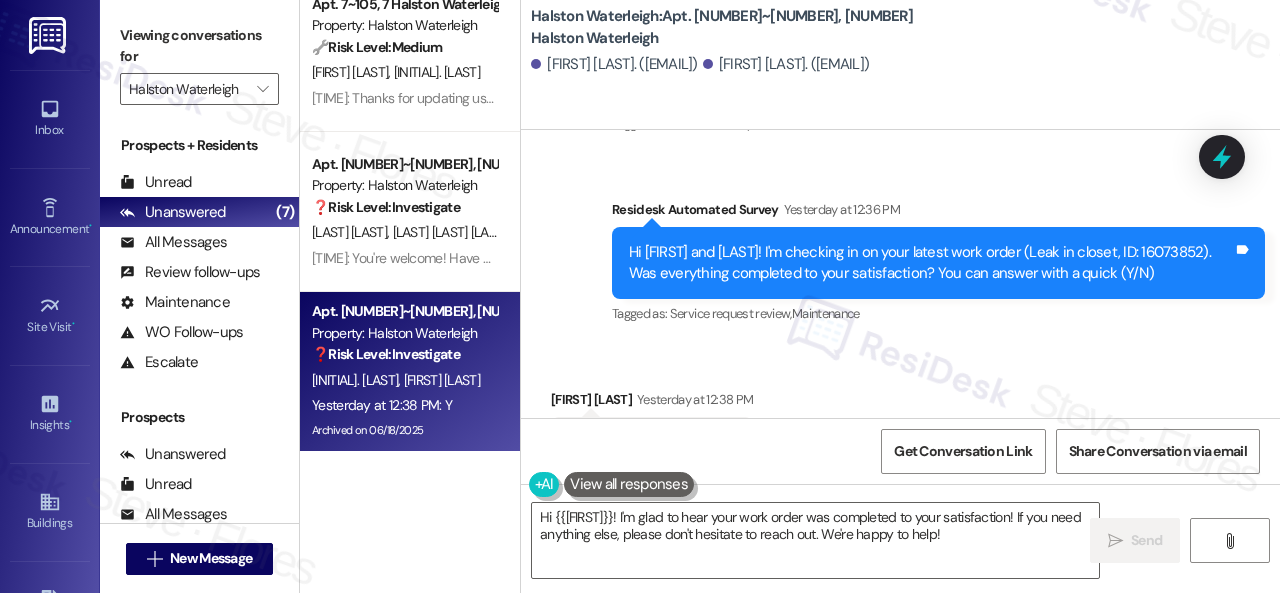 click on "Announcement, sent via SMS Sarah   (ResiDesk) Aug 05, 2025 at 10:25 AM Hi Max and Julissa!
Just a reminder—our Poolside Pop-Up featuring Chicha & Obleas is happening today, Tuesday, August 5, from 3:30 PM to 7:30 PM!
Come cool off by the pool and enjoy some sweet treats—we can’t wait to see you there! Tags and notes Tagged as:   Custom survey ,  Click to highlight conversations about Custom survey Amenities ,  Click to highlight conversations about Amenities Pool Click to highlight conversations about Pool Announcement, sent via SMS Sarah   (ResiDesk) Aug 06, 2025 at 12:20 PM Hi Max and Julissa,
Join us today, Wednesday, August 6, from 2:00–5:00 PM at the Clubhouse for our Back to School Supplies Event!
Stop by to pick up free school supplies and get ready for a great start to the school year—we can’t wait to see you there! Tags and notes Tagged as:   Custom survey ,  Click to highlight conversations about Custom survey Amenities Click to highlight conversations about Amenities" at bounding box center [900, -38] 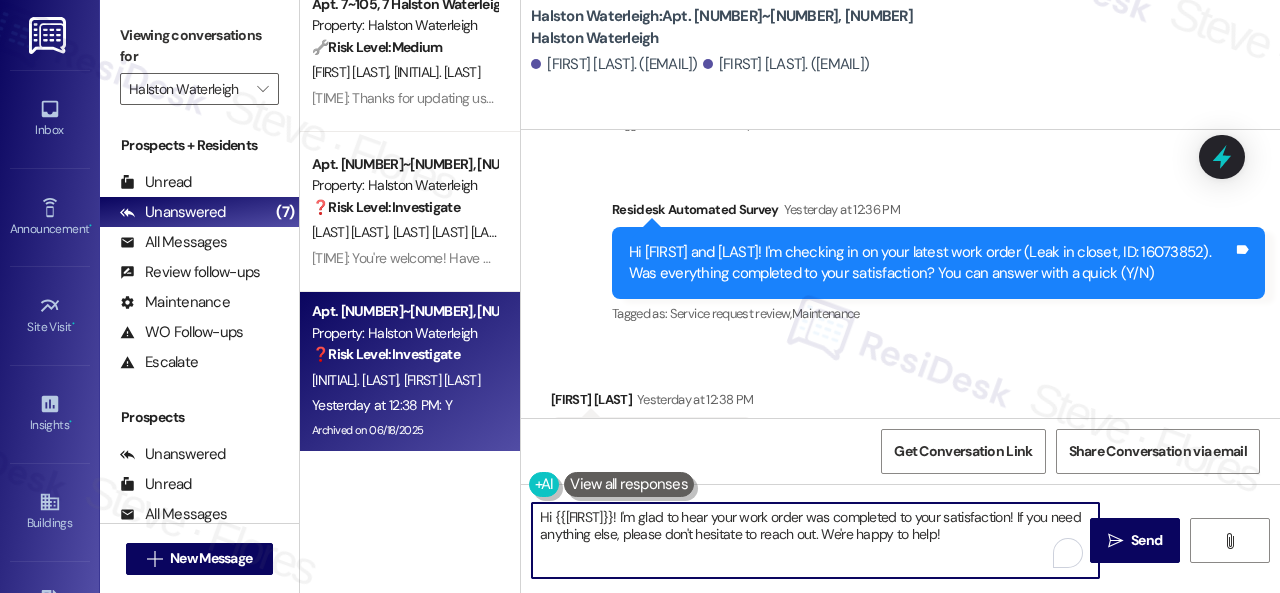 drag, startPoint x: 992, startPoint y: 530, endPoint x: 809, endPoint y: 541, distance: 183.3303 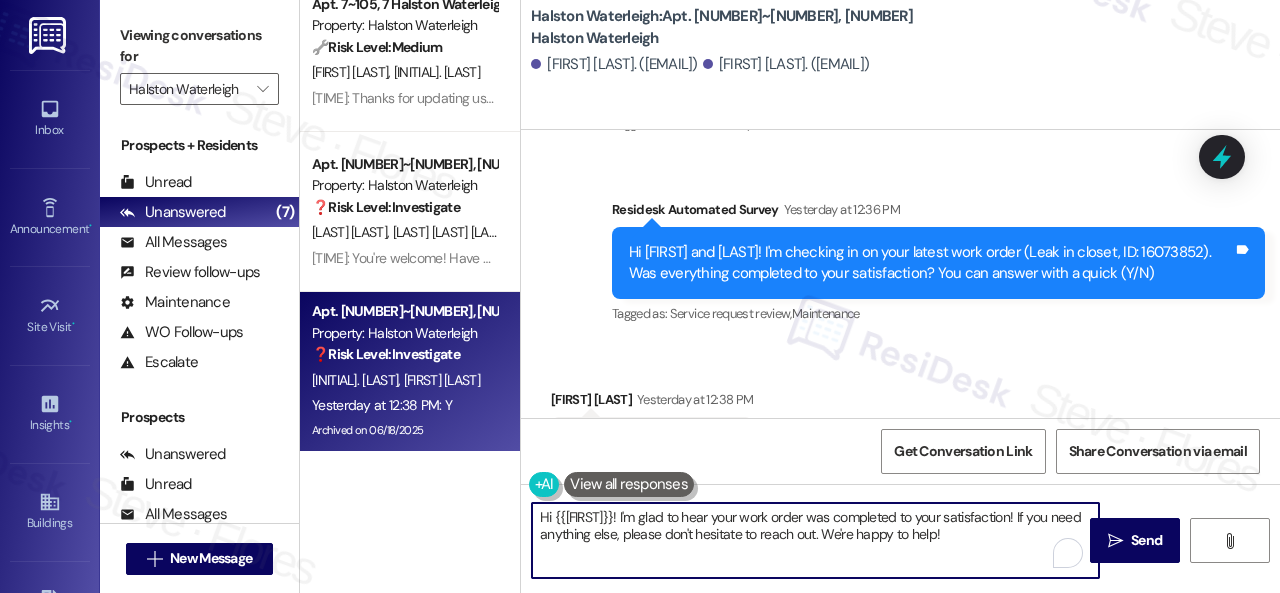 click on "Apt. 10~304, 10 Halston Waterleigh Property: Halston Waterleigh 🔧  Risk Level:  Medium The resident confirmed the work order was completed to their satisfaction. This indicates the issue has been resolved and no further action is needed. V. Contreras J. Alstadt J. Contreras 12:33 PM: Happy to hear everything's all set! If Halston Waterleigh met your expectations, please reply with "Yes." If not, no worries - we'd appreciate any feedback so we can keep getting better. Thanks! 12:33 PM: Happy to hear everything's all set! If Halston Waterleigh met your expectations, please reply with "Yes." If not, no worries - we'd appreciate any feedback so we can keep getting better. Thanks! Archived on 07/18/2025 Apt. 6~105, 6 Halston Waterleigh Property: Halston Waterleigh ⚠️  Risk Level:  High The resident is questioning a balance and late fee, indicating a potential financial concern and possible payment discrepancy. This requires urgent clarification to avoid further issues. J. Raga I. Cortese T. Cortese 🔧 ❓" at bounding box center [790, 296] 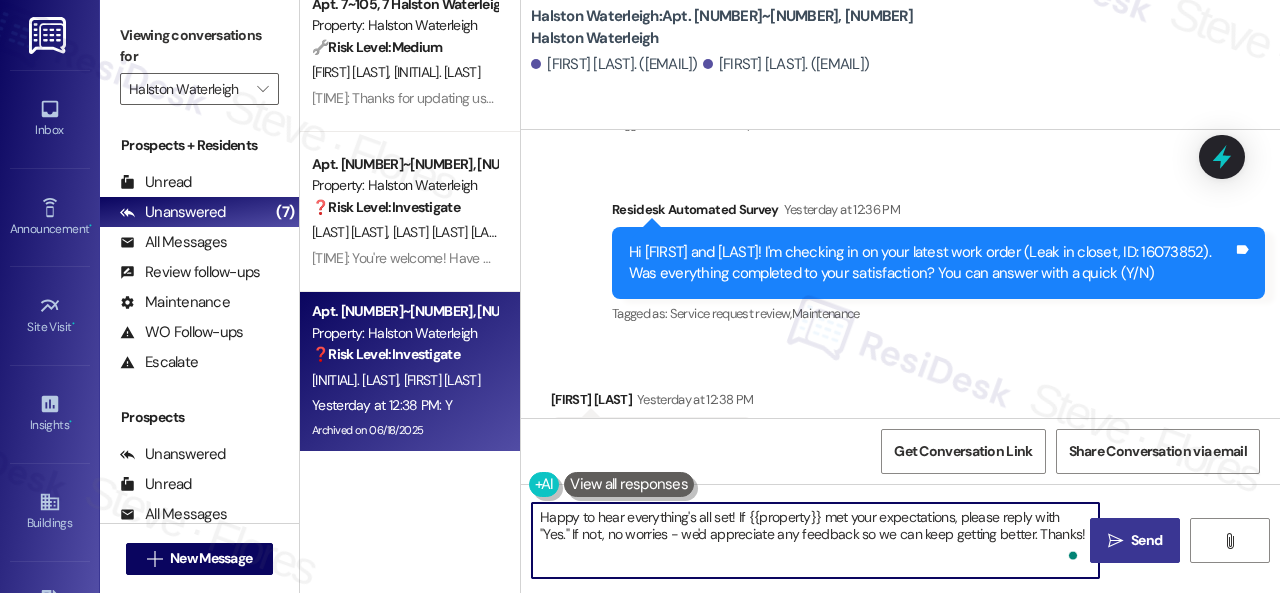type on "Happy to hear everything's all set! If {{property}} met your expectations, please reply with "Yes." If not, no worries - we'd appreciate any feedback so we can keep getting better. Thanks!" 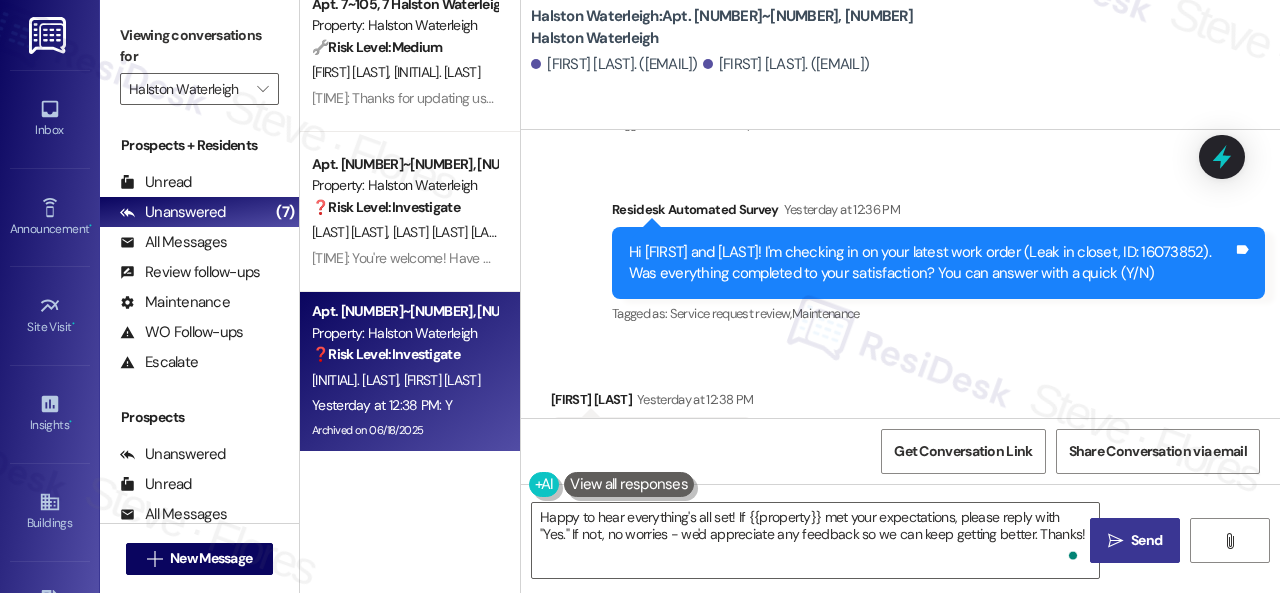 click on "Send" at bounding box center [1146, 540] 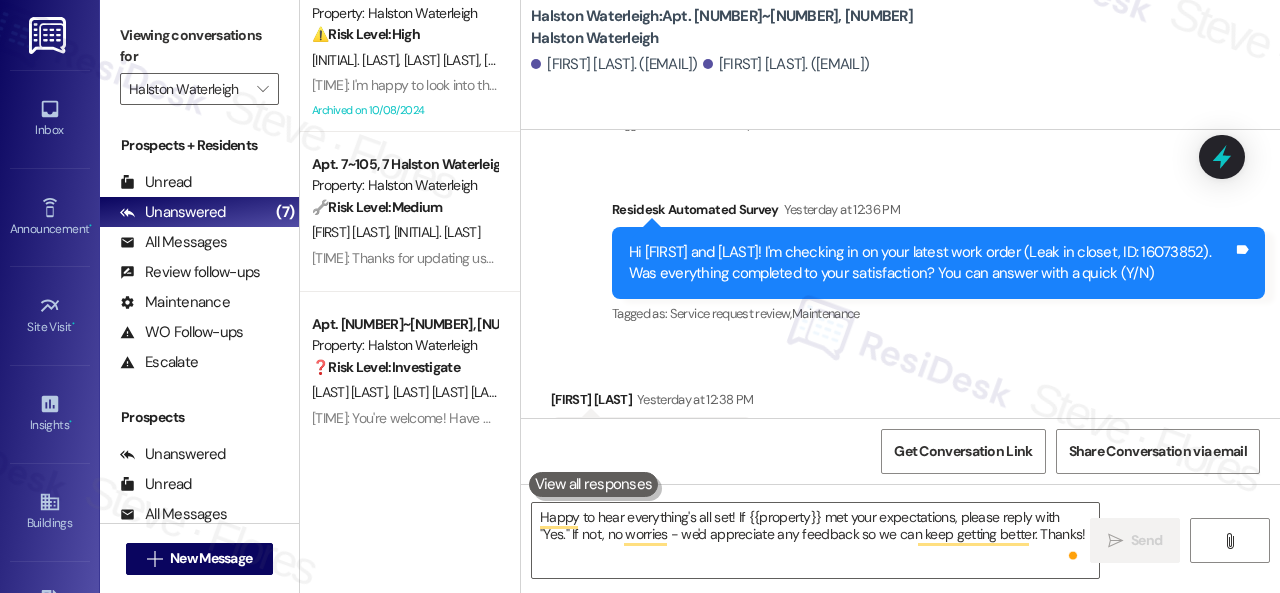 type 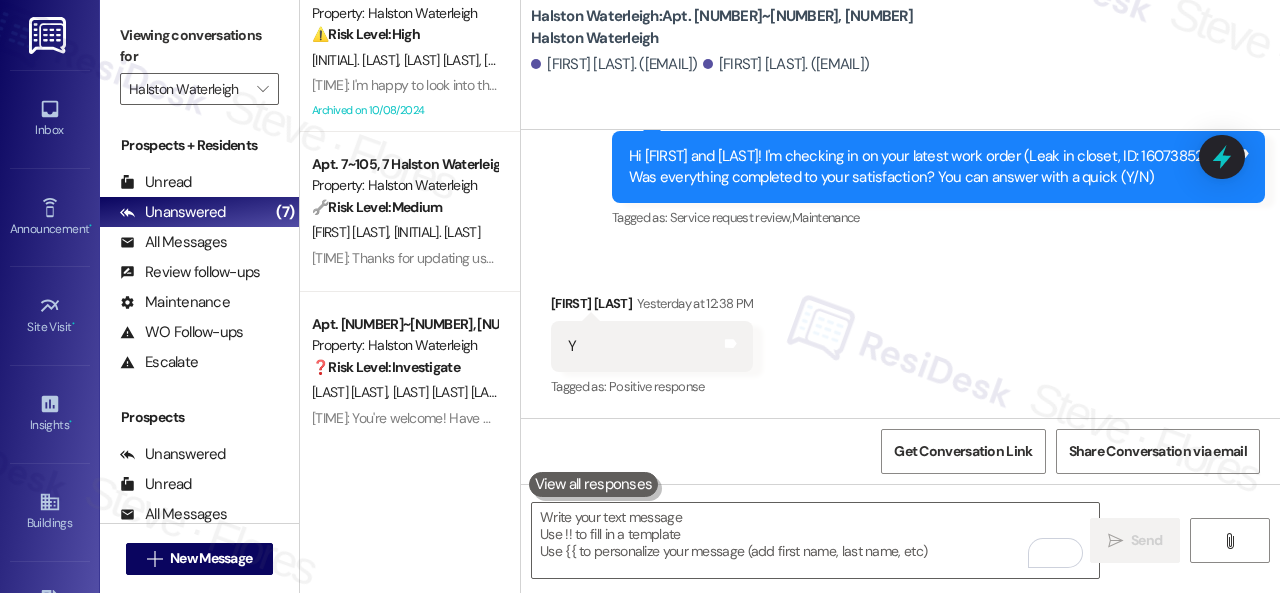 scroll, scrollTop: 52716, scrollLeft: 0, axis: vertical 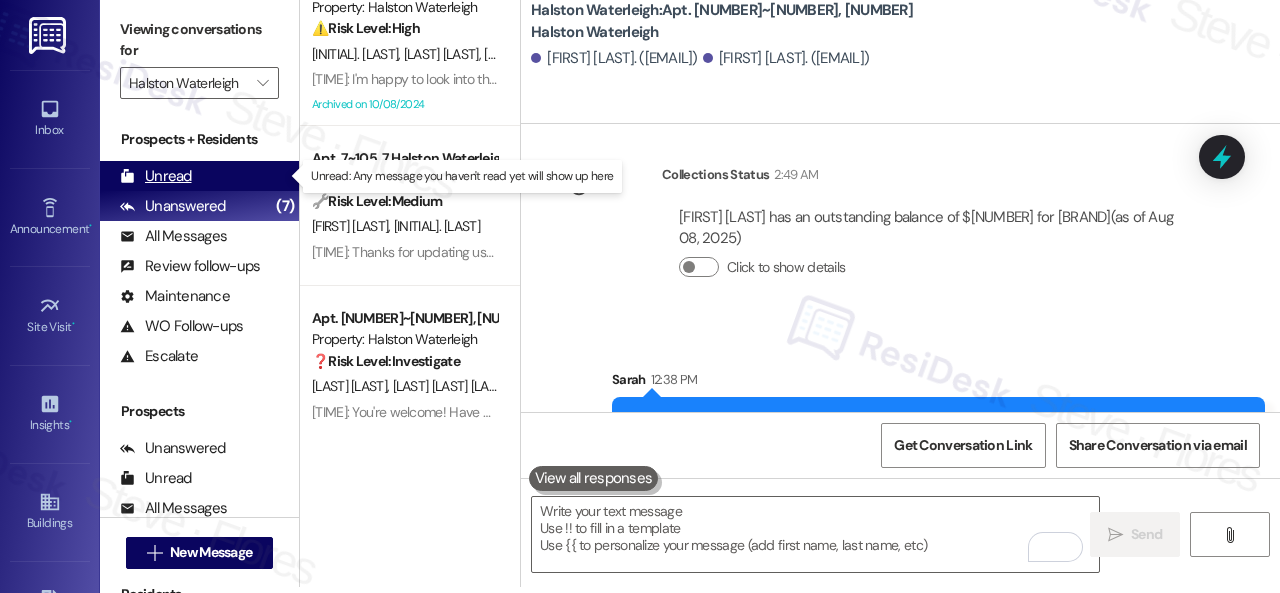 click on "Unread" at bounding box center (156, 176) 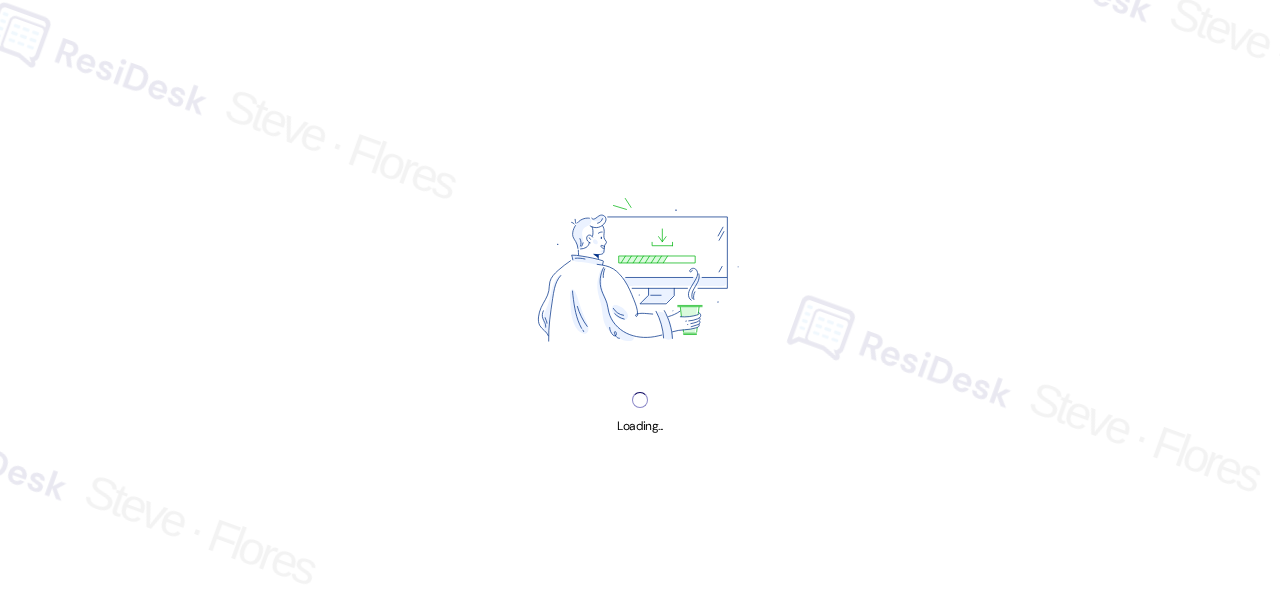 scroll, scrollTop: 0, scrollLeft: 0, axis: both 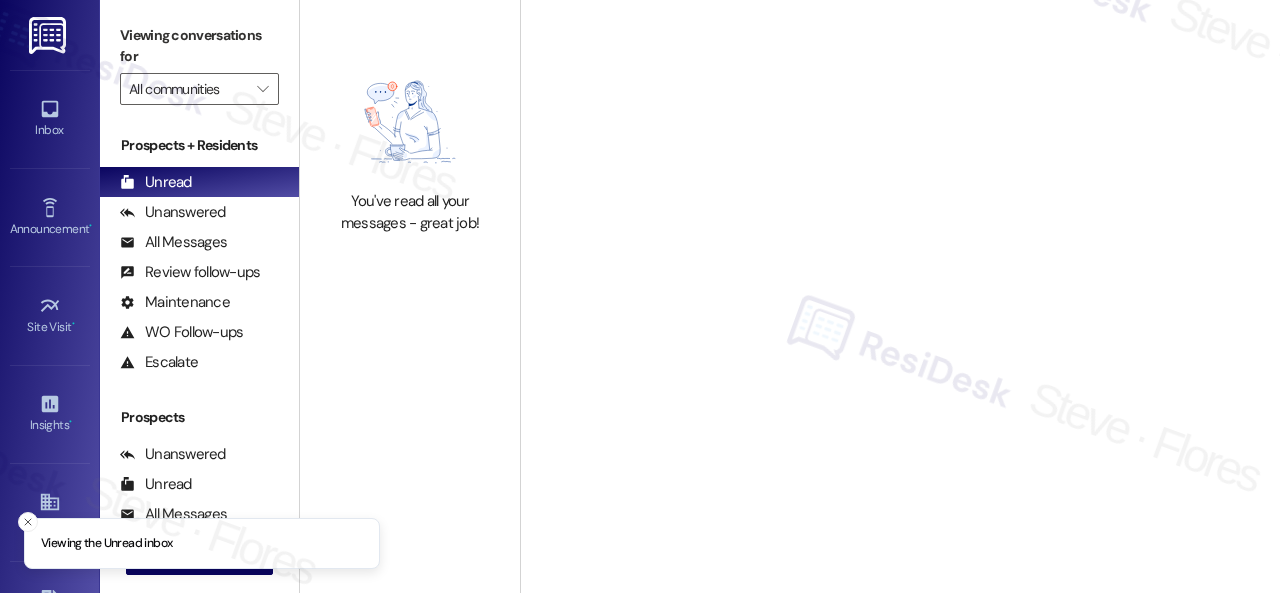 type on "Halston Waterleigh" 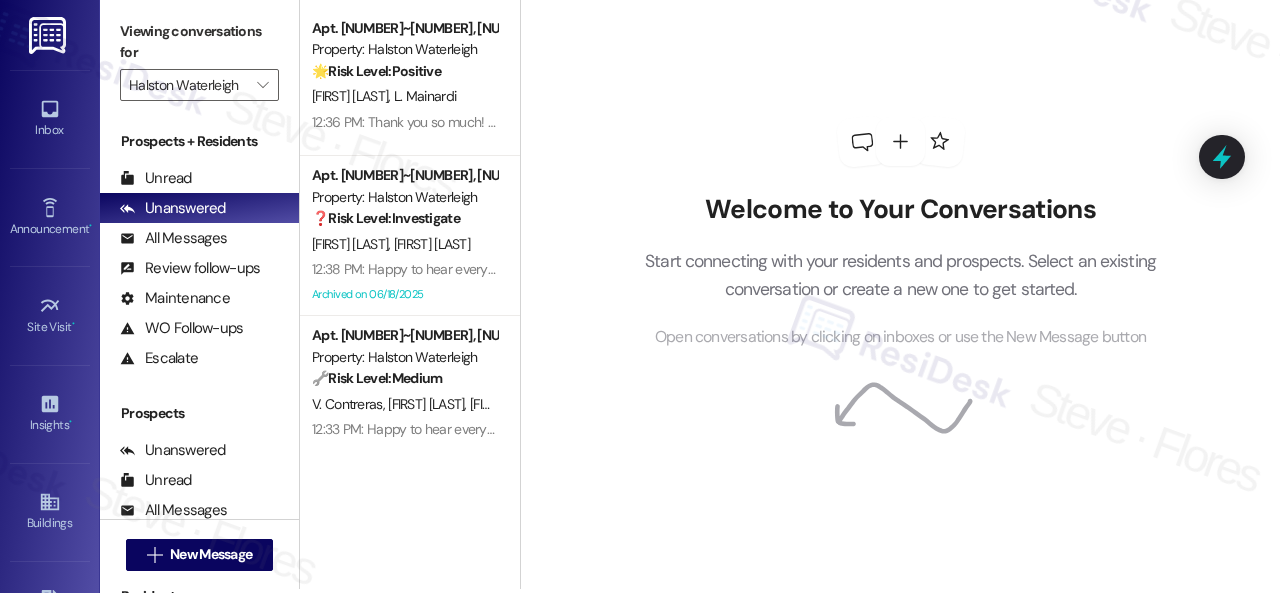 scroll, scrollTop: 6, scrollLeft: 0, axis: vertical 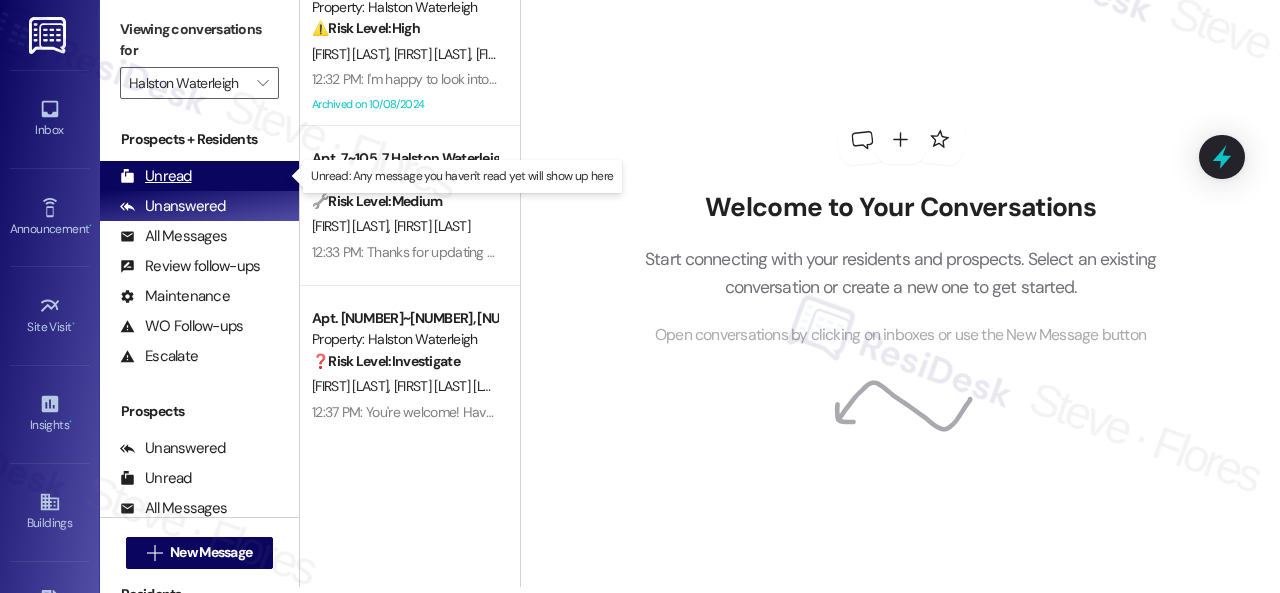 click on "Unread" at bounding box center (156, 176) 